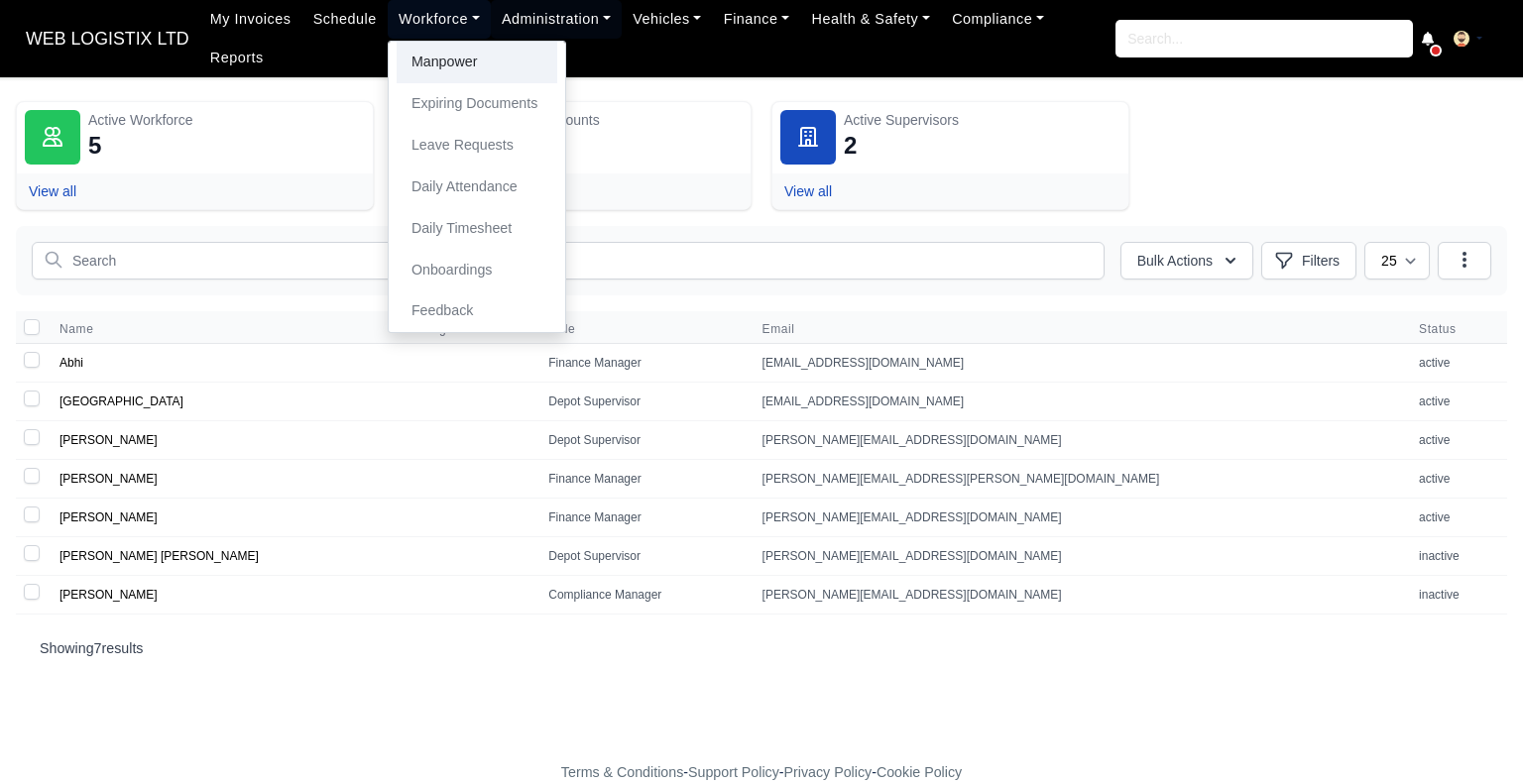 scroll, scrollTop: 0, scrollLeft: 0, axis: both 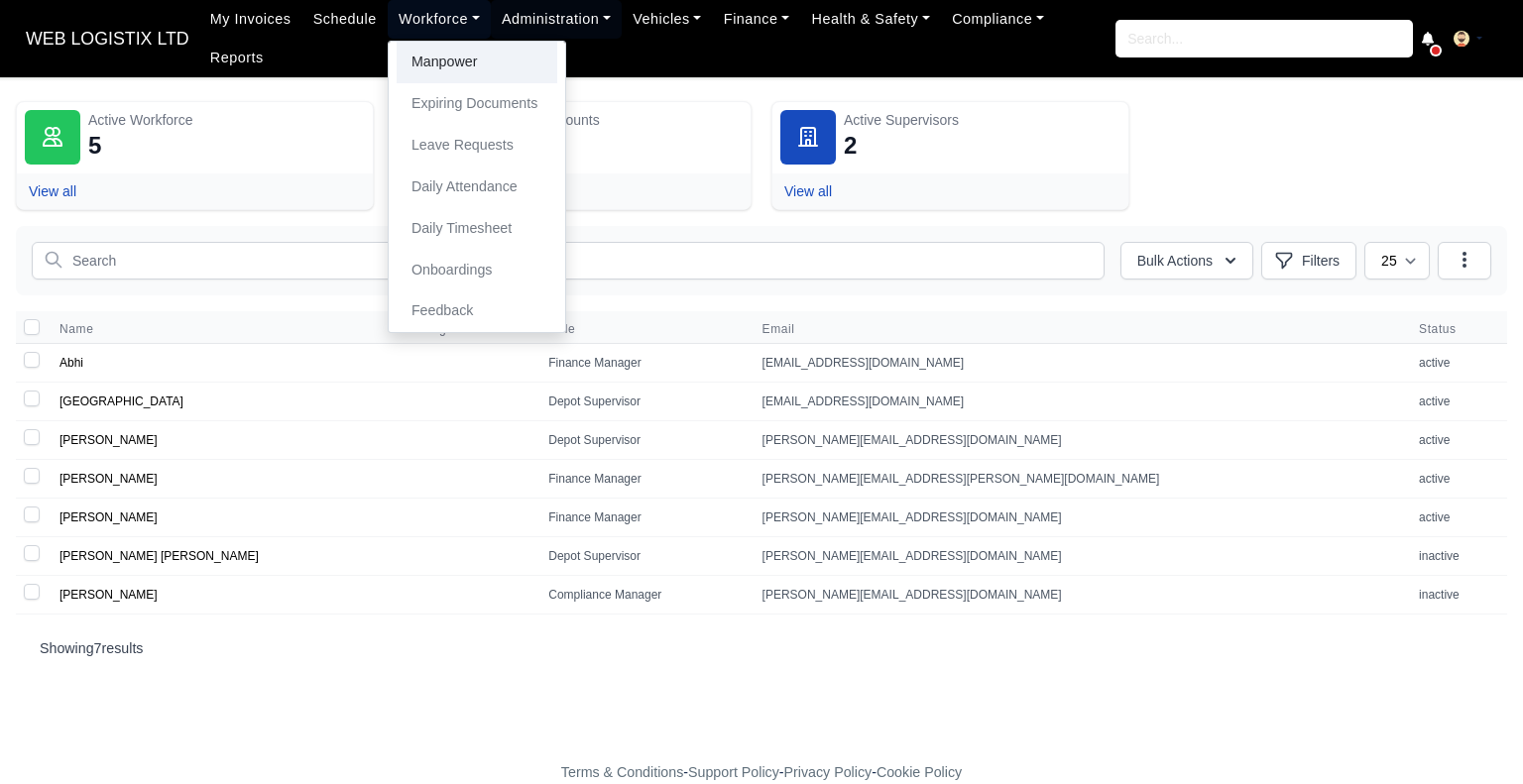 click on "Manpower" at bounding box center [477, 62] 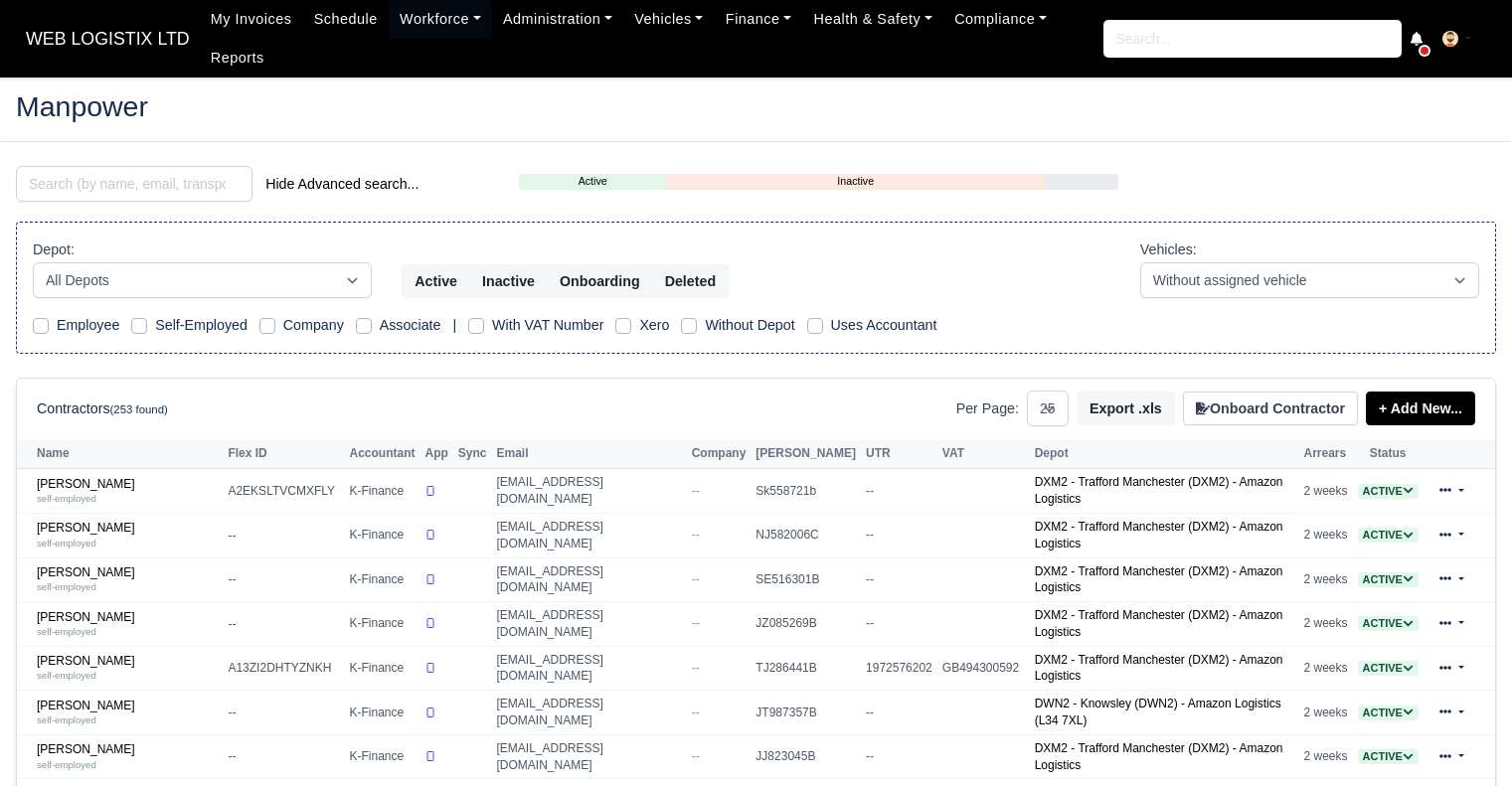 select on "25" 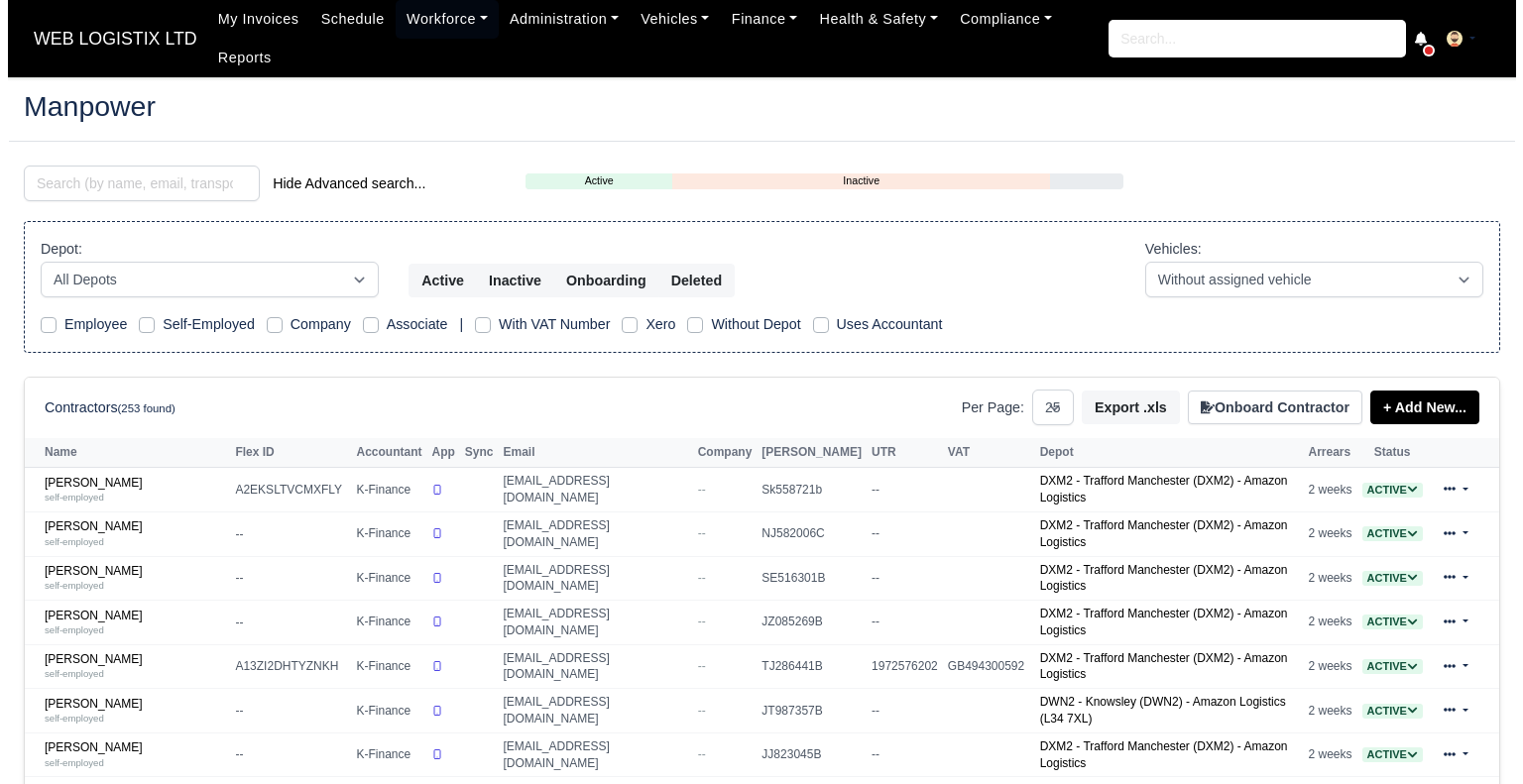 scroll, scrollTop: 0, scrollLeft: 0, axis: both 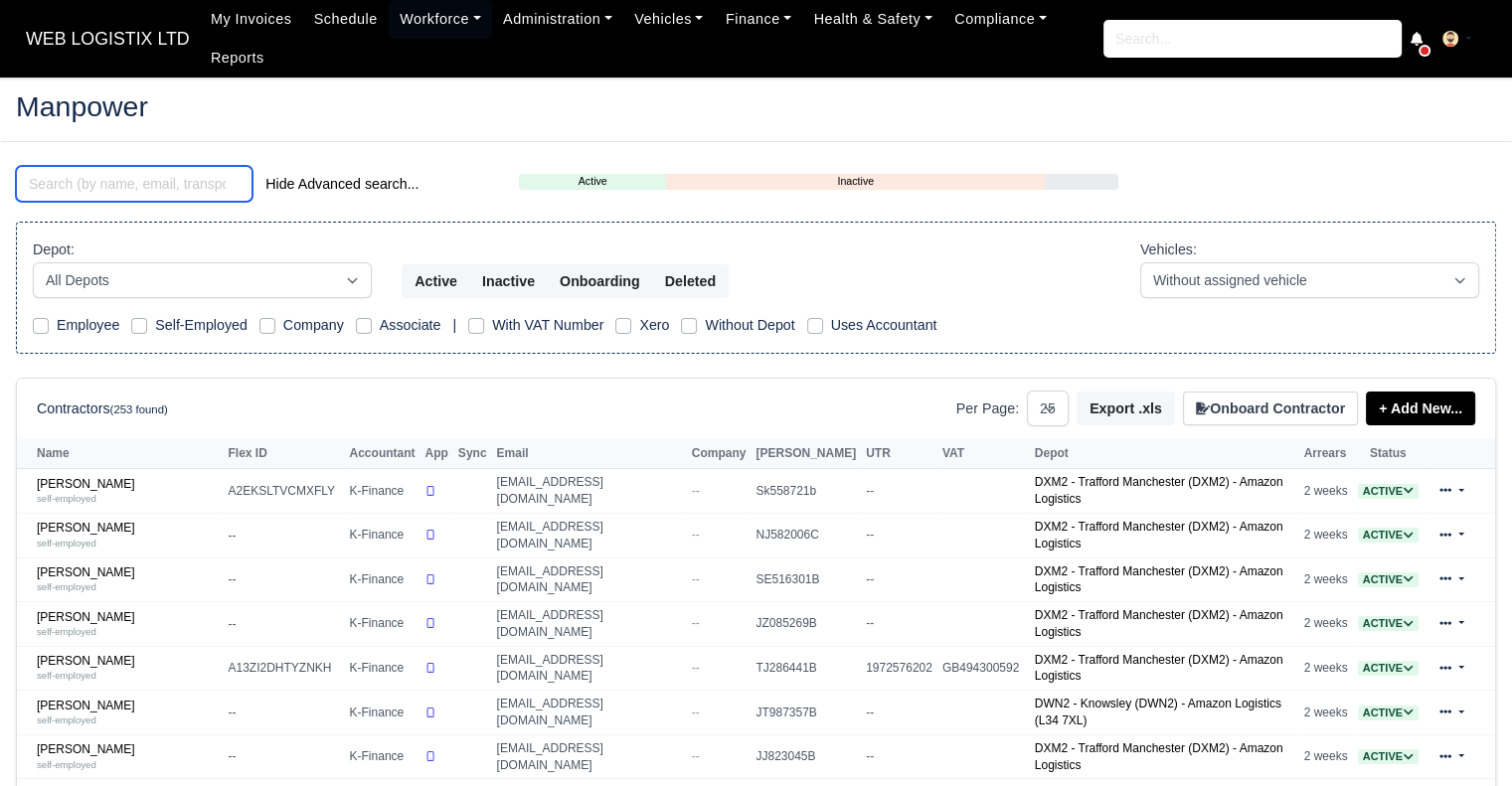 click at bounding box center (134, 184) 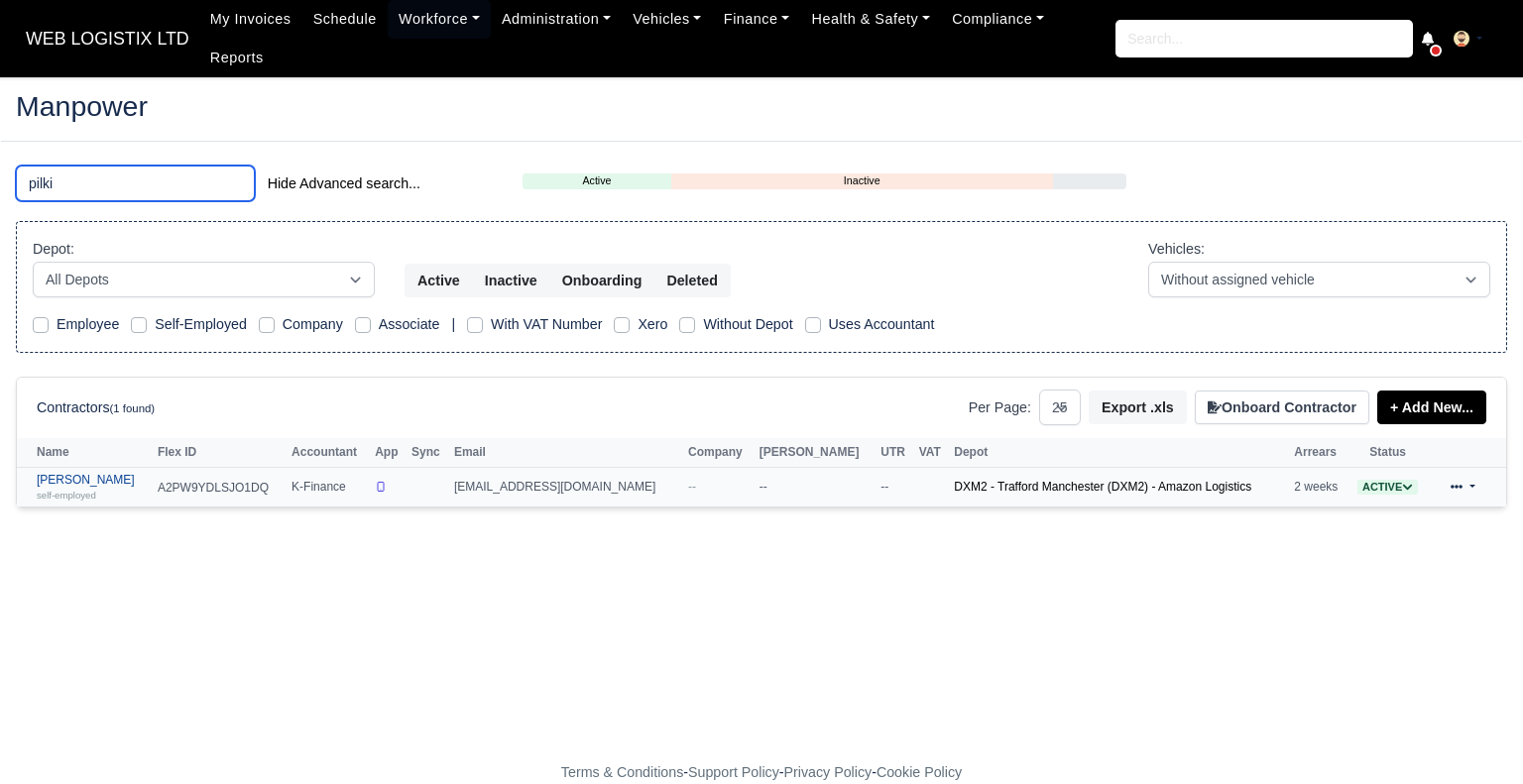 type on "pilki" 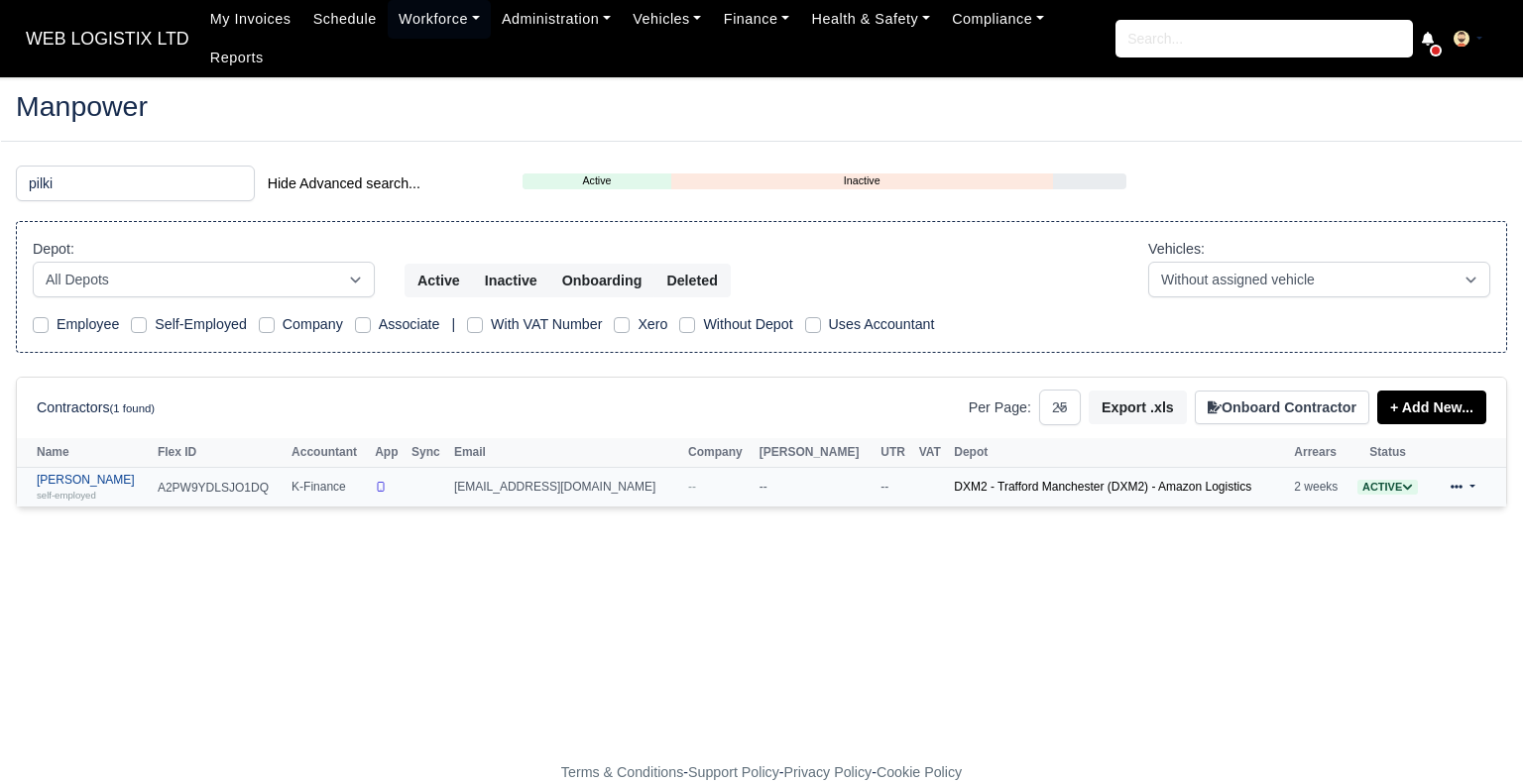 click on "Gary Pilkington
self-employed" at bounding box center [92, 487] 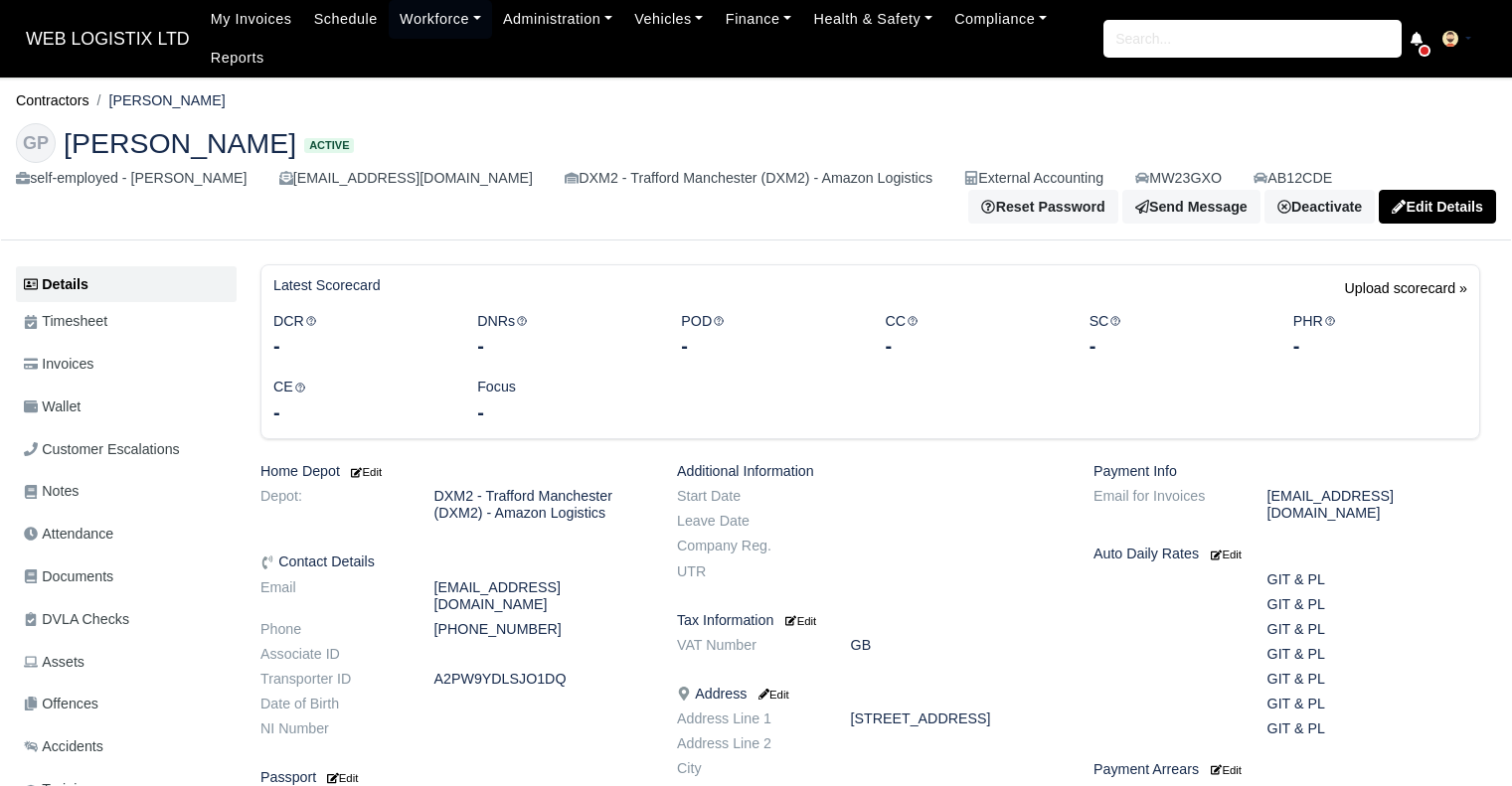 scroll, scrollTop: 0, scrollLeft: 0, axis: both 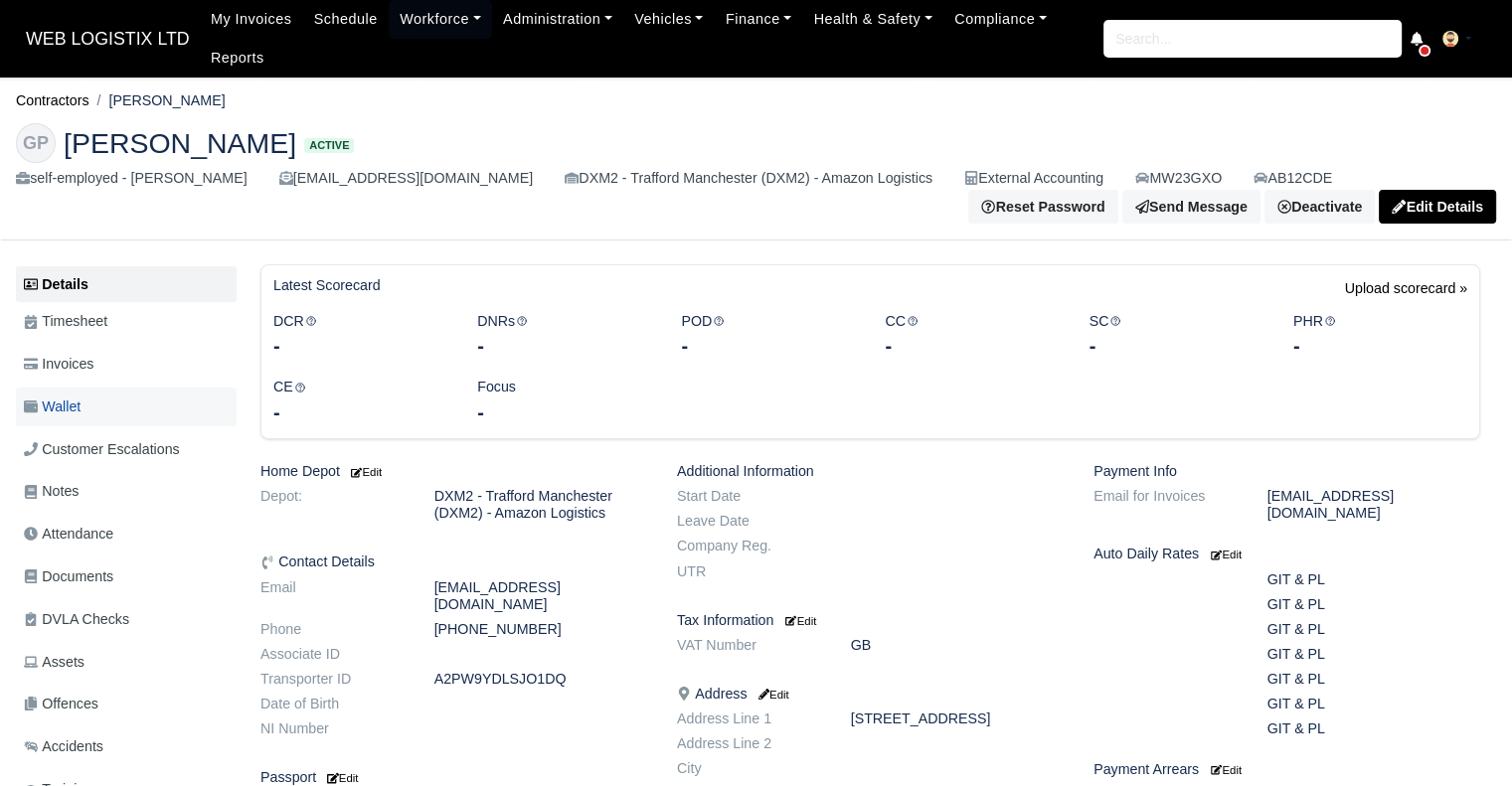 click on "Wallet" at bounding box center [52, 406] 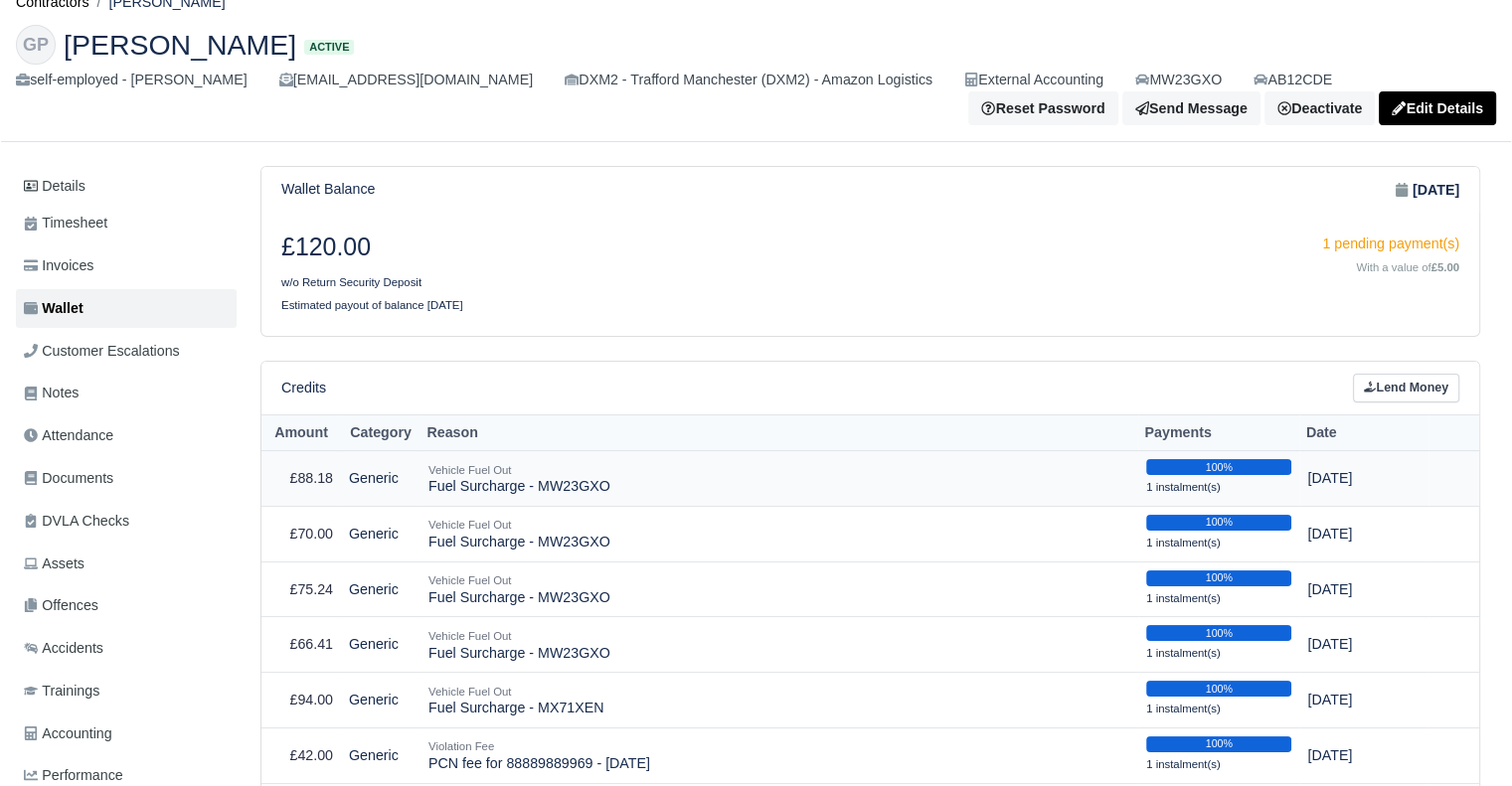 scroll, scrollTop: 99, scrollLeft: 0, axis: vertical 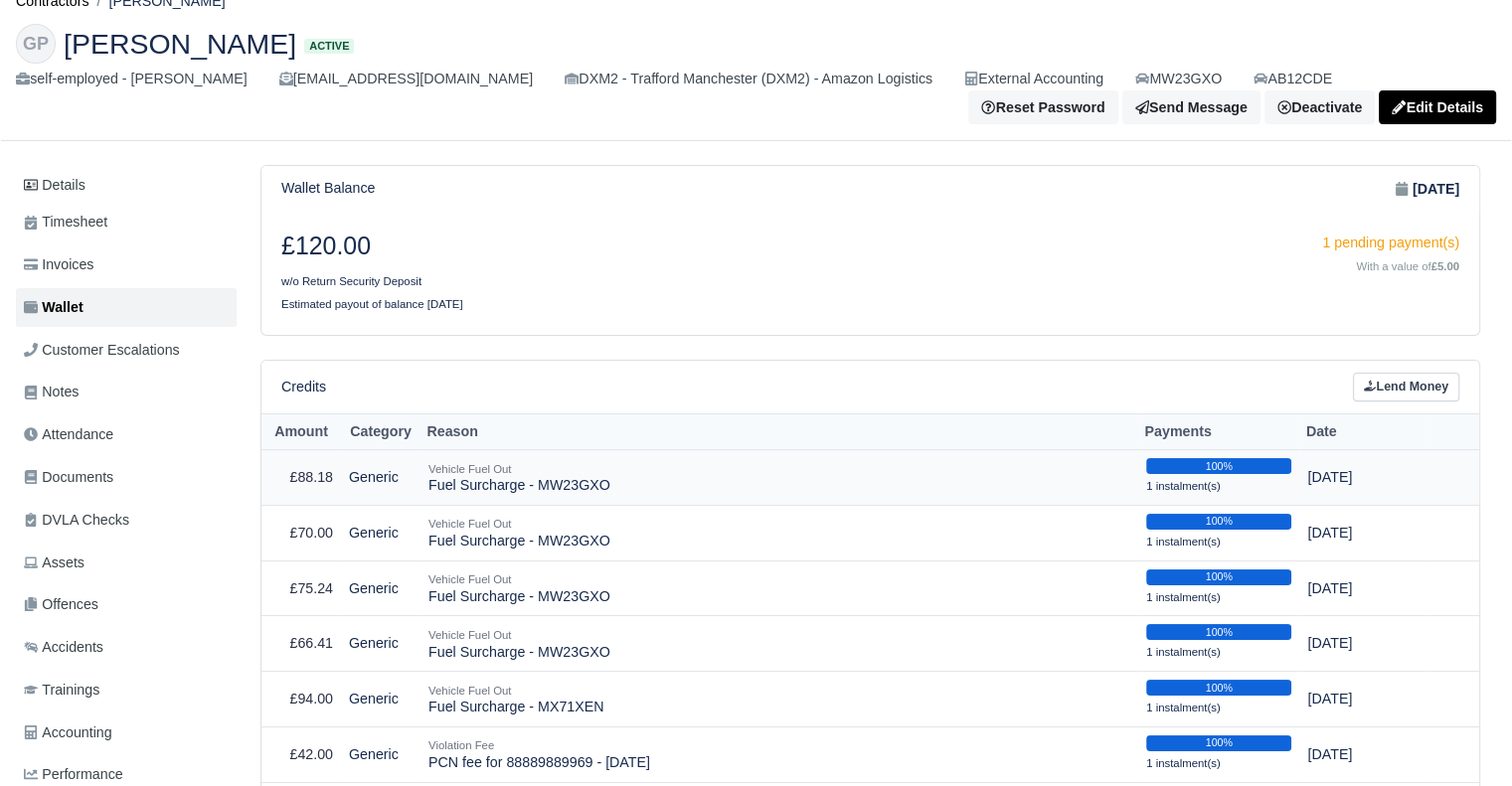 drag, startPoint x: 609, startPoint y: 488, endPoint x: 422, endPoint y: 481, distance: 187.13097 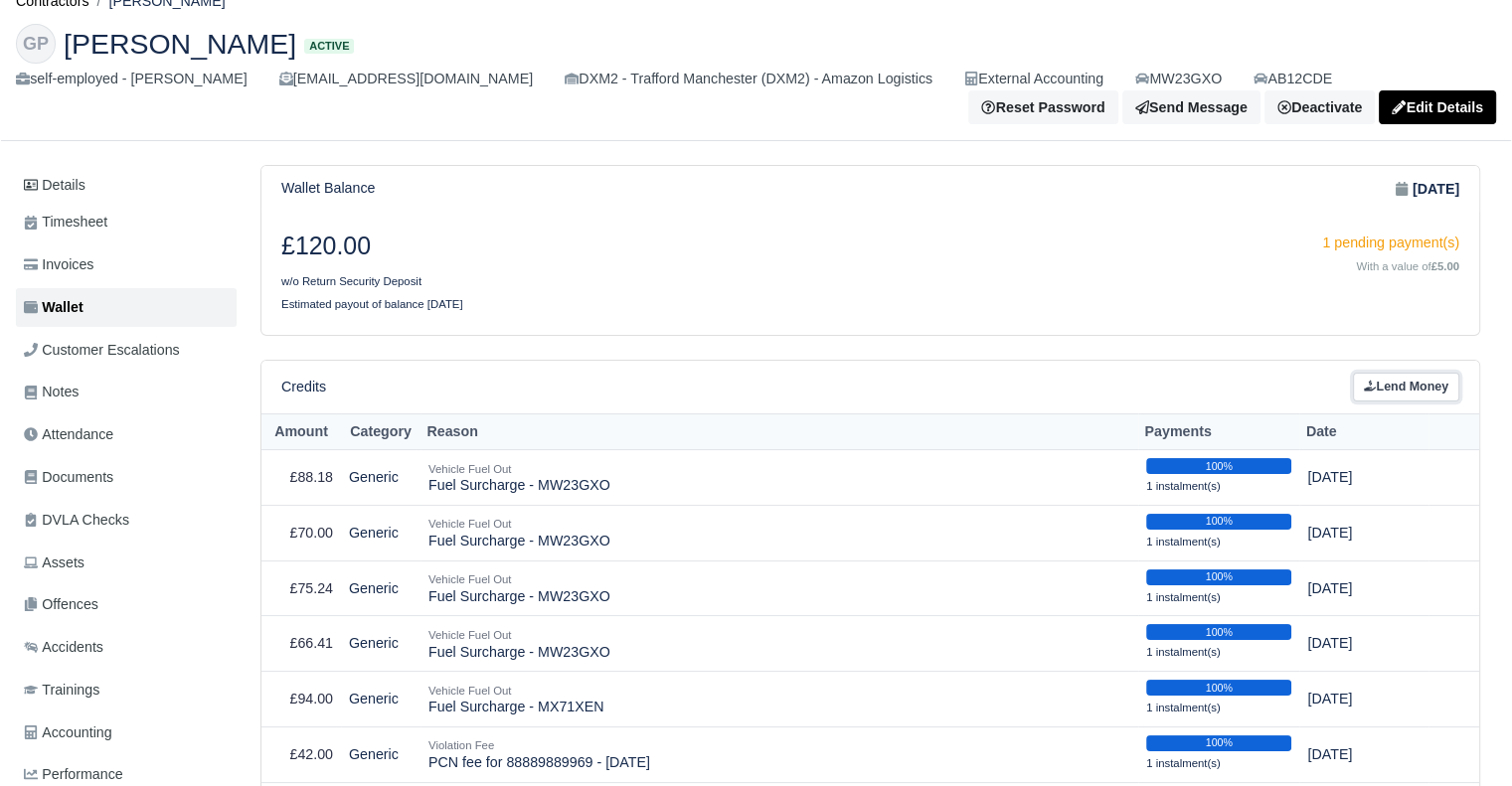 click on "Lend Money" at bounding box center (1406, 387) 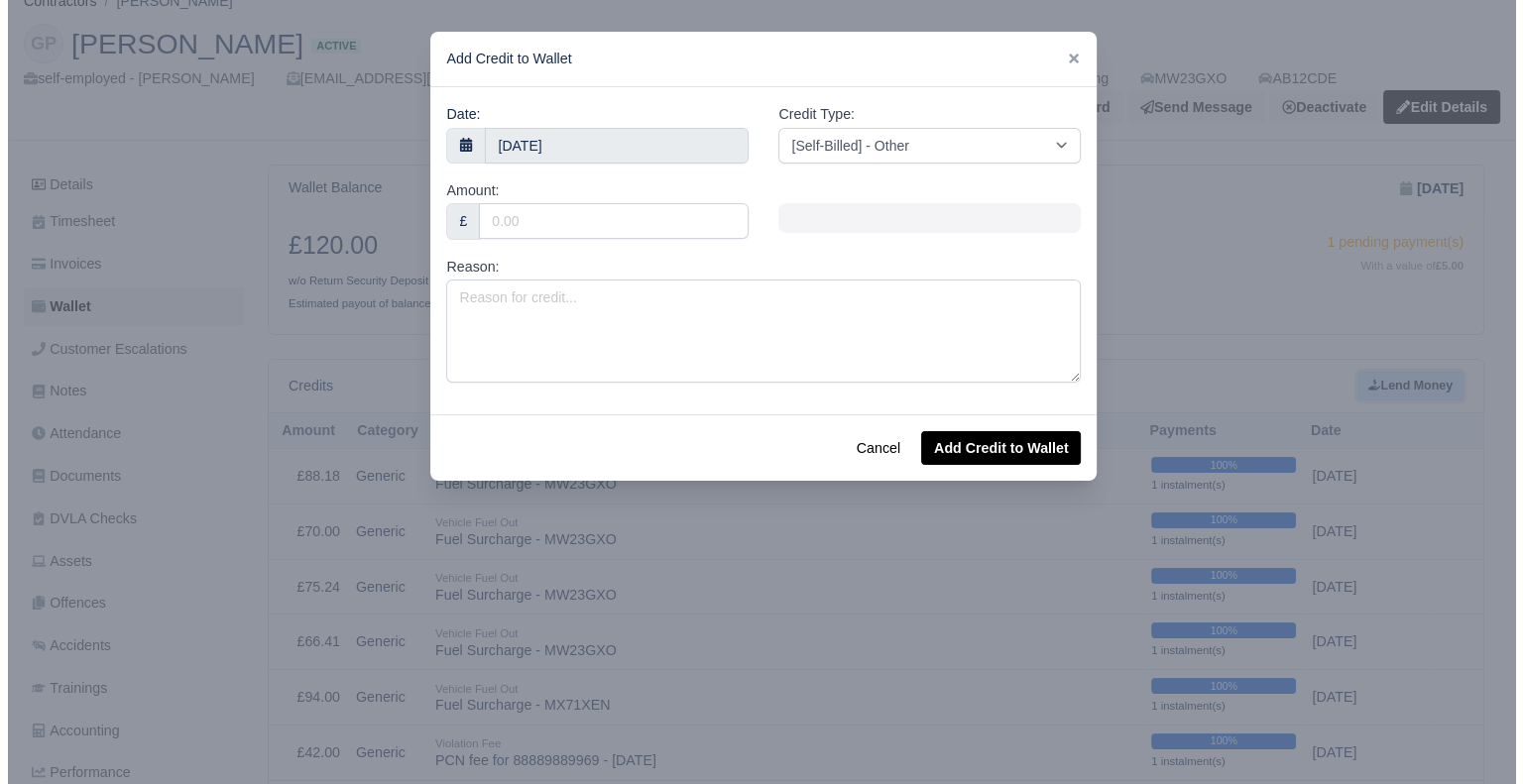 scroll, scrollTop: 75, scrollLeft: 0, axis: vertical 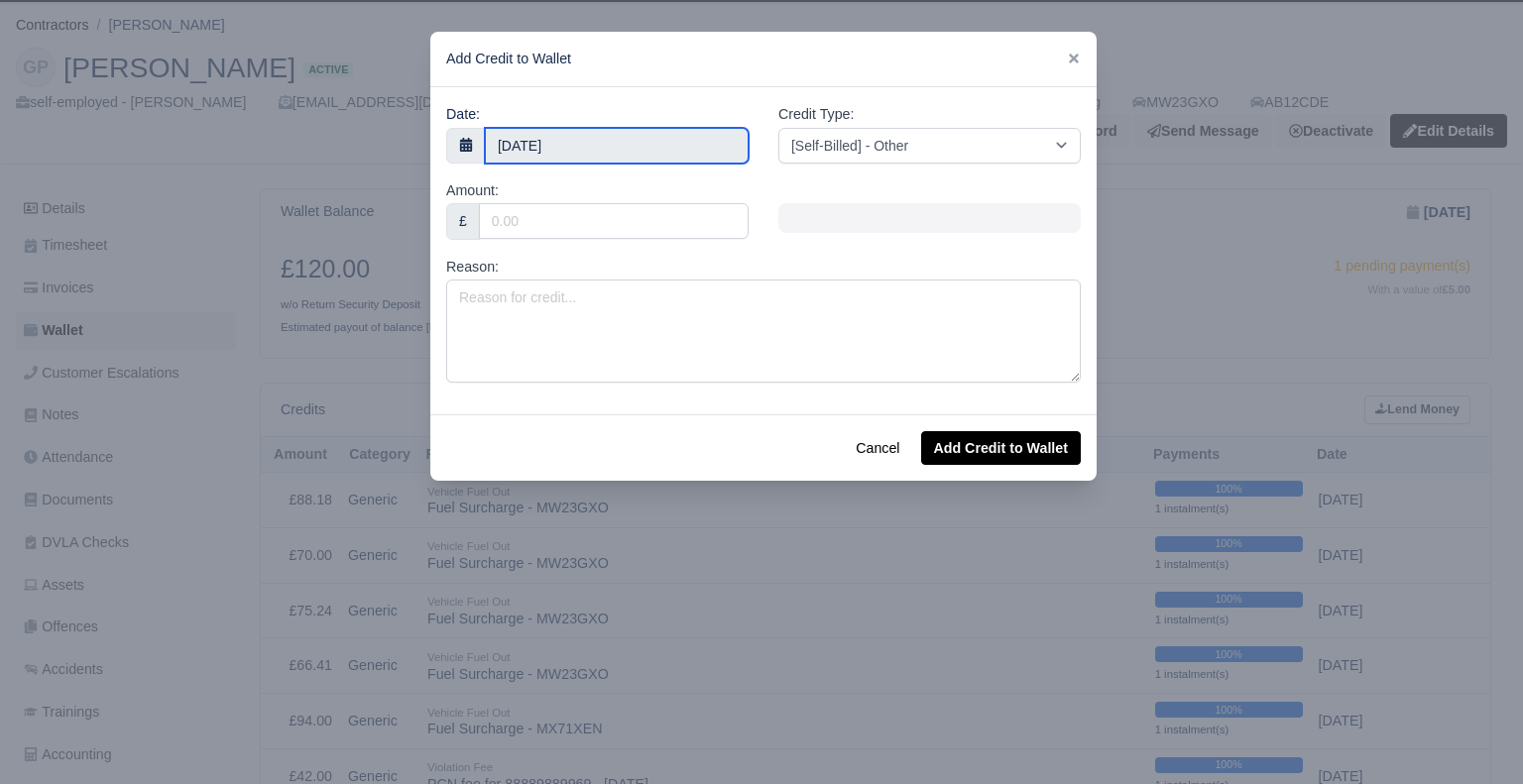 click on "14 July 2025" at bounding box center (617, 146) 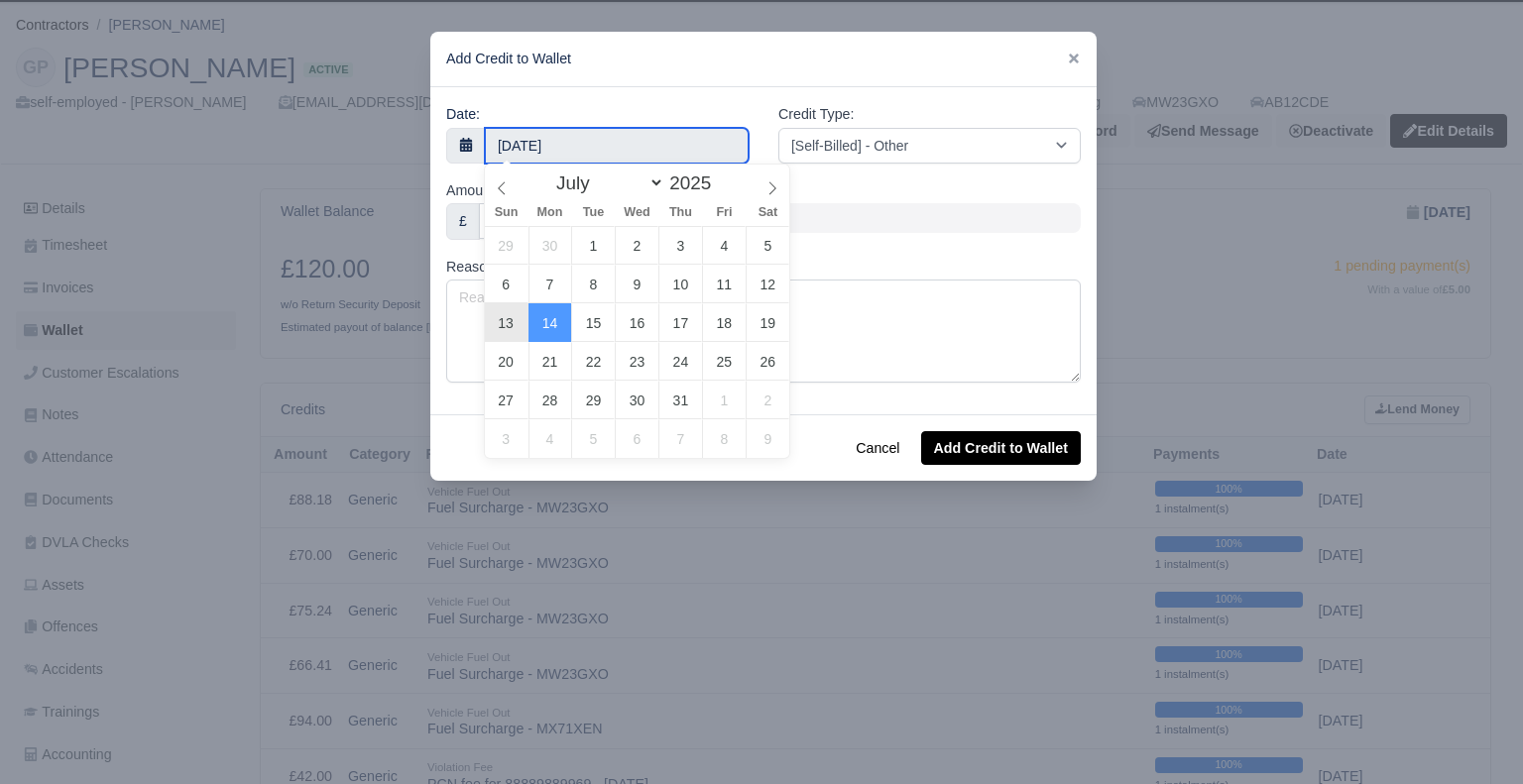 type on "13 July 2025" 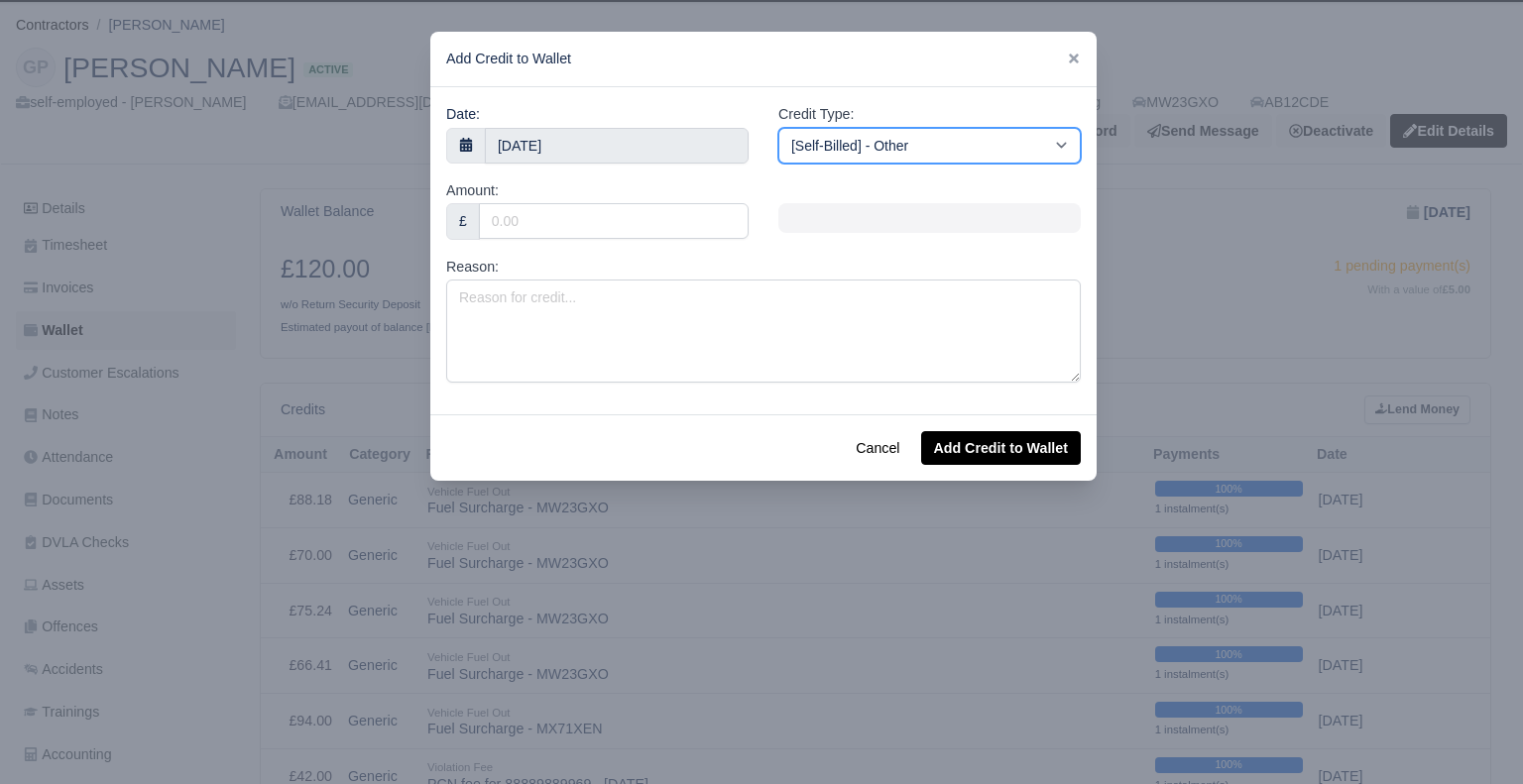 click on "[Self-Billed] - Other
[Self-Billed] - Negative Invoice
[Self-Billed] - Keychain
[Self-Billed] - Background Check
[Self-Billed] - Fuel Advance Payment
[Self-Billed] - Prepayment for Upcoming Work
[Rental] - Other
[Rental] - Vehicle Wash
[Rental] - Repayment in respect of vehicle damage
[Rental] - Vehicle Recovery Charge
[Rental] - Vehicle Pound Recovery
[Rental] - Vehicle Key Replacement
[Rental] - Vehicle Fuel Out
[Rental] - Van Fuel out/Adblue/Keychain/Van Wash/Sticker
[Rental] - Security Deposit to a maximum of £500
[Rental] - Advance payment in respect of rental vehicle deposit
[Rental] - Vehicle Violation
[Rental] - Violation Fee" at bounding box center (929, 146) 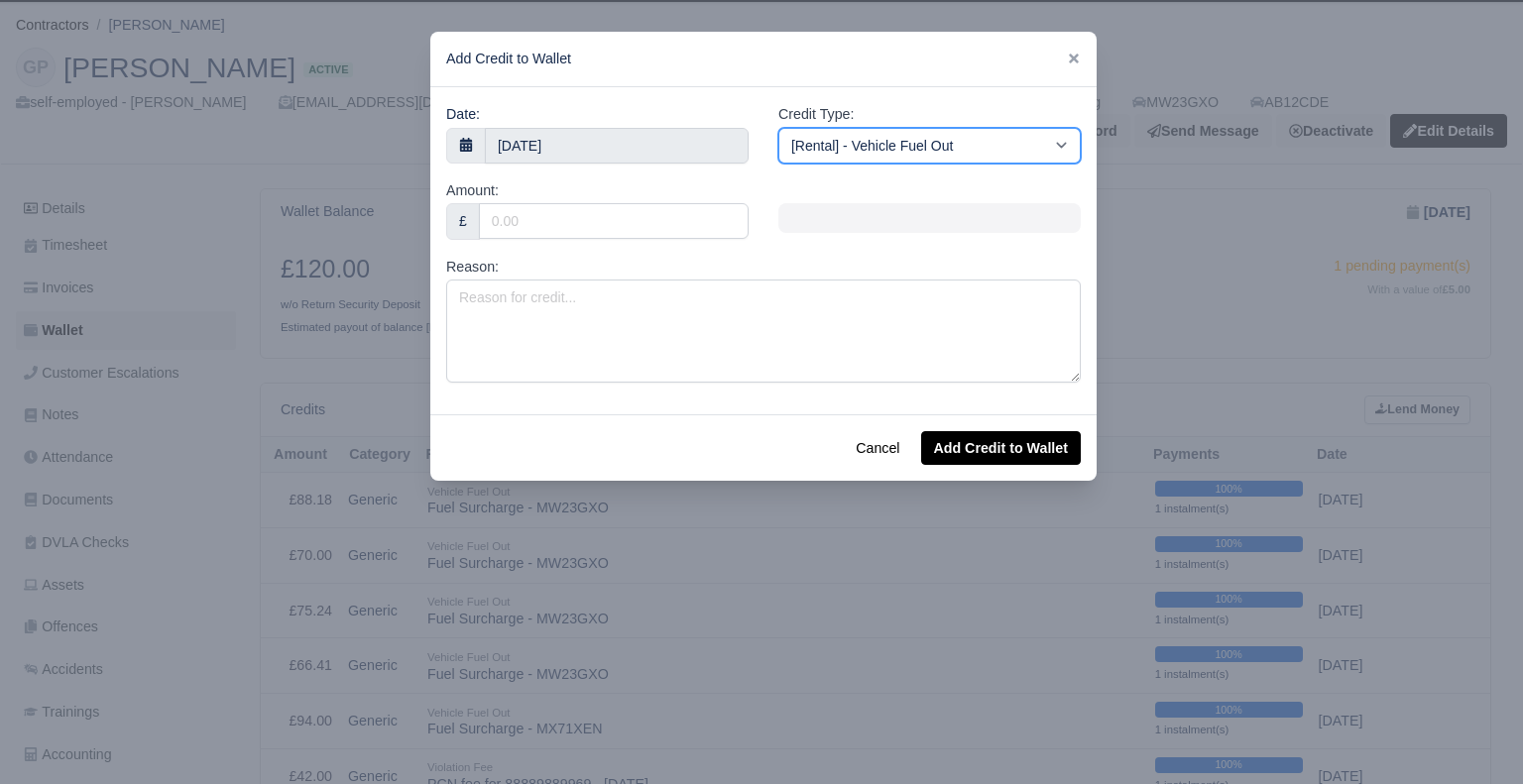 click on "[Self-Billed] - Other
[Self-Billed] - Negative Invoice
[Self-Billed] - Keychain
[Self-Billed] - Background Check
[Self-Billed] - Fuel Advance Payment
[Self-Billed] - Prepayment for Upcoming Work
[Rental] - Other
[Rental] - Vehicle Wash
[Rental] - Repayment in respect of vehicle damage
[Rental] - Vehicle Recovery Charge
[Rental] - Vehicle Pound Recovery
[Rental] - Vehicle Key Replacement
[Rental] - Vehicle Fuel Out
[Rental] - Van Fuel out/Adblue/Keychain/Van Wash/Sticker
[Rental] - Security Deposit to a maximum of £500
[Rental] - Advance payment in respect of rental vehicle deposit
[Rental] - Vehicle Violation
[Rental] - Violation Fee" at bounding box center (929, 146) 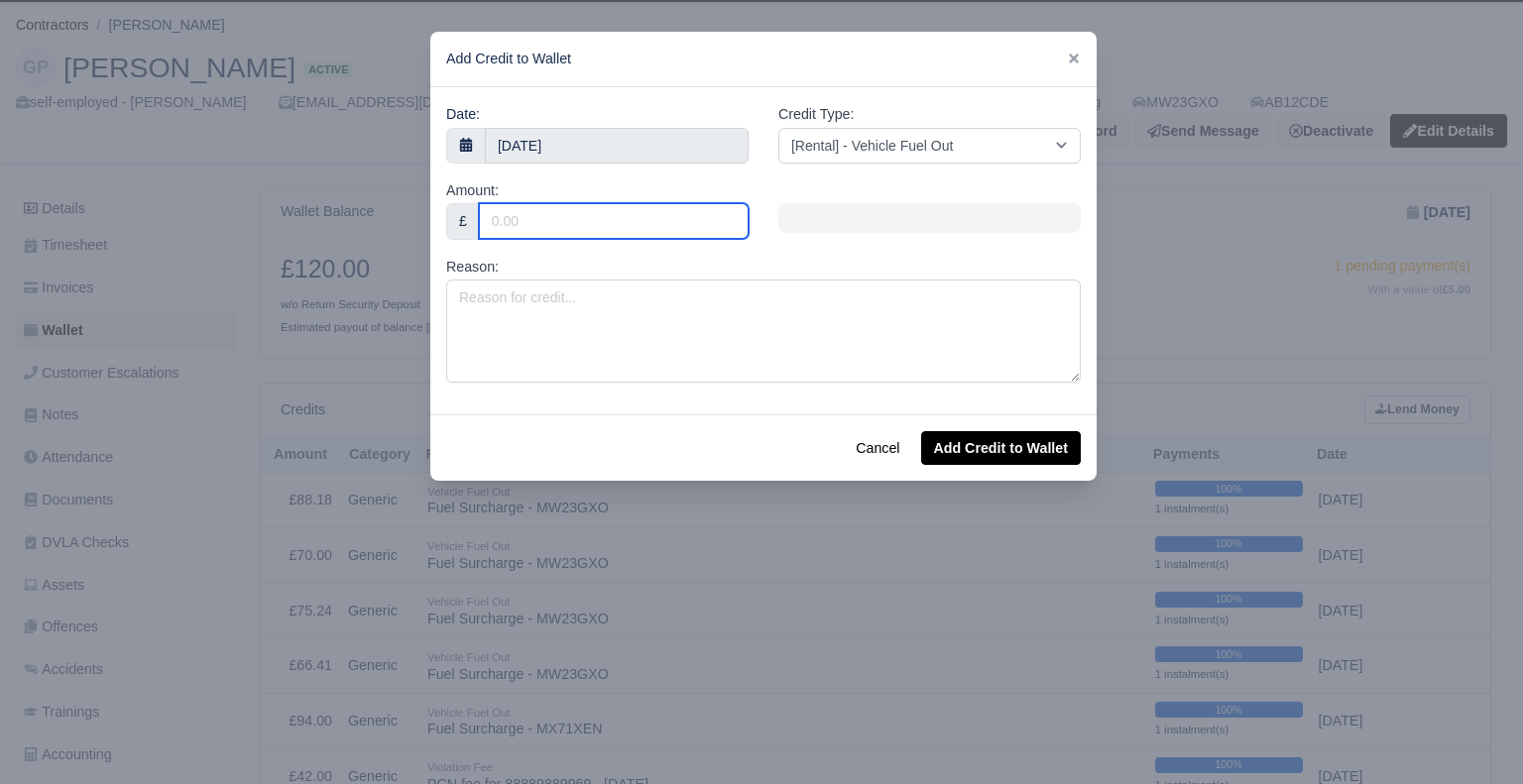 click on "Amount:" at bounding box center [614, 221] 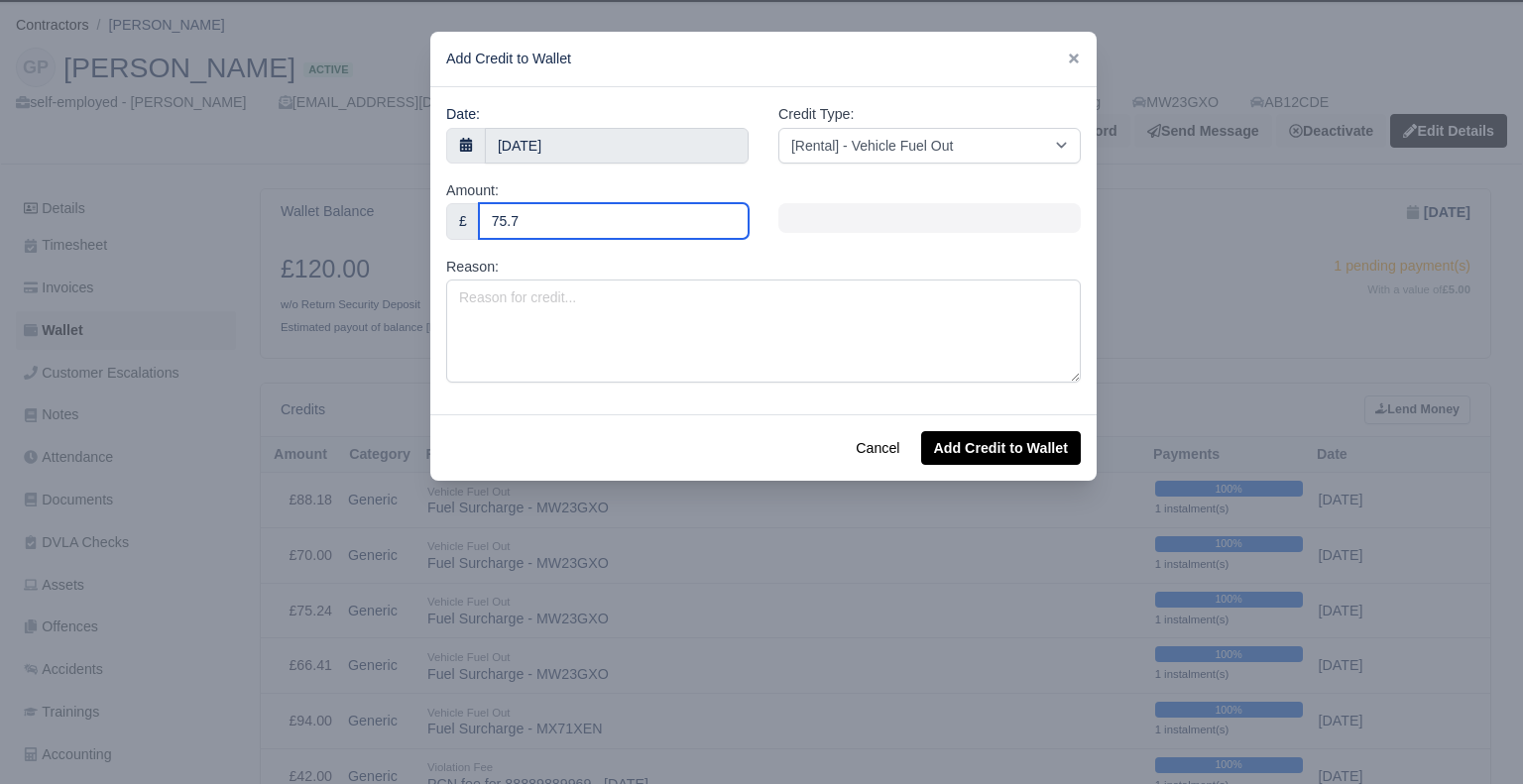 type on "75.77" 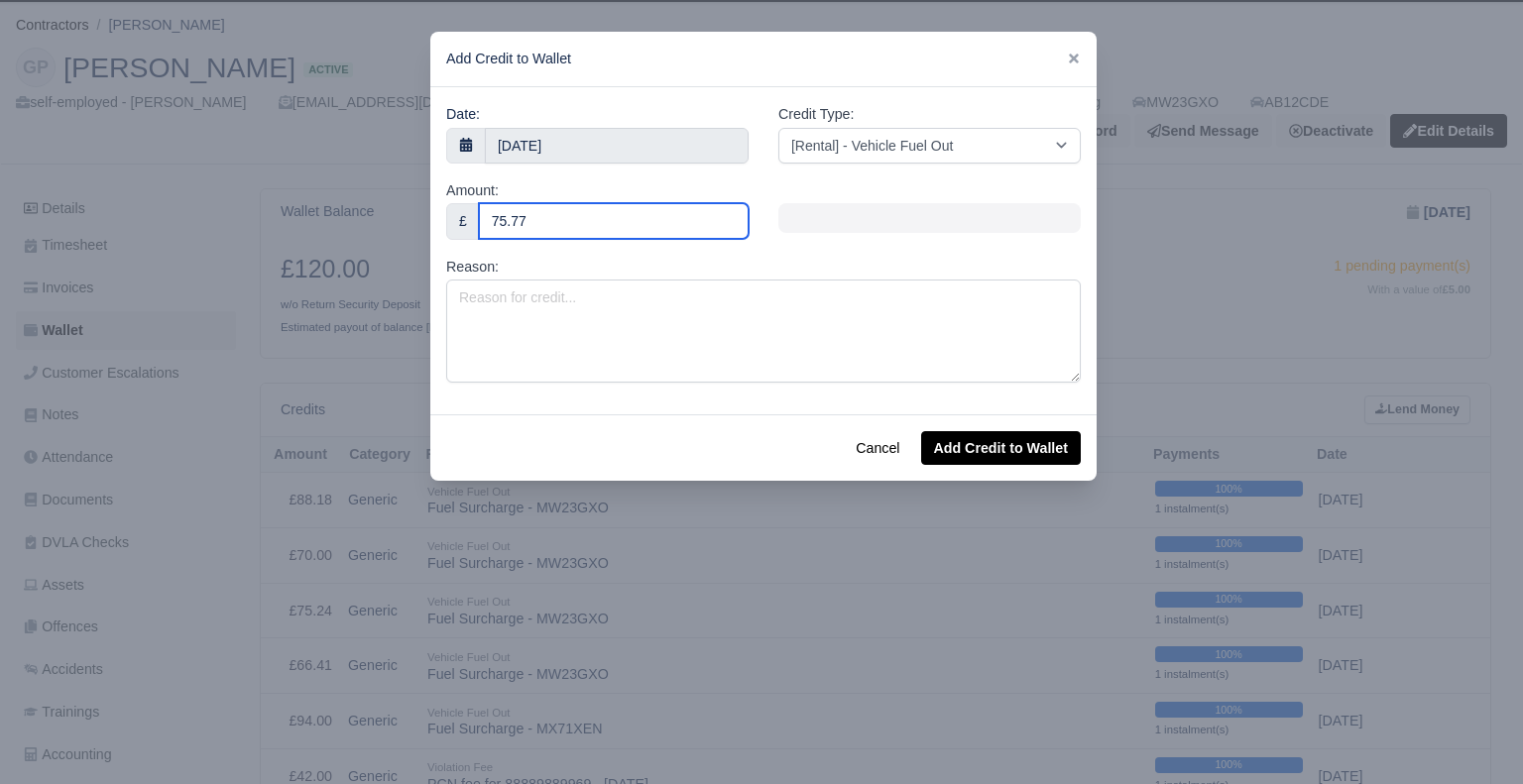 type 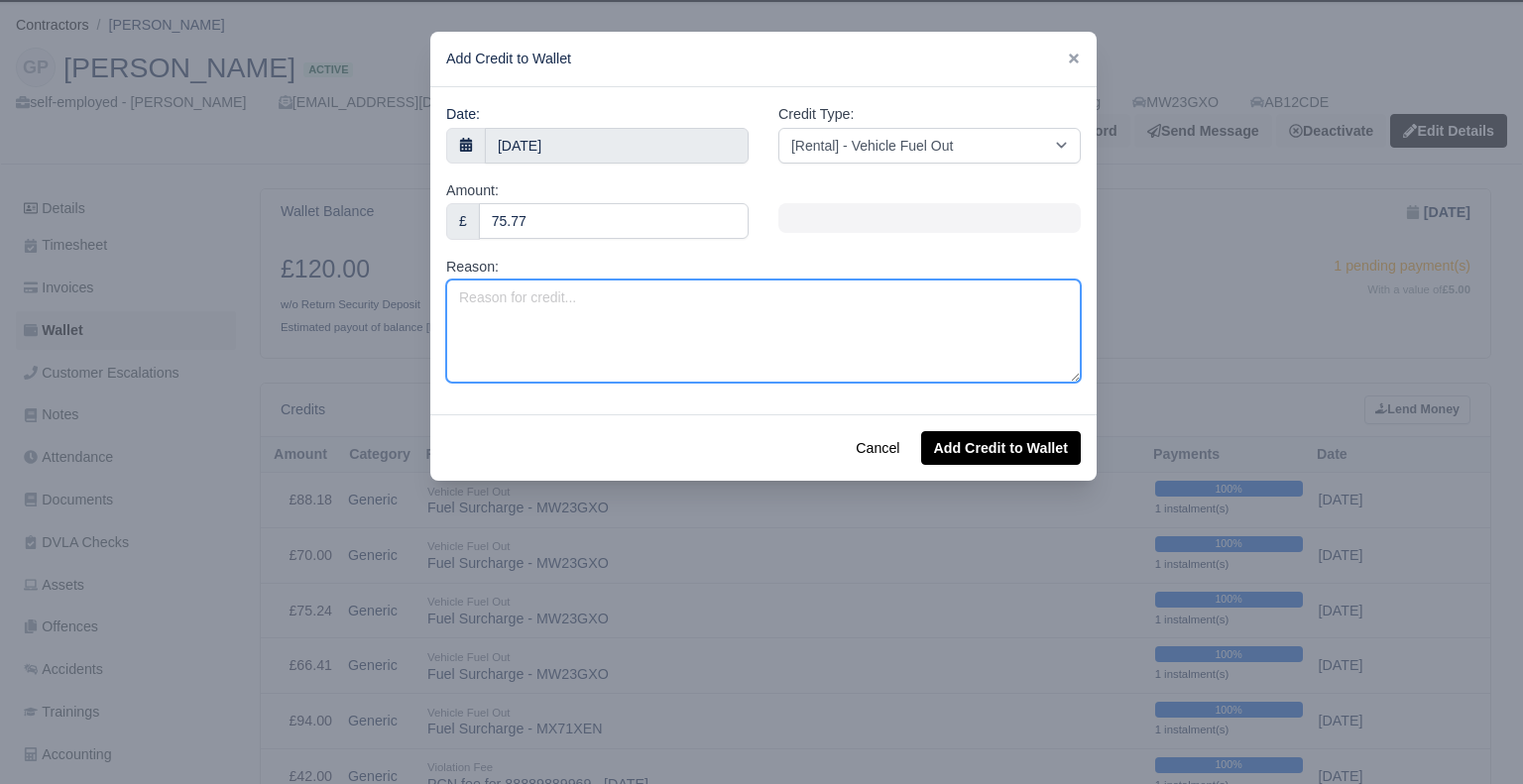 click on "Reason:" at bounding box center (763, 331) 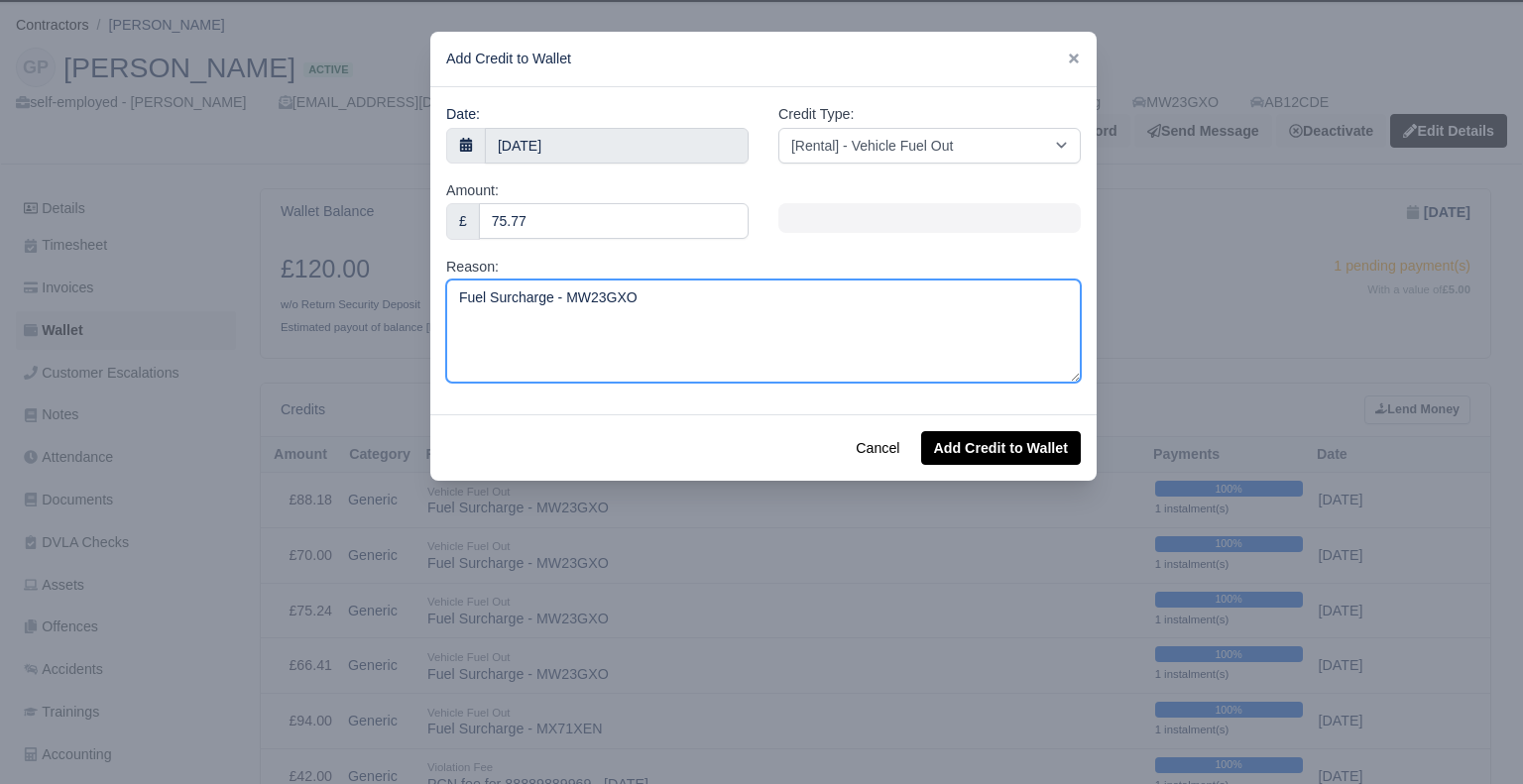 type on "Fuel Surcharge - MW23GXO" 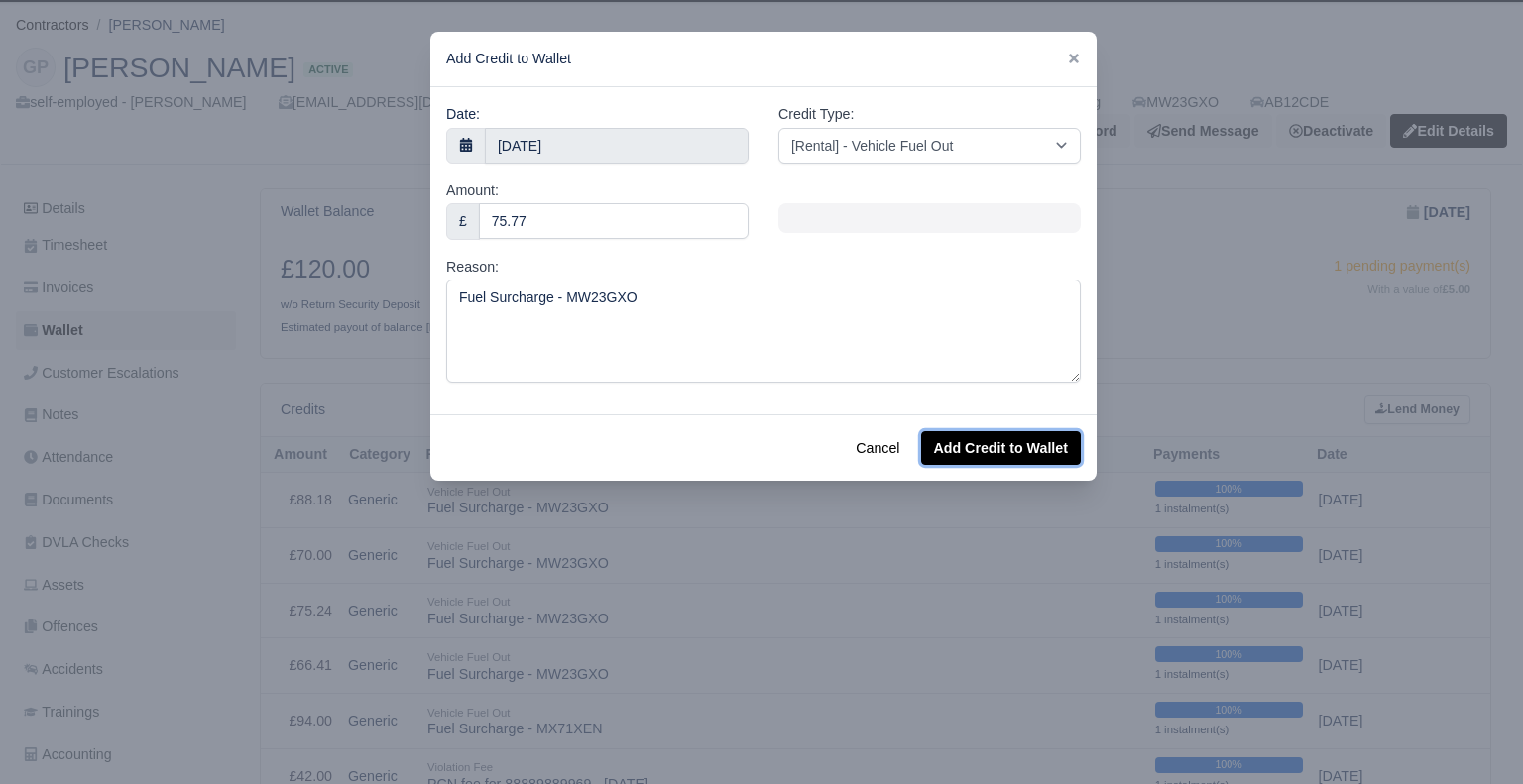 click on "Add Credit to Wallet" at bounding box center [1000, 448] 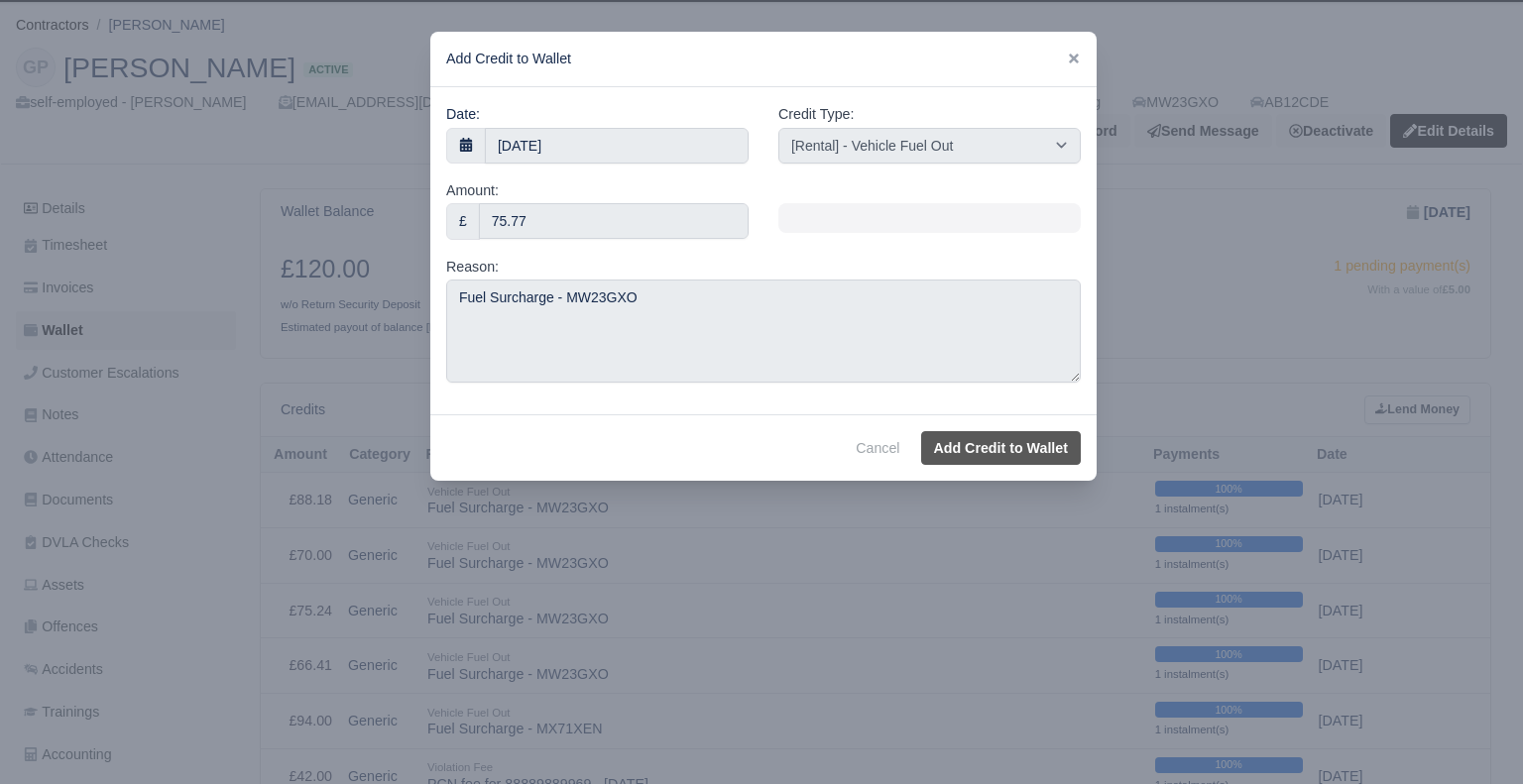 select on "other" 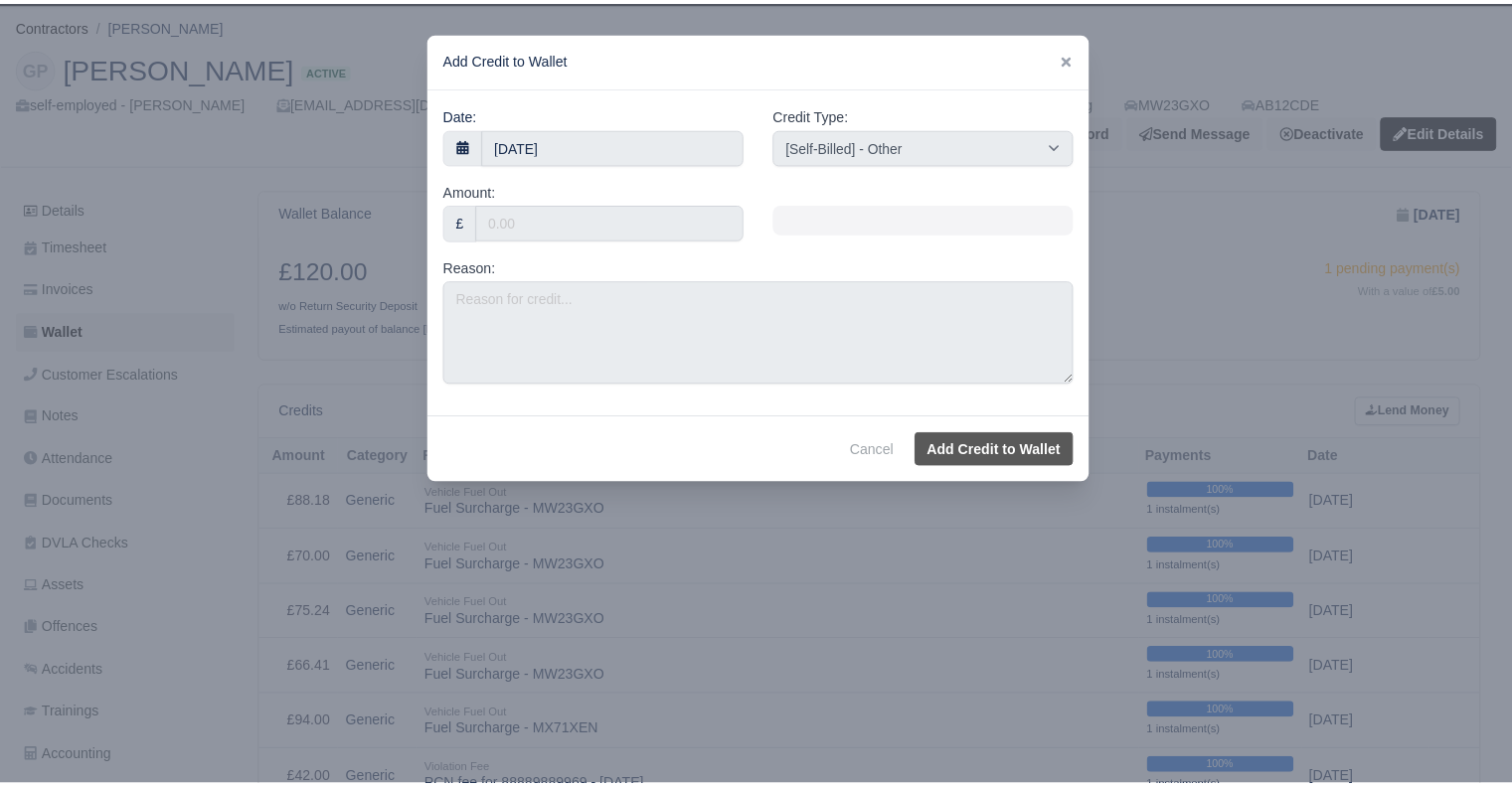 scroll, scrollTop: 99, scrollLeft: 0, axis: vertical 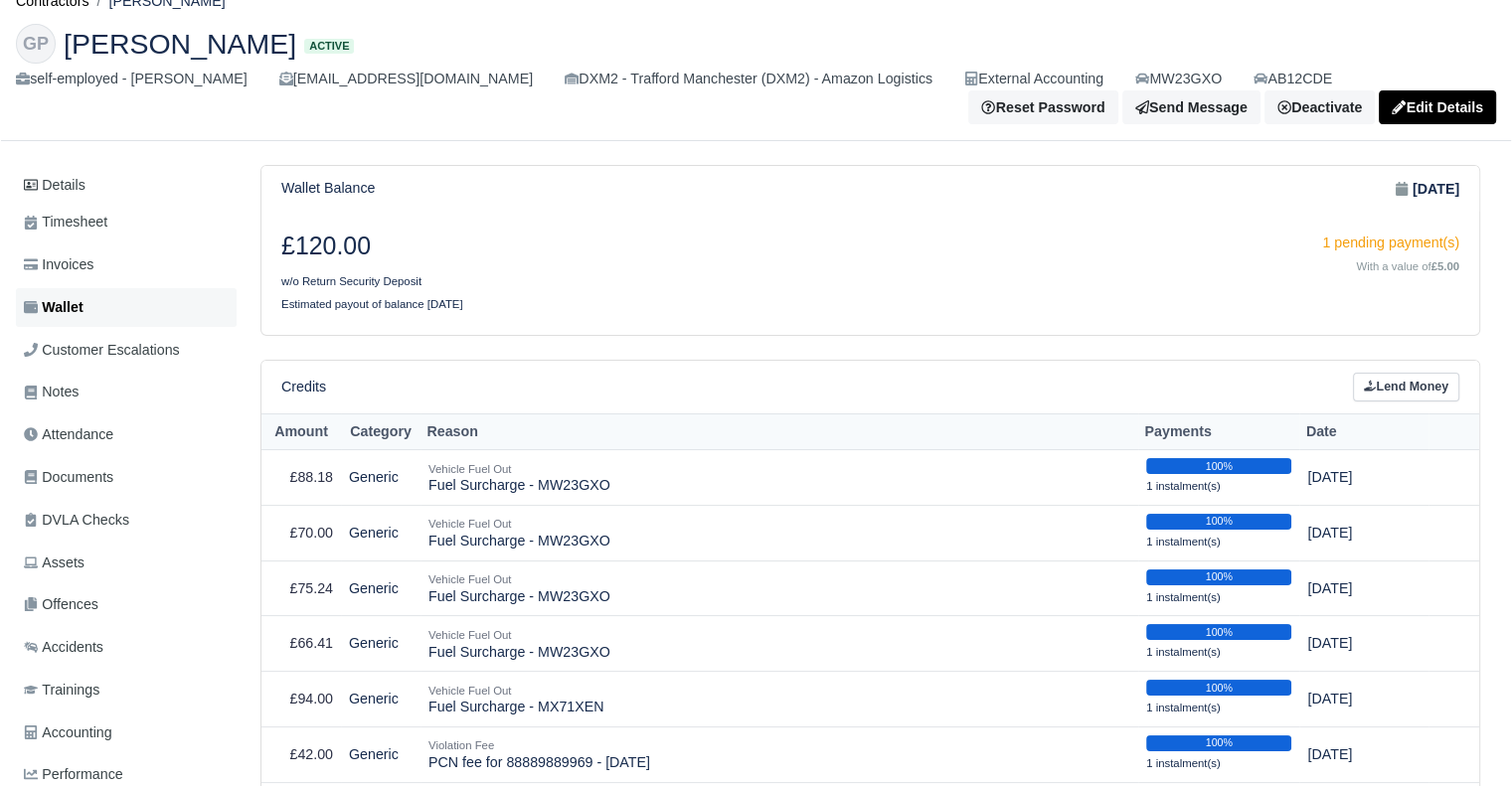 click on "Wallet" at bounding box center [126, 307] 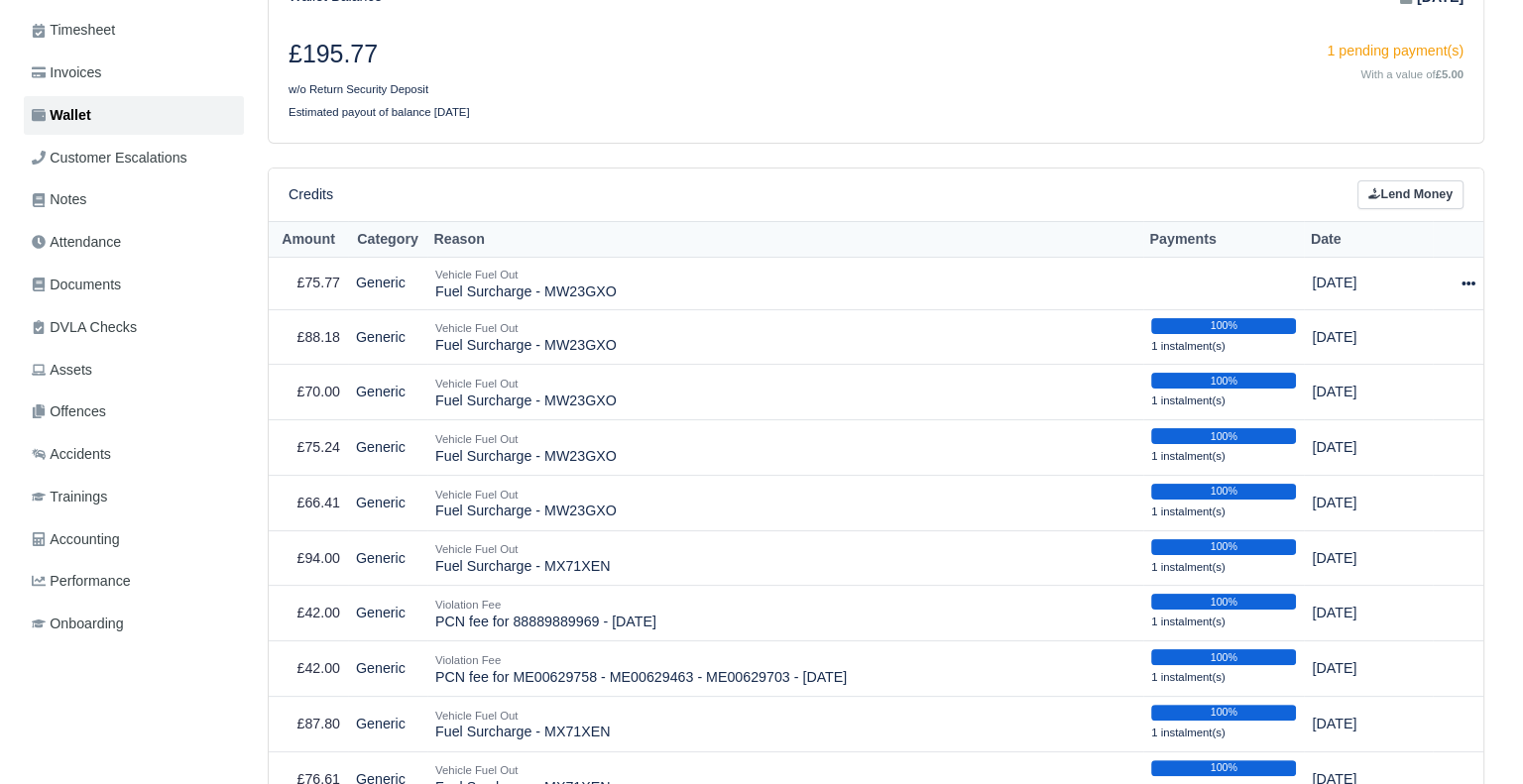 scroll, scrollTop: 0, scrollLeft: 0, axis: both 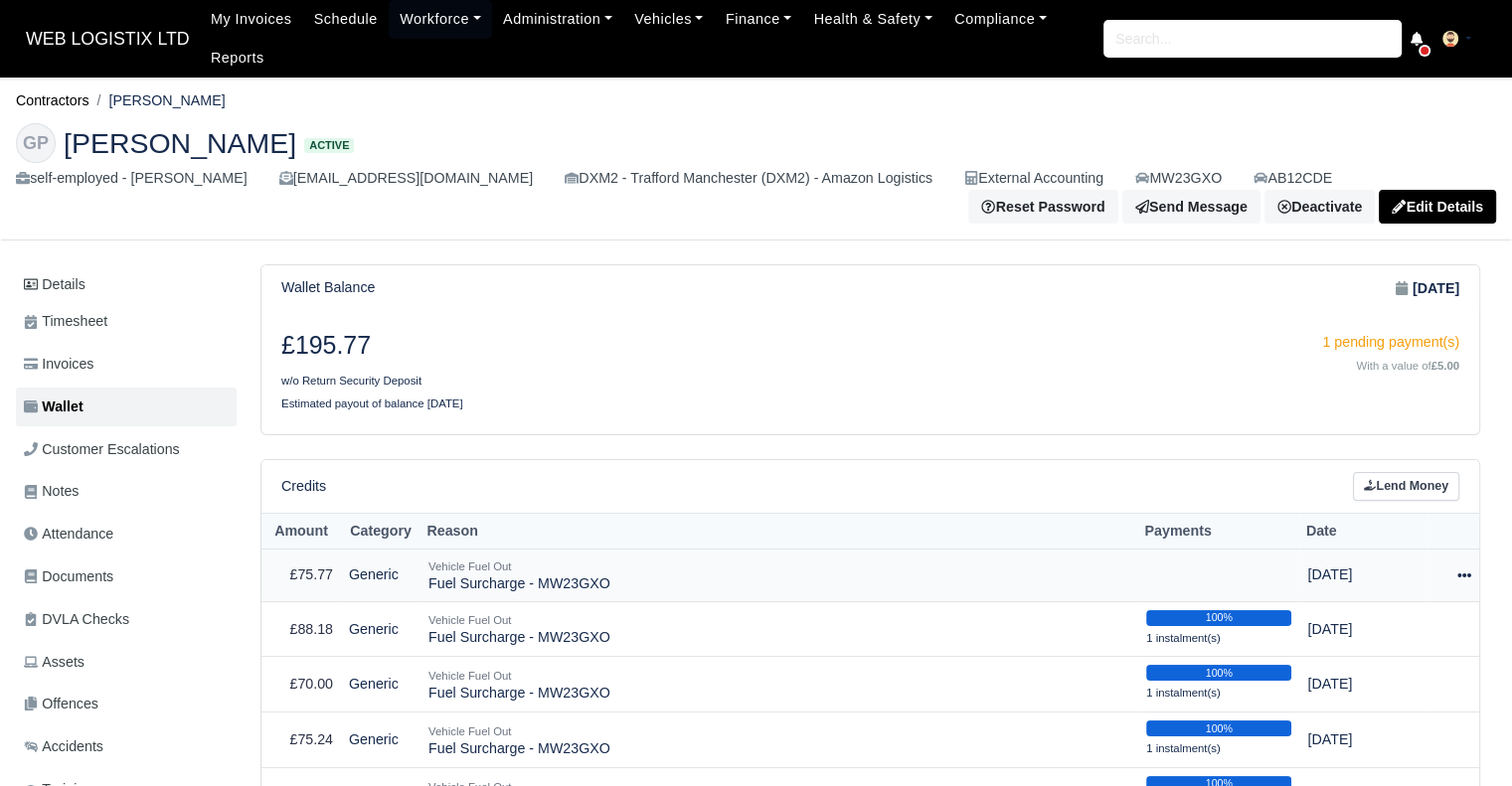 click at bounding box center [1453, 574] 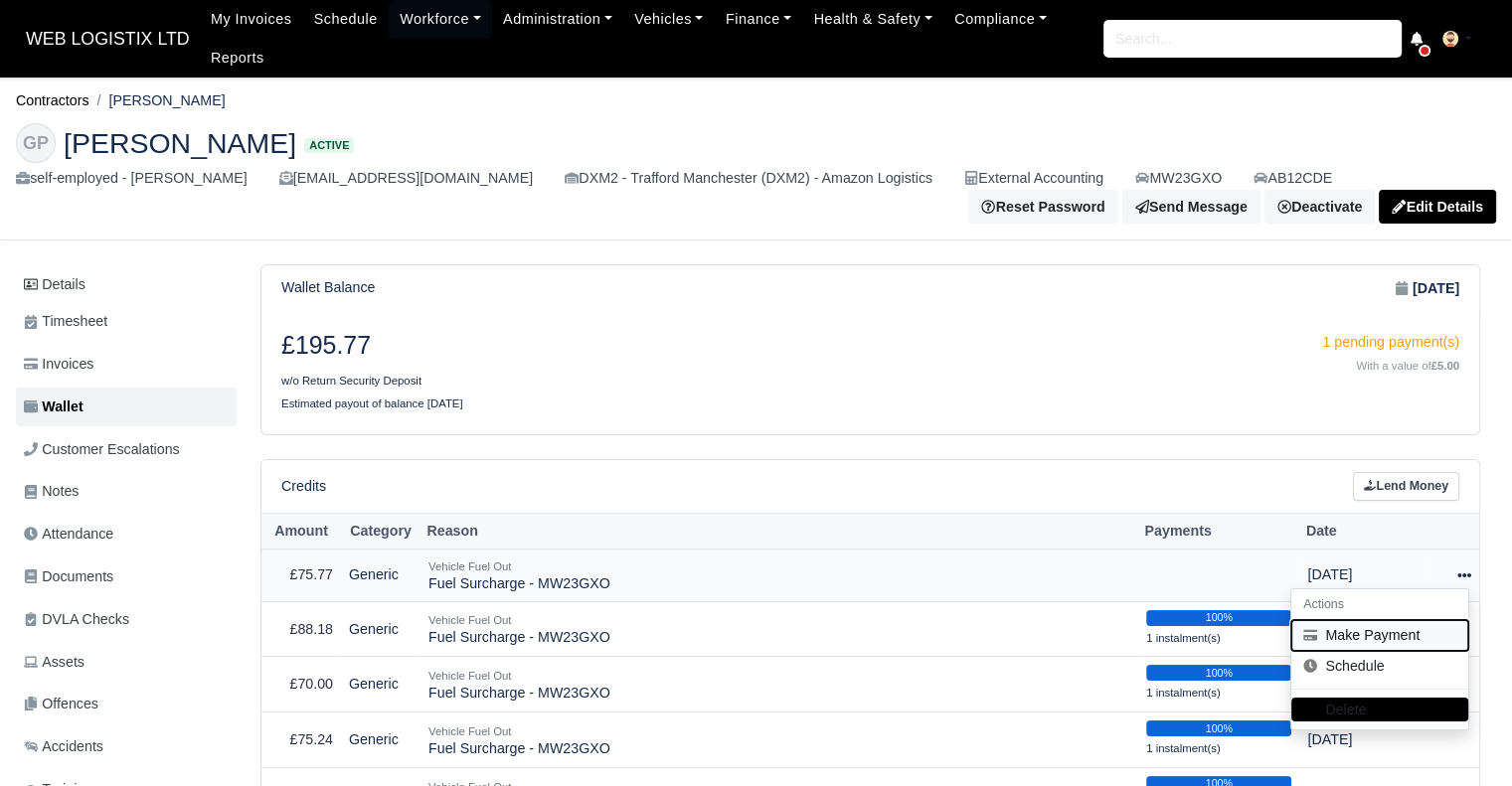 click on "Make Payment" at bounding box center [1380, 635] 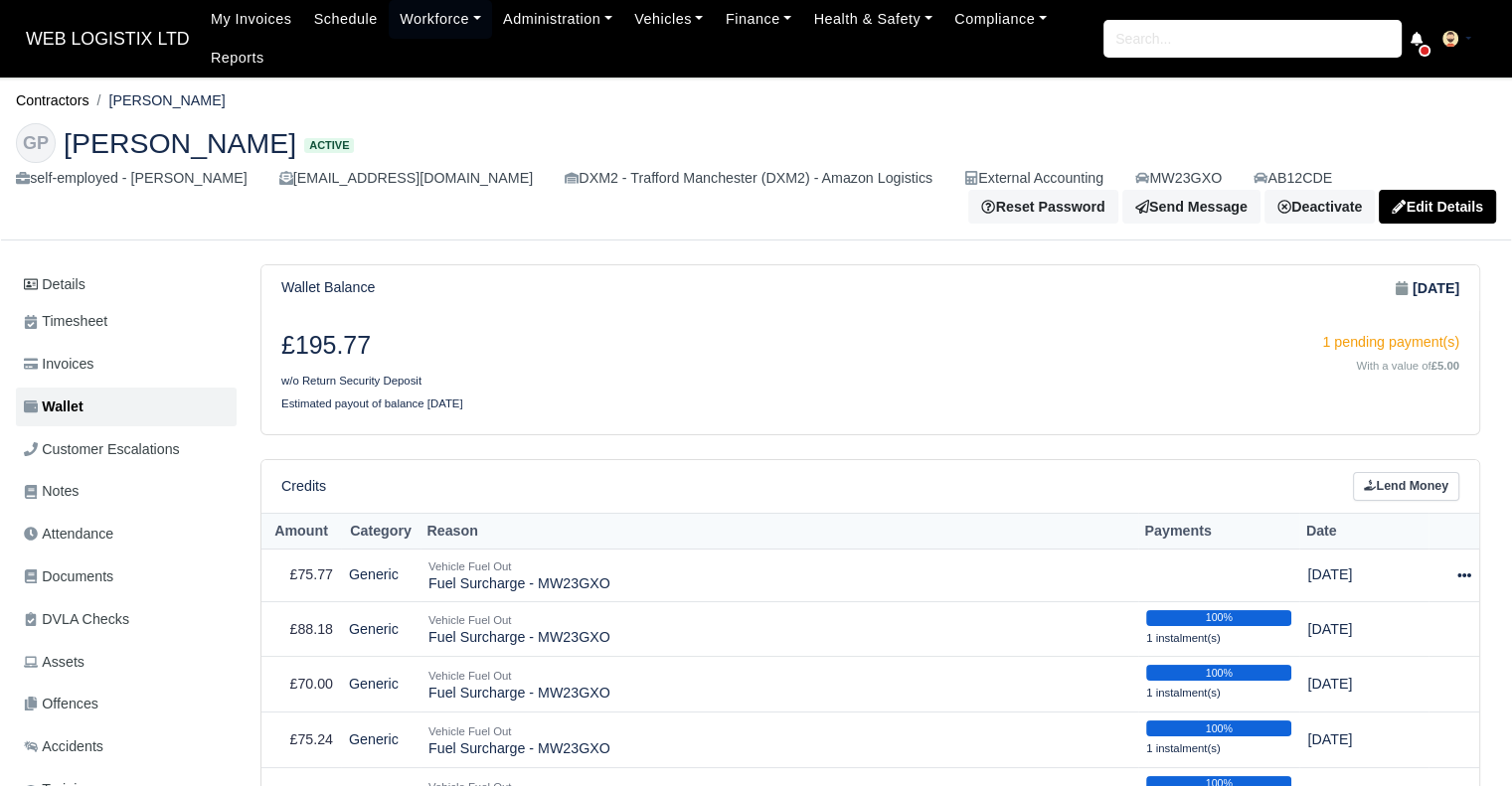 select on "5641" 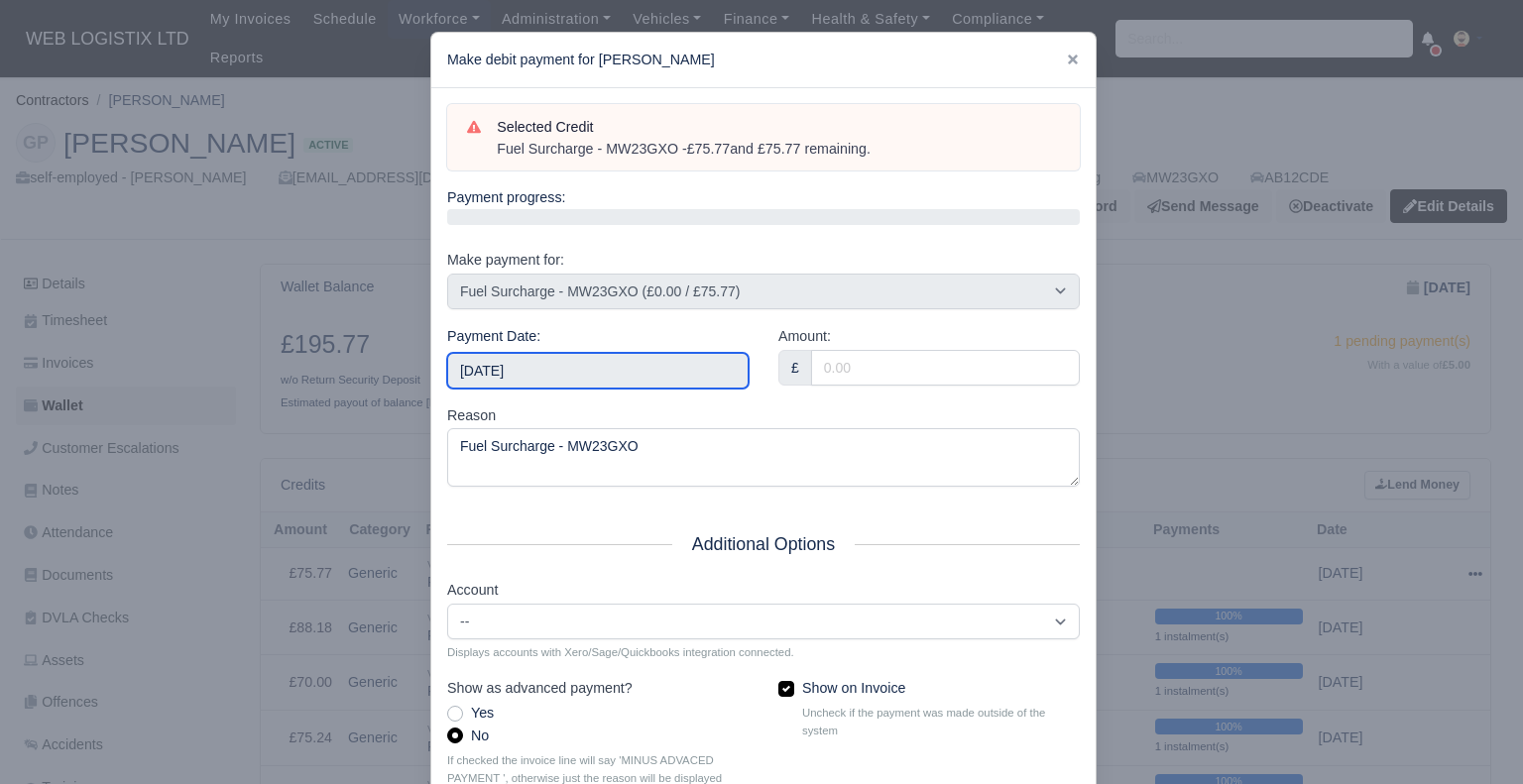 click on "[DATE]" at bounding box center [598, 371] 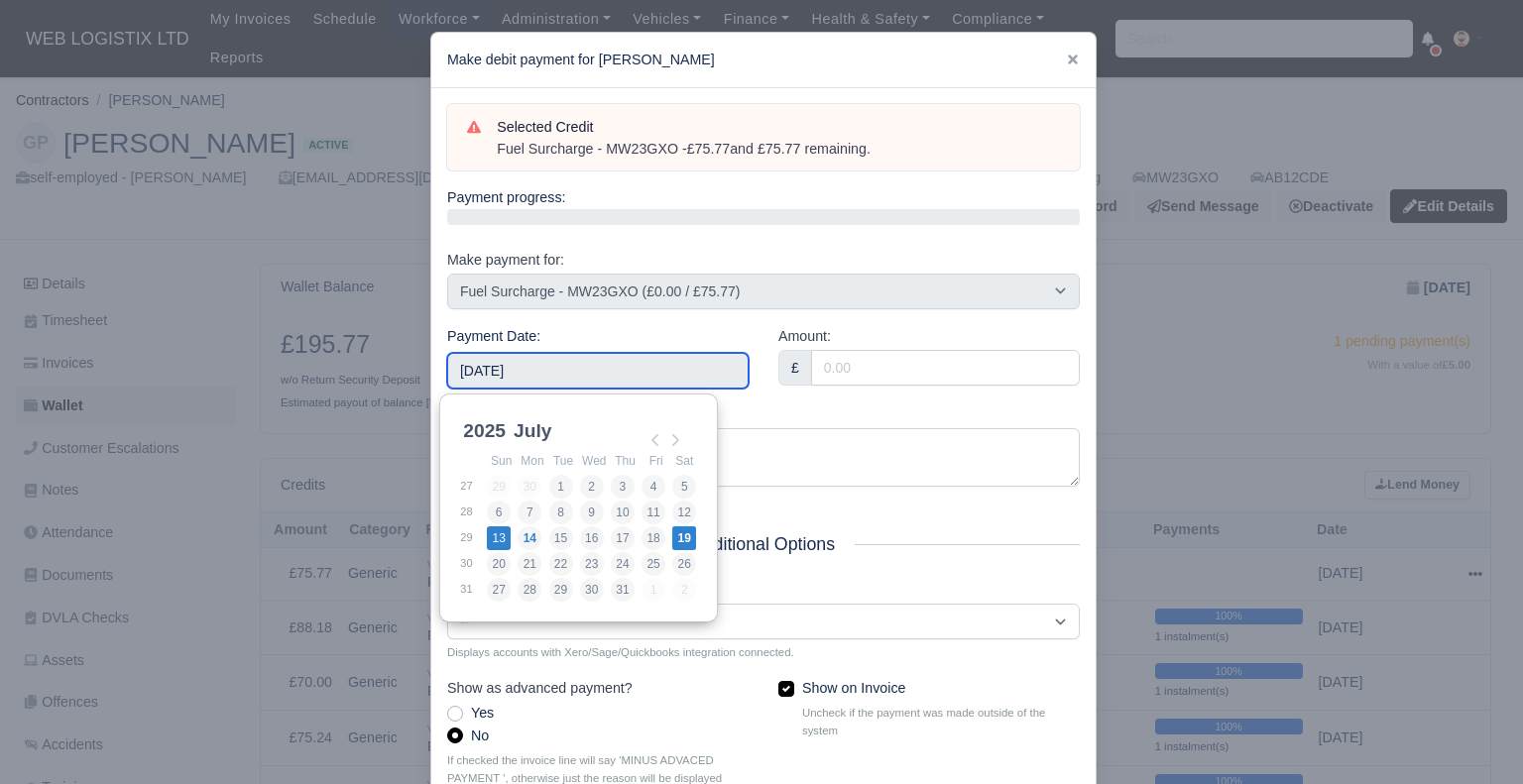 type on "2025-07-13" 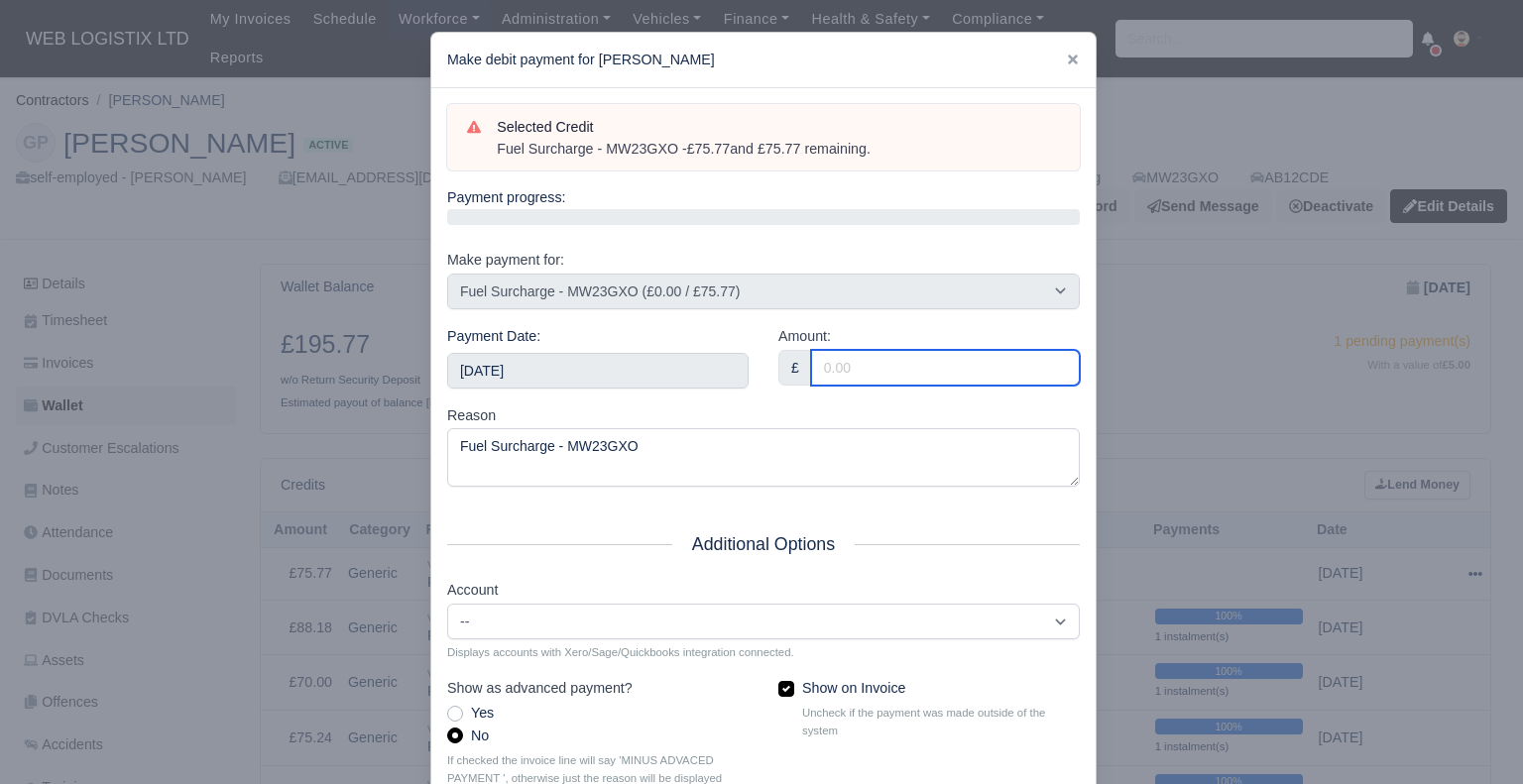 click on "Amount:" at bounding box center [945, 368] 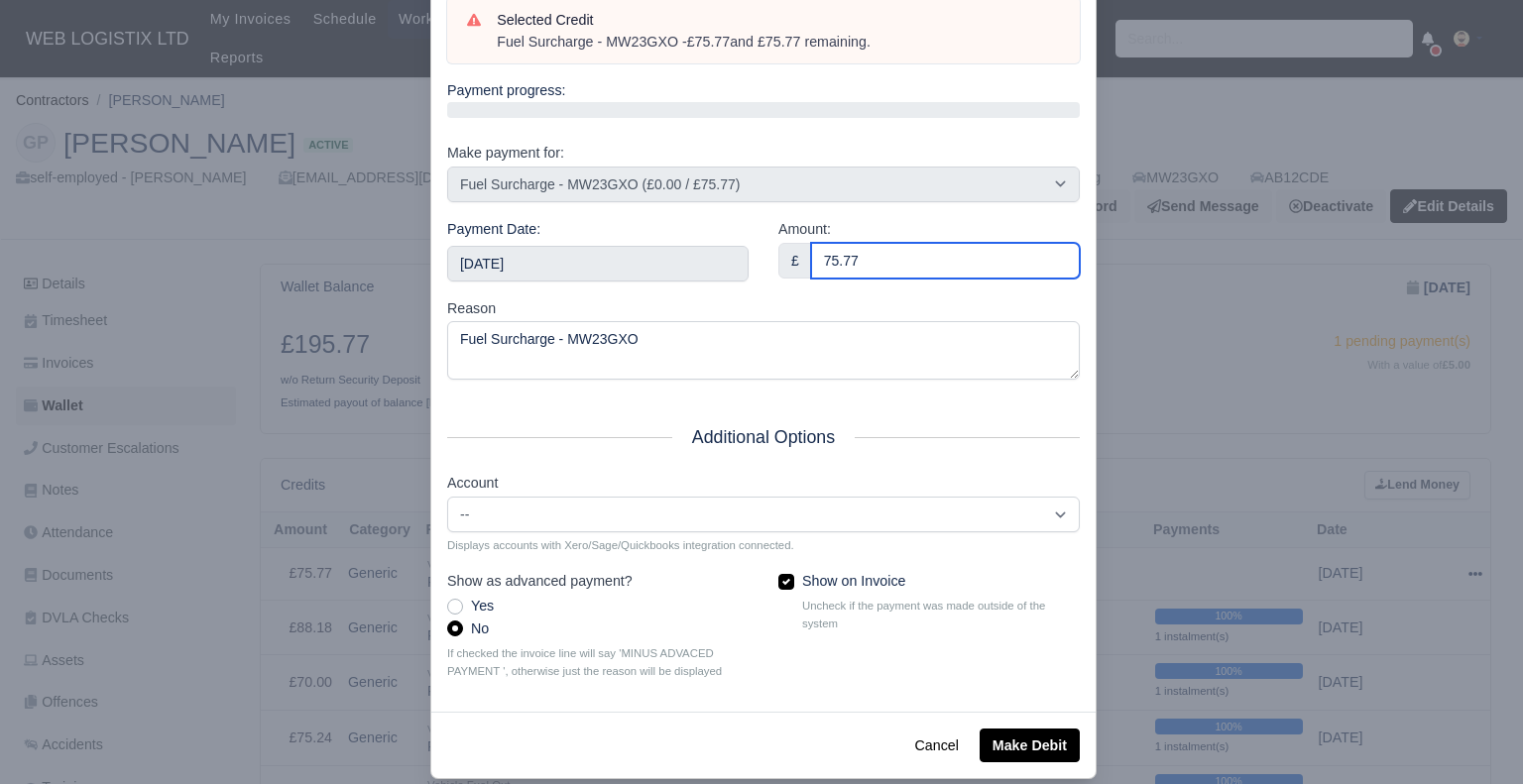 scroll, scrollTop: 134, scrollLeft: 0, axis: vertical 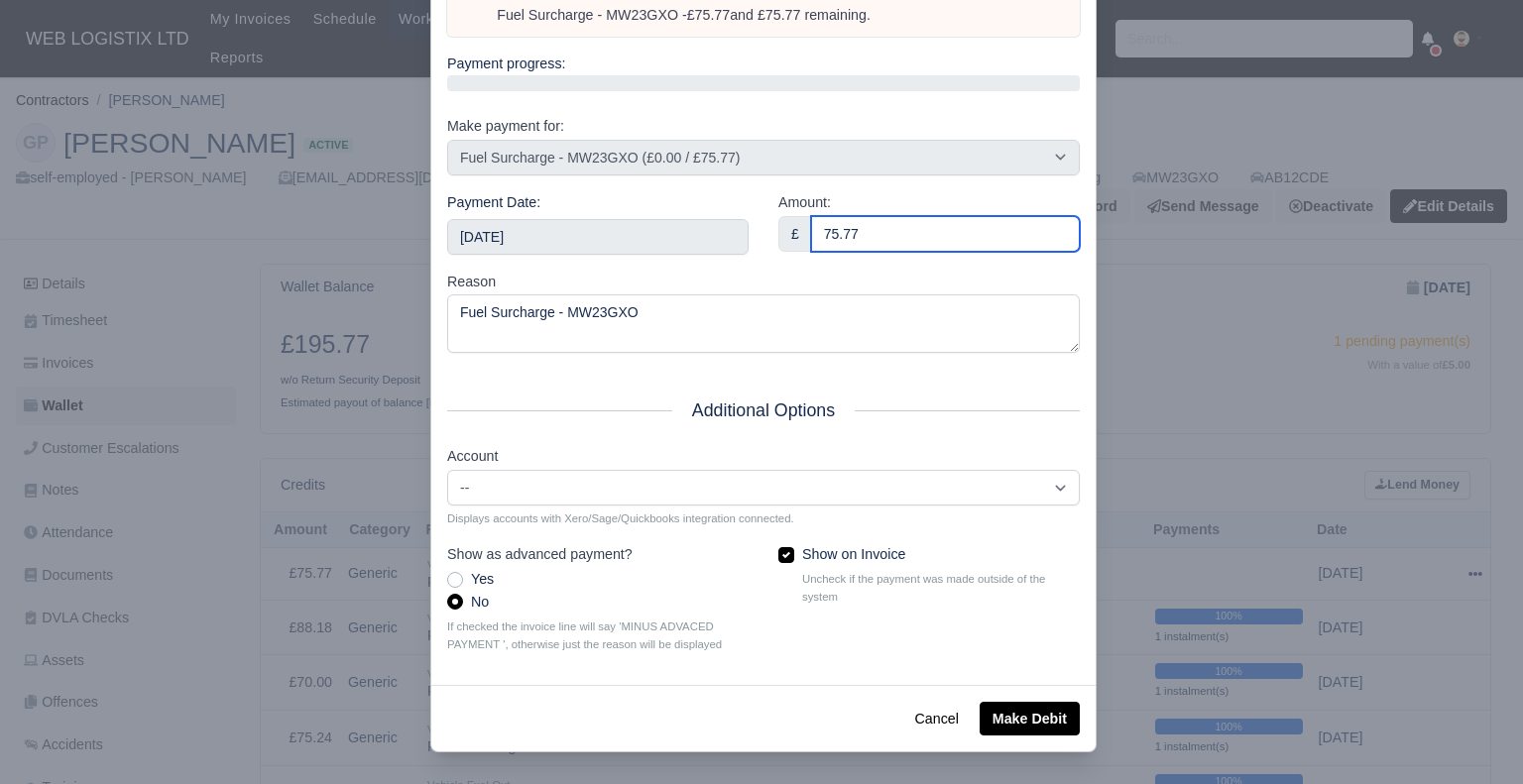 type on "75.77" 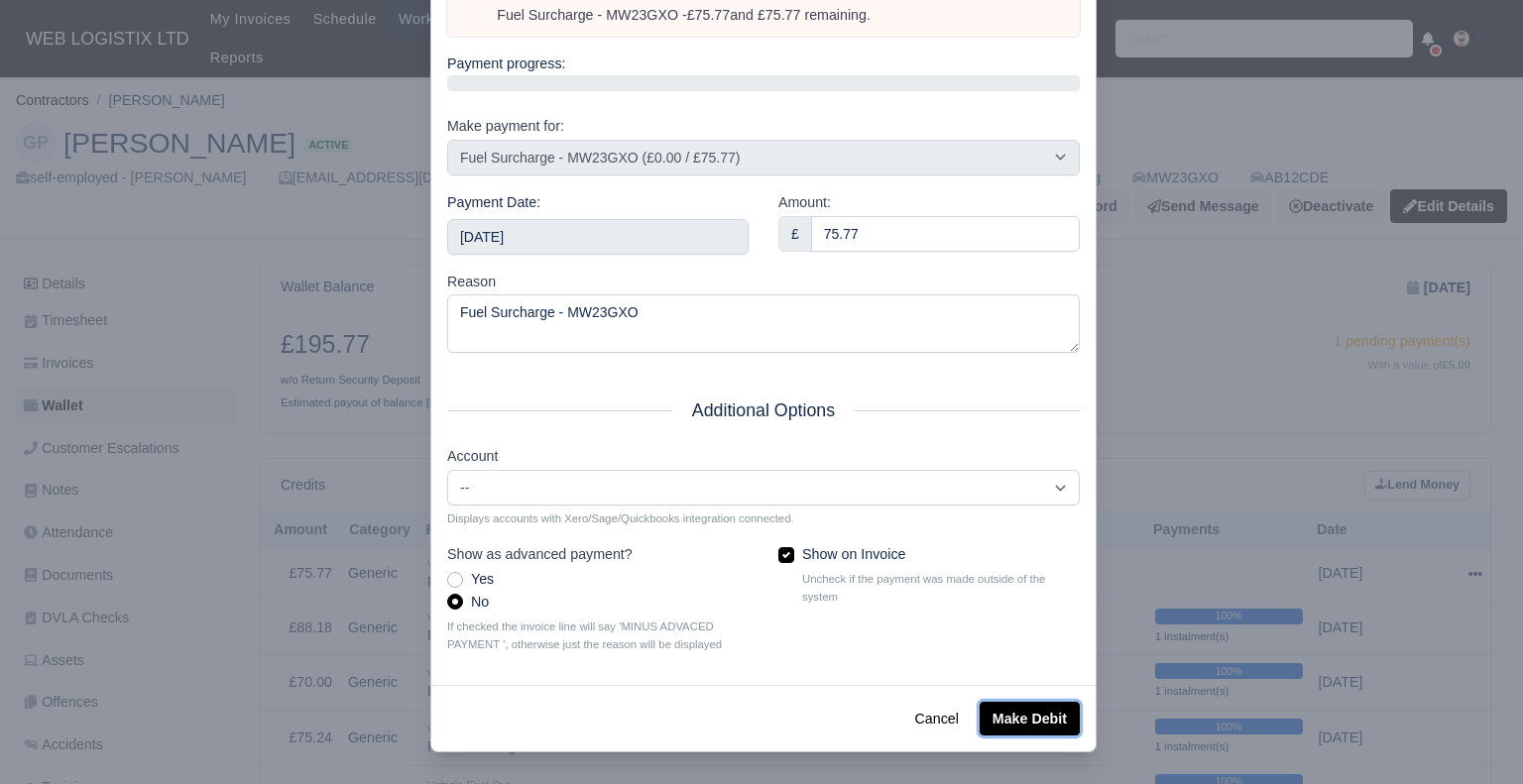 click on "Make Debit" at bounding box center [1029, 719] 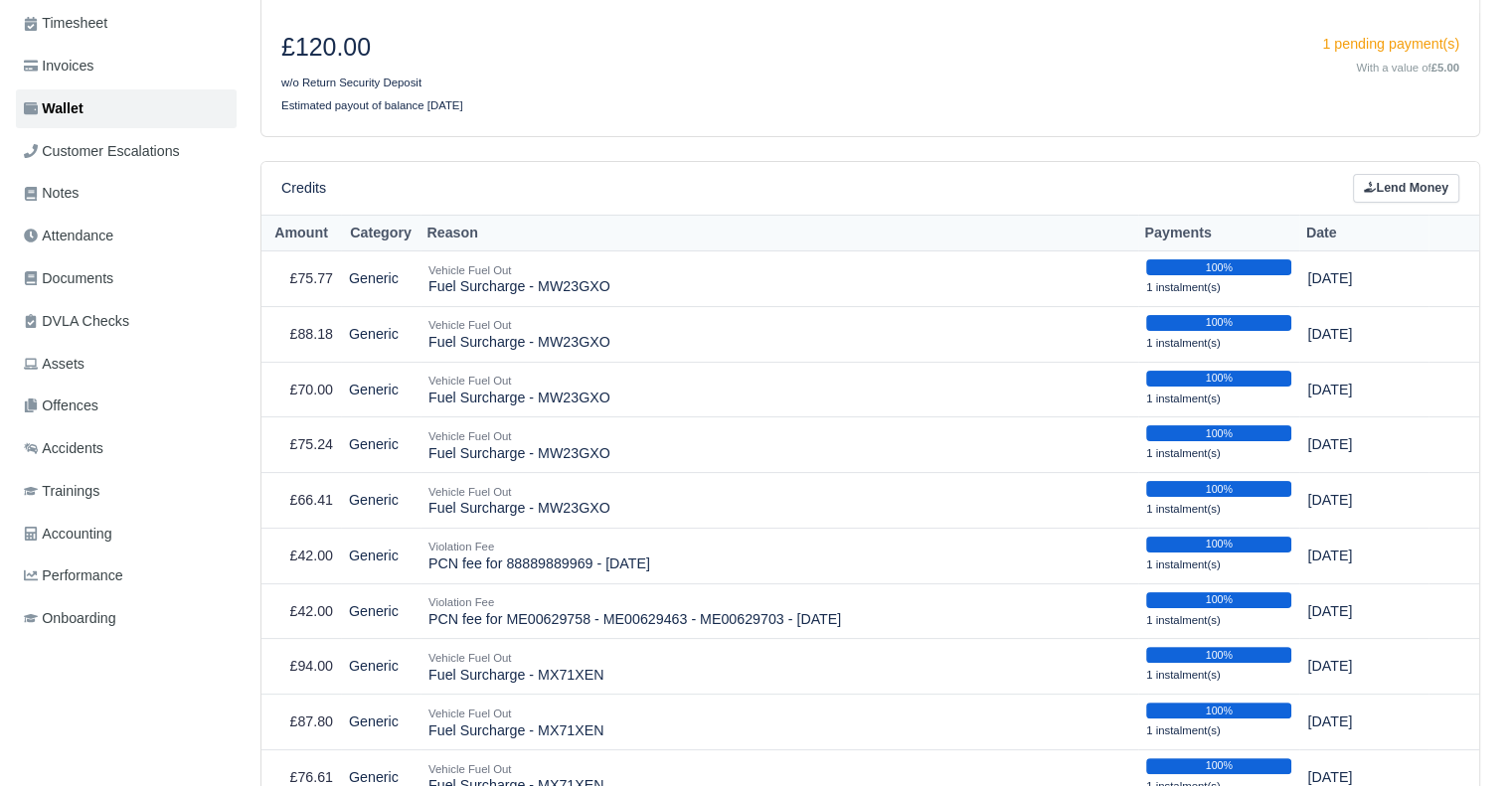 scroll, scrollTop: 0, scrollLeft: 0, axis: both 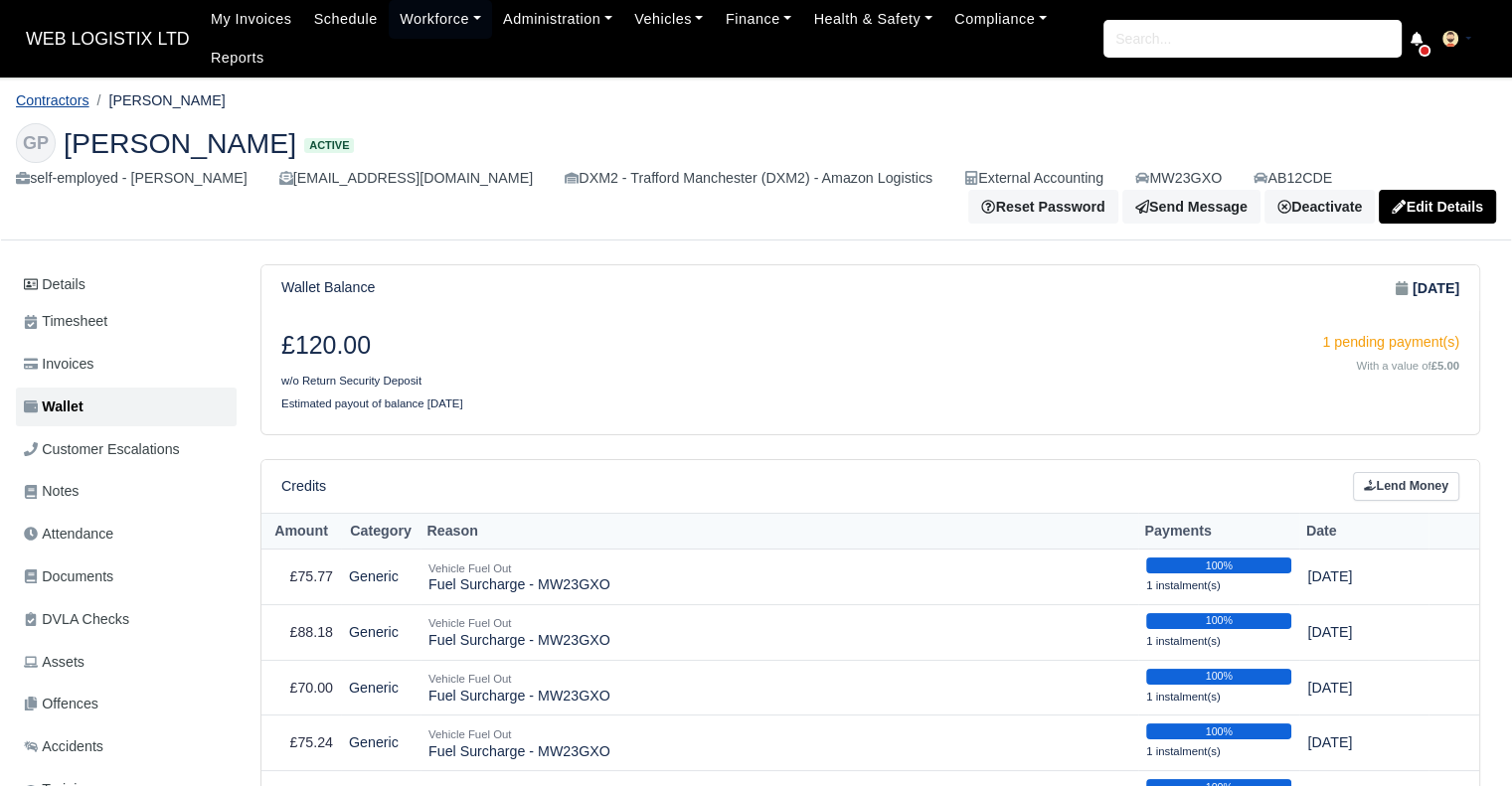 click on "Contractors" at bounding box center [53, 100] 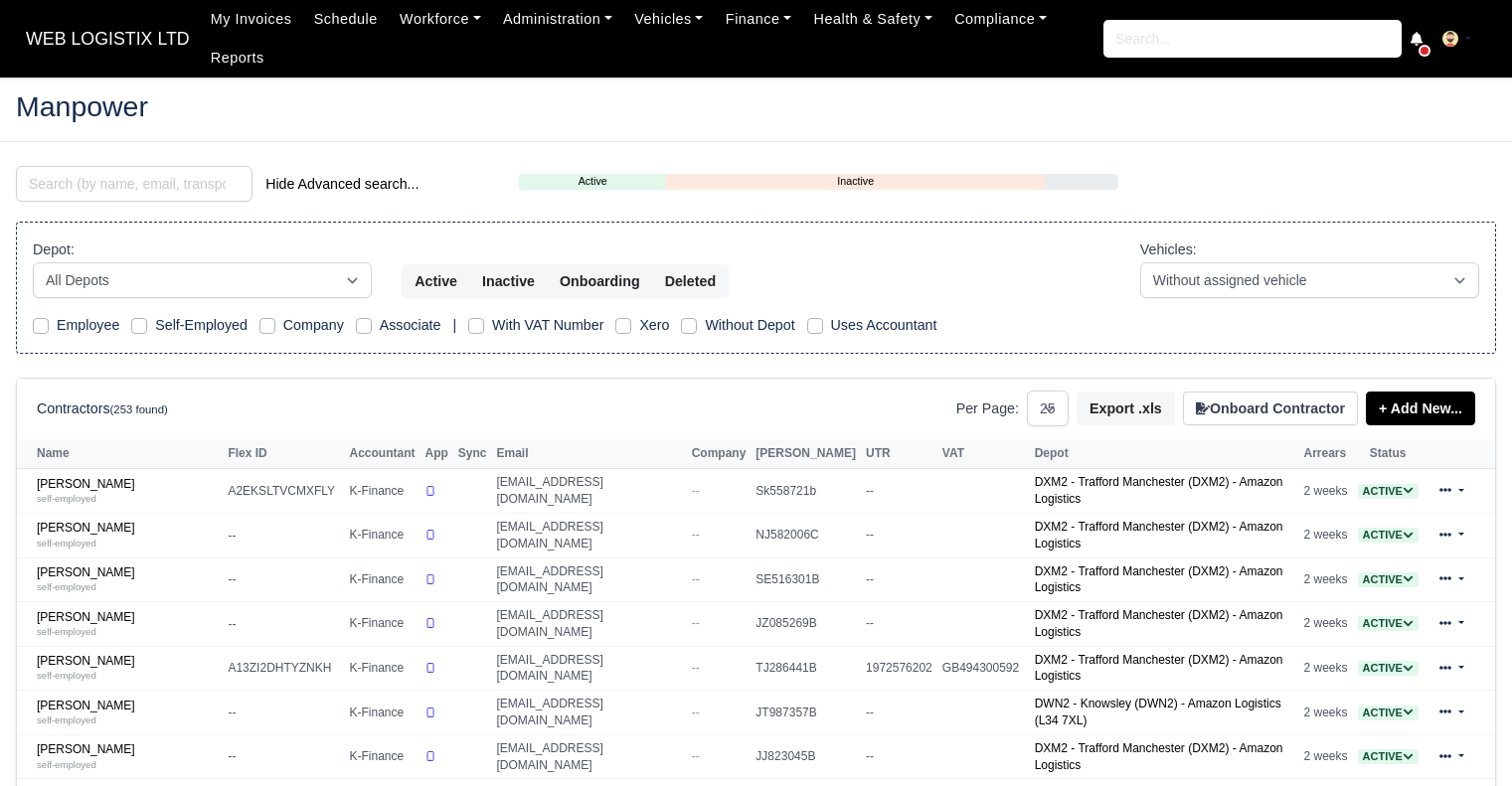 select on "25" 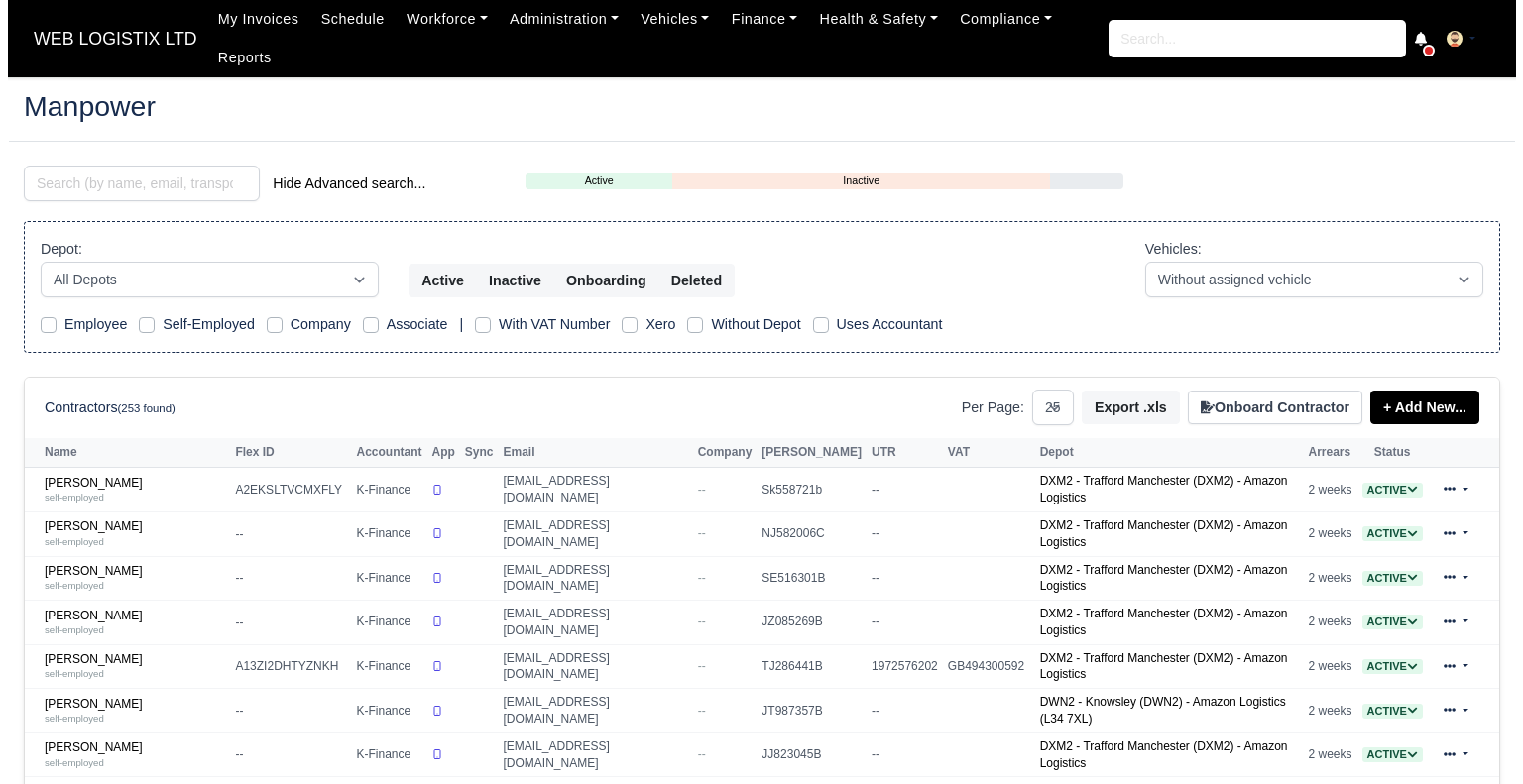 scroll, scrollTop: 0, scrollLeft: 0, axis: both 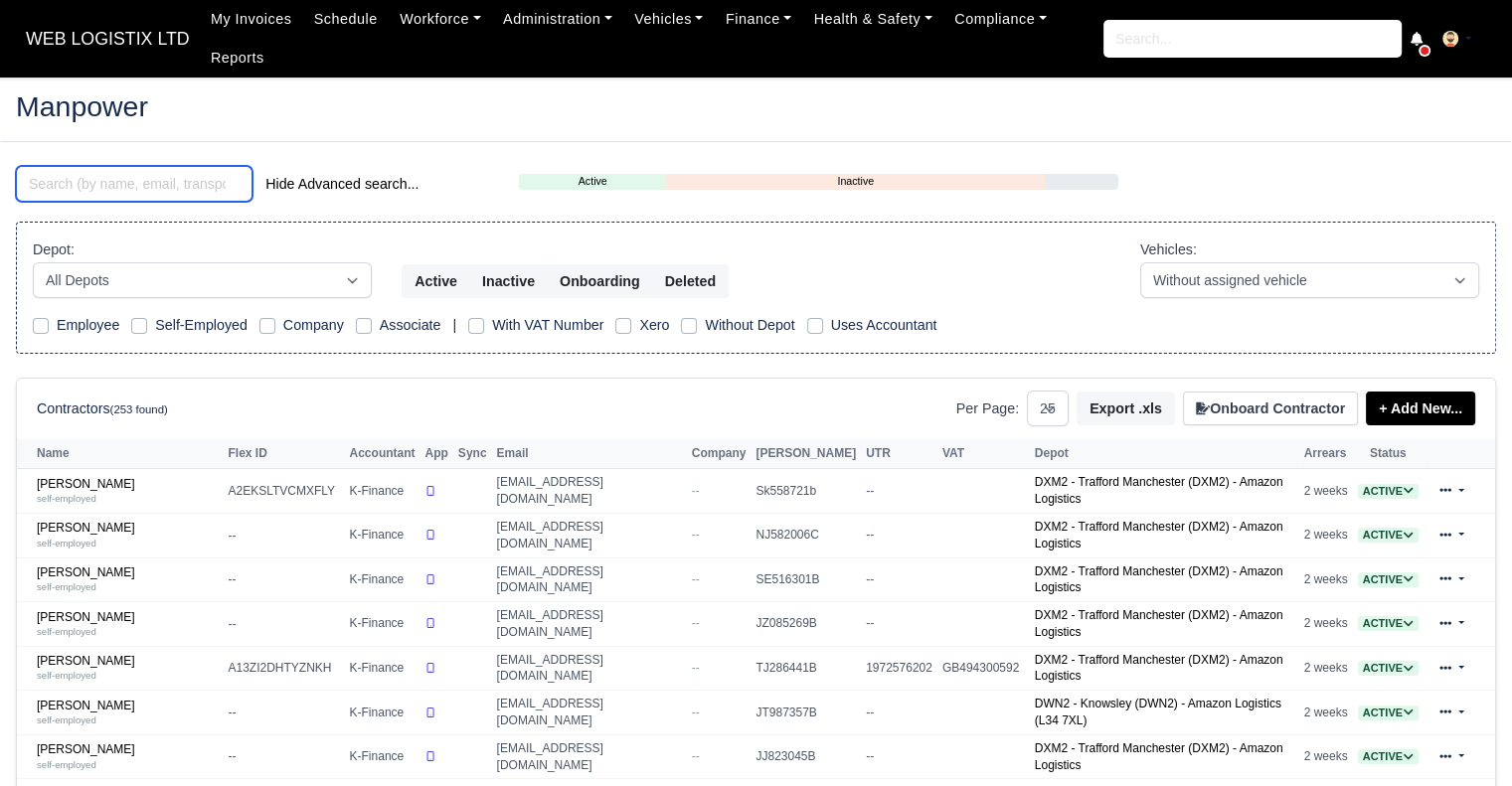 click at bounding box center (134, 184) 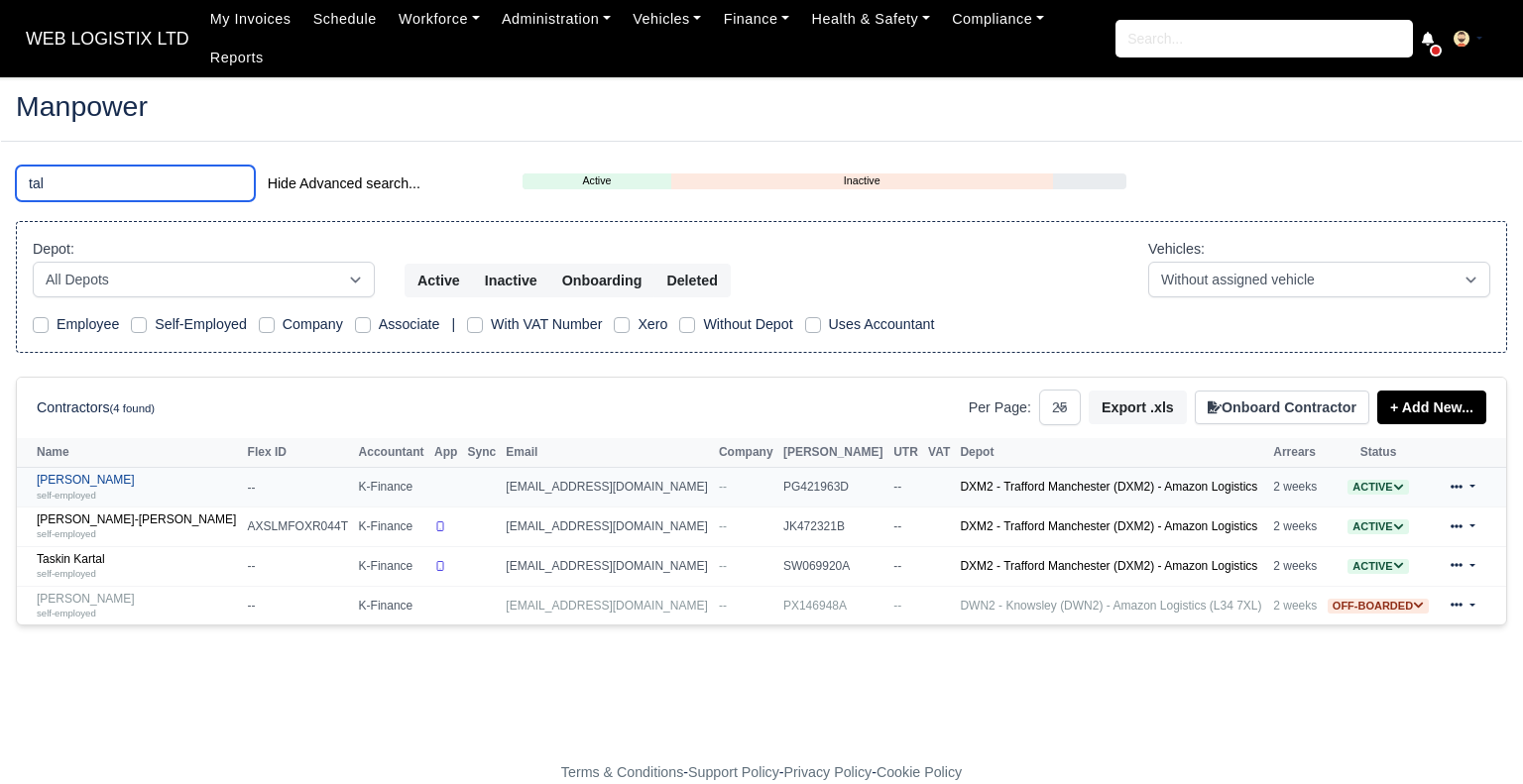 type on "tal" 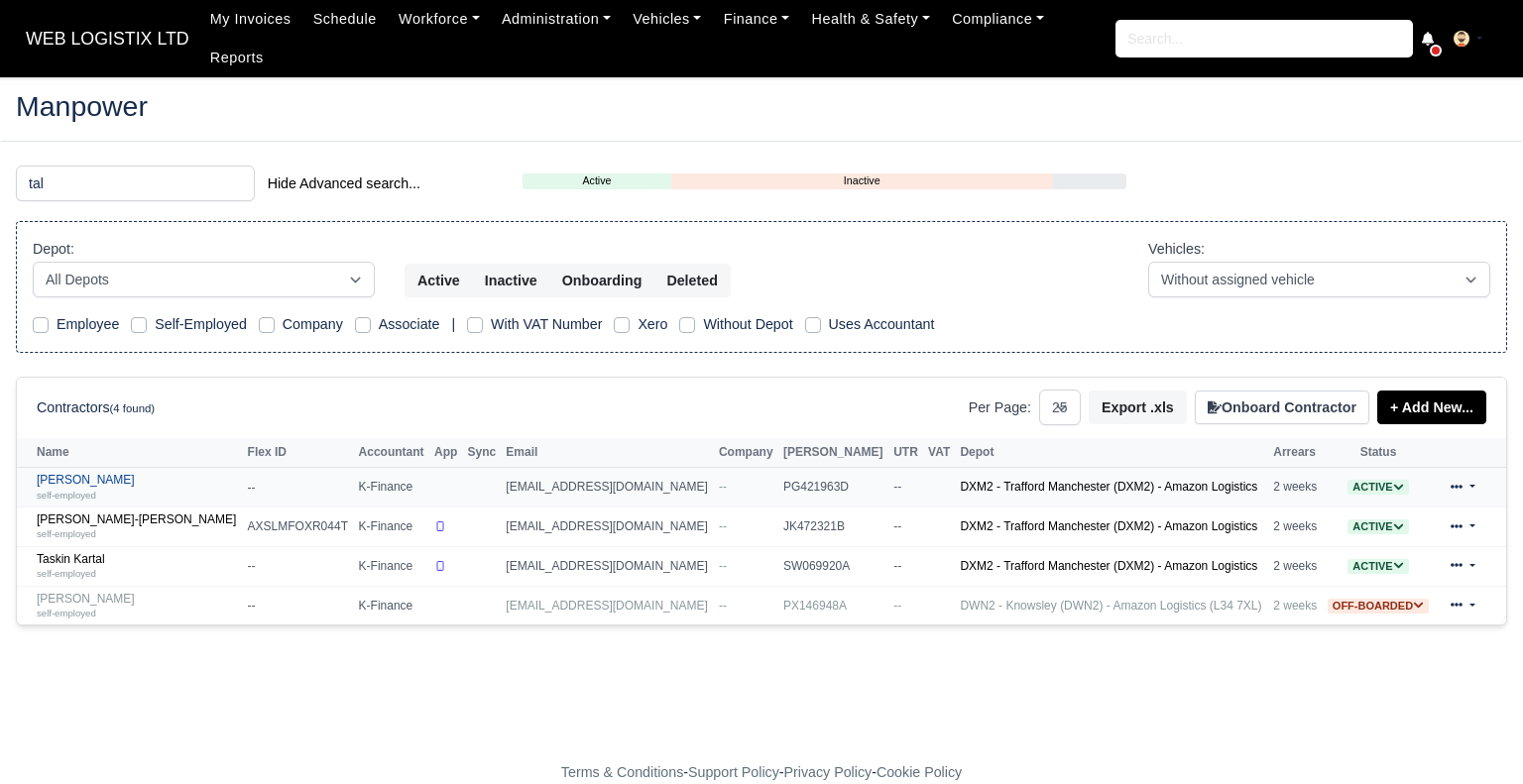 click on "Joseph Tallent
self-employed" at bounding box center [137, 487] 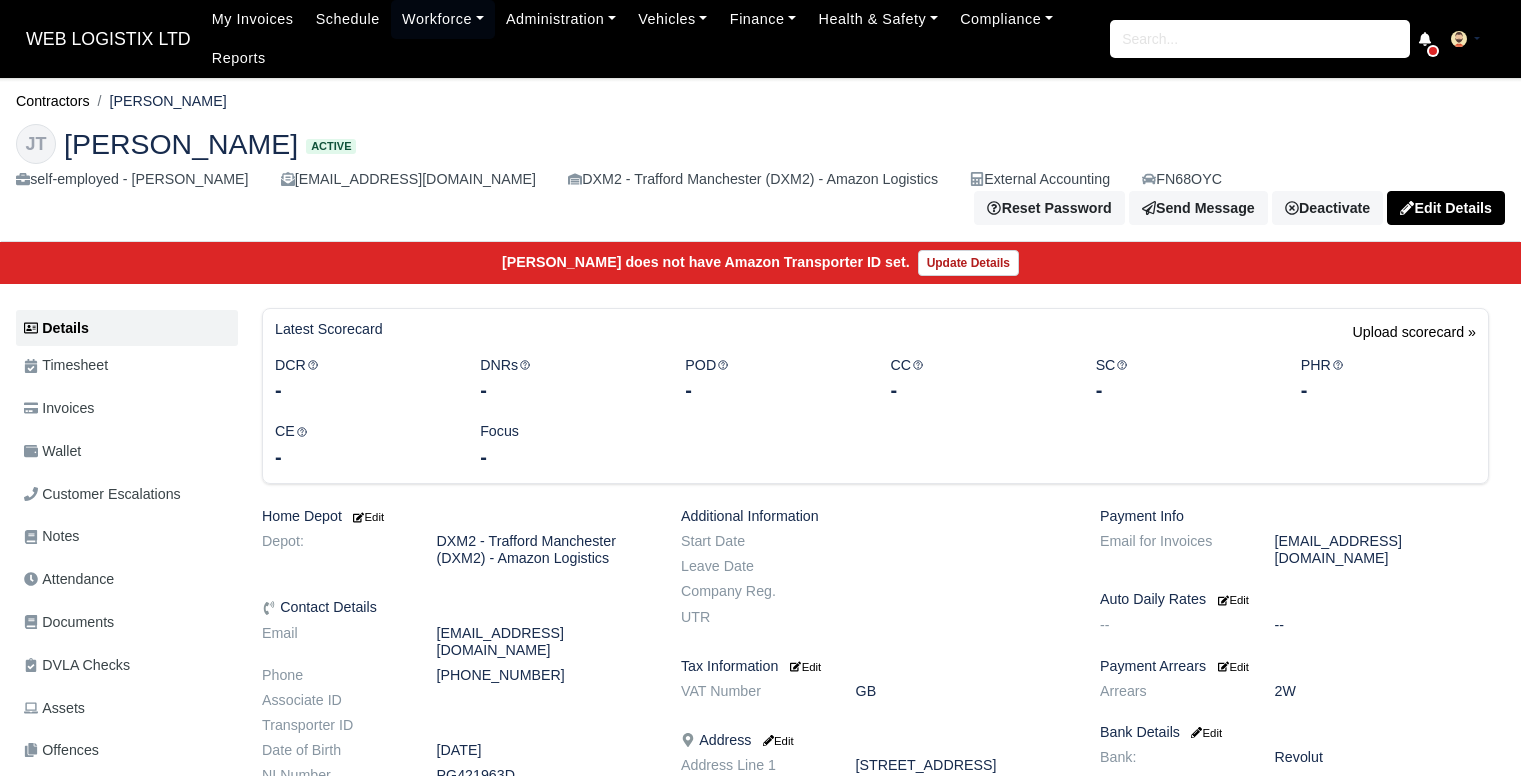 scroll, scrollTop: 0, scrollLeft: 0, axis: both 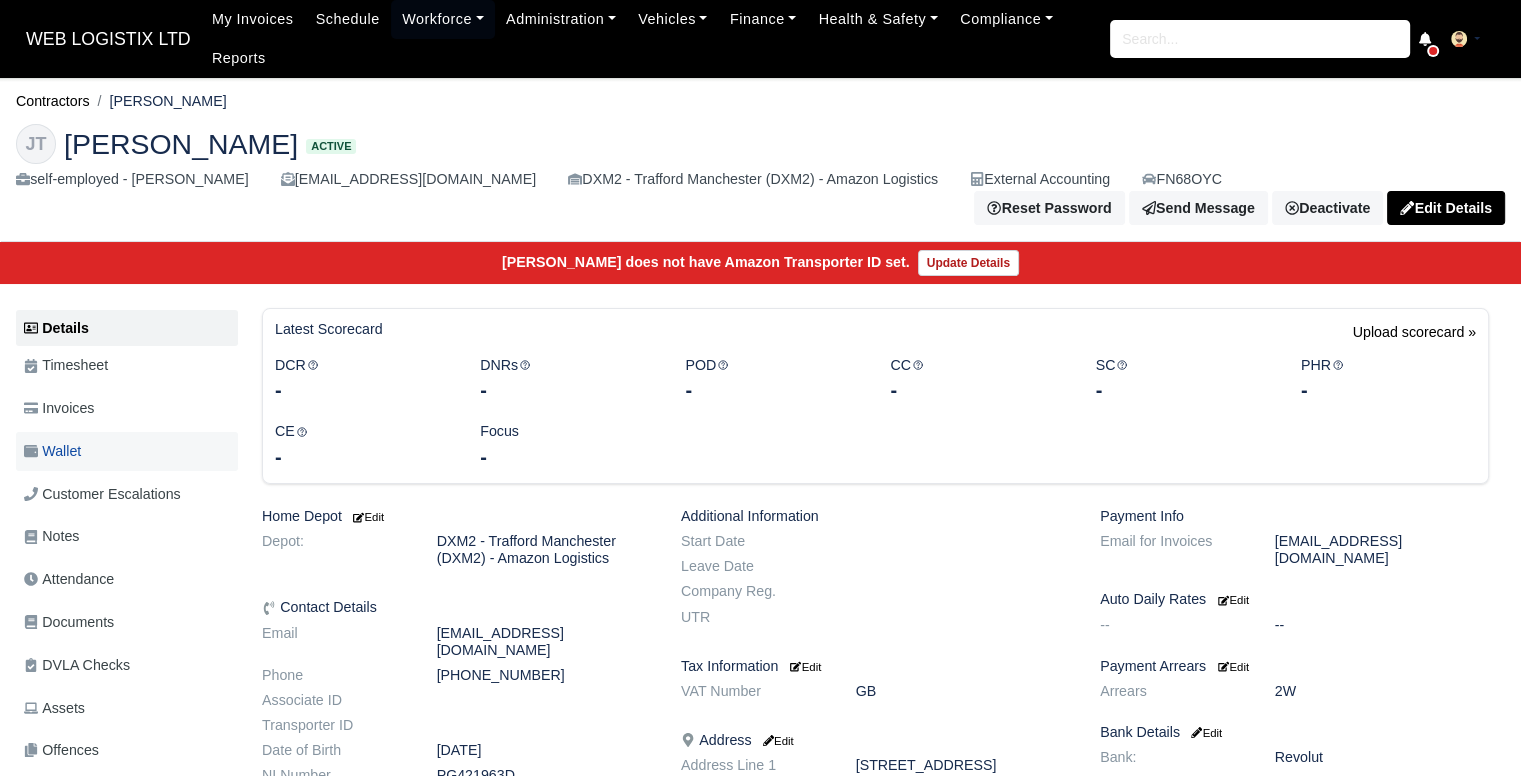 click on "Wallet" at bounding box center [127, 451] 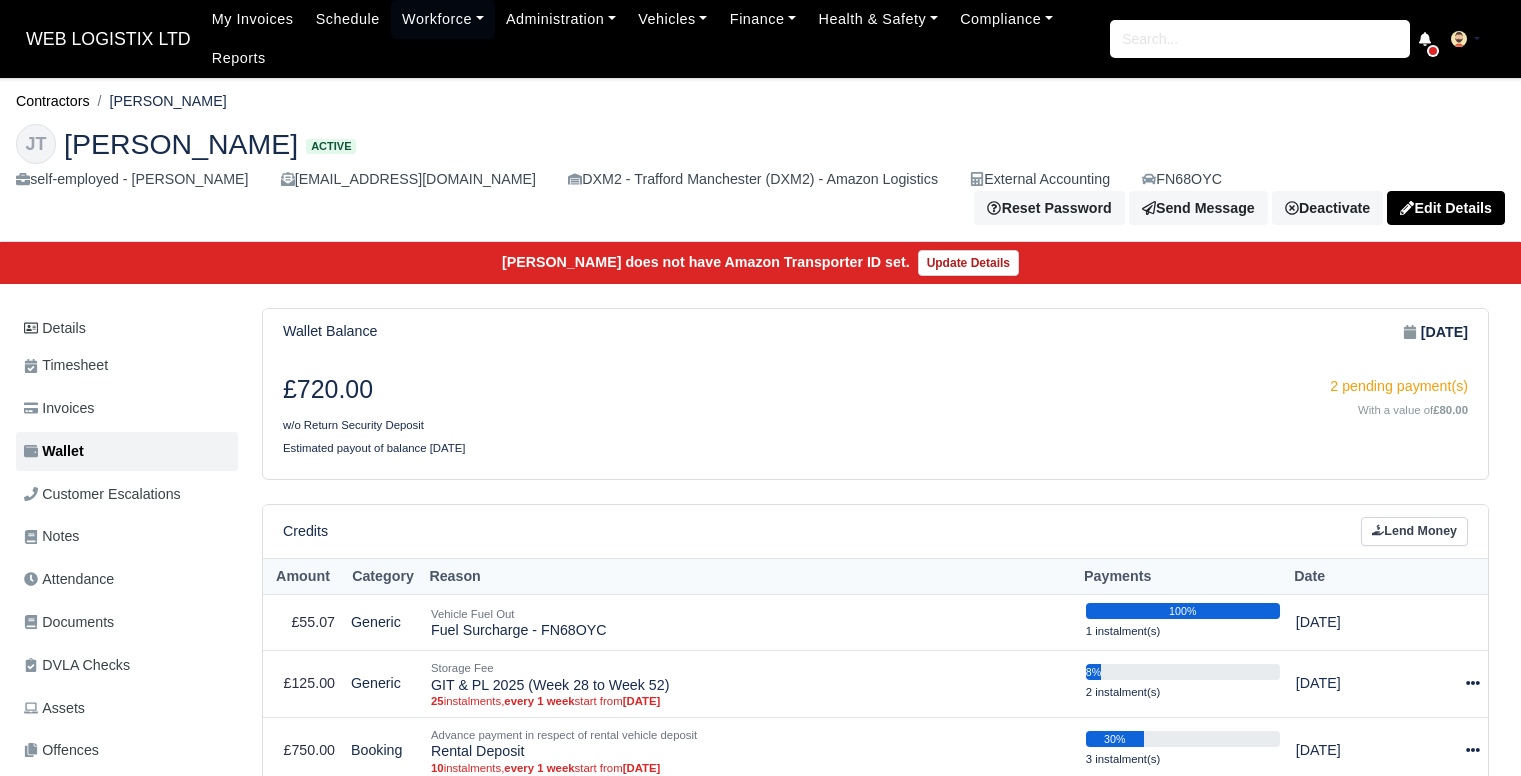 scroll, scrollTop: 0, scrollLeft: 0, axis: both 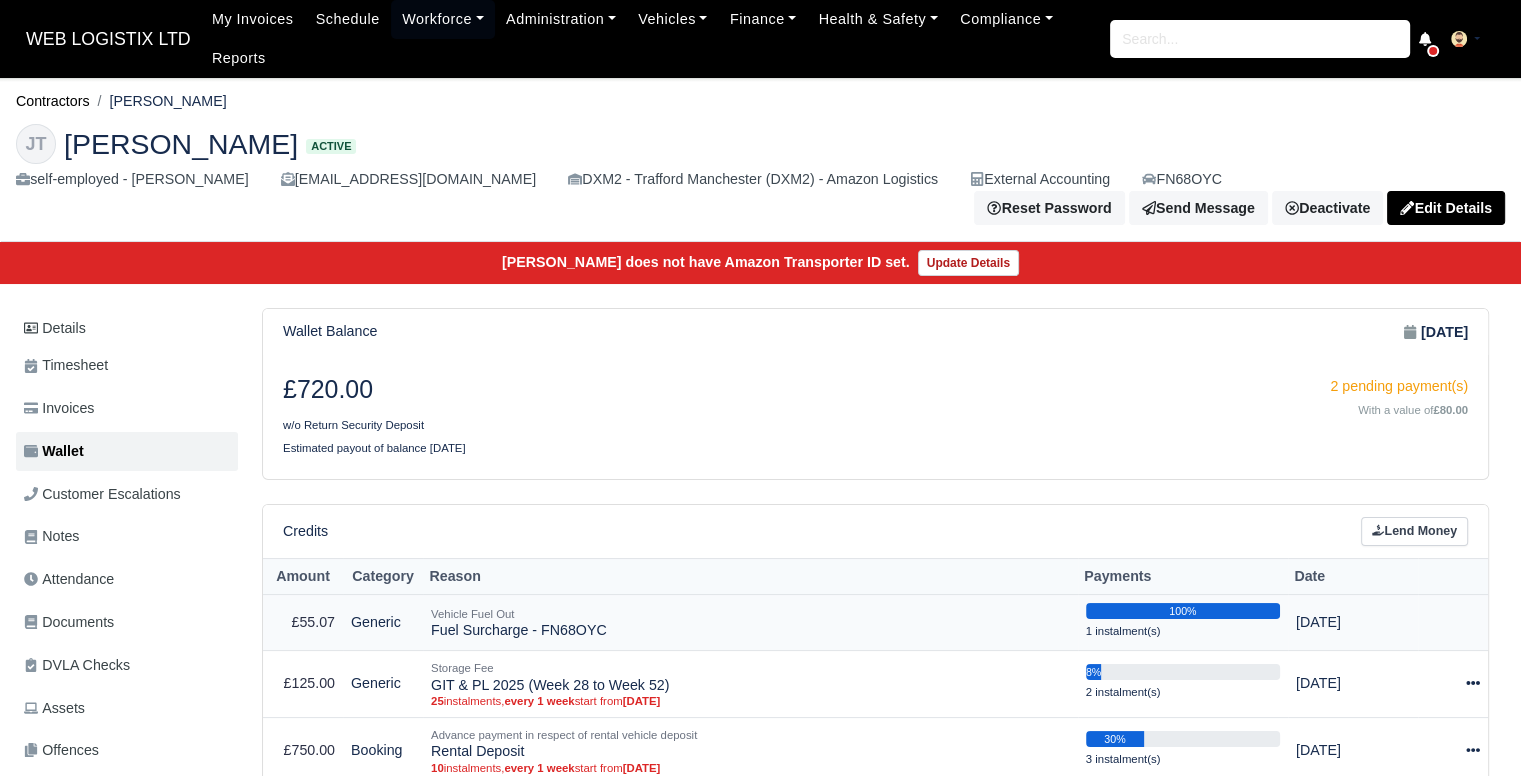 drag, startPoint x: 615, startPoint y: 626, endPoint x: 428, endPoint y: 620, distance: 187.09624 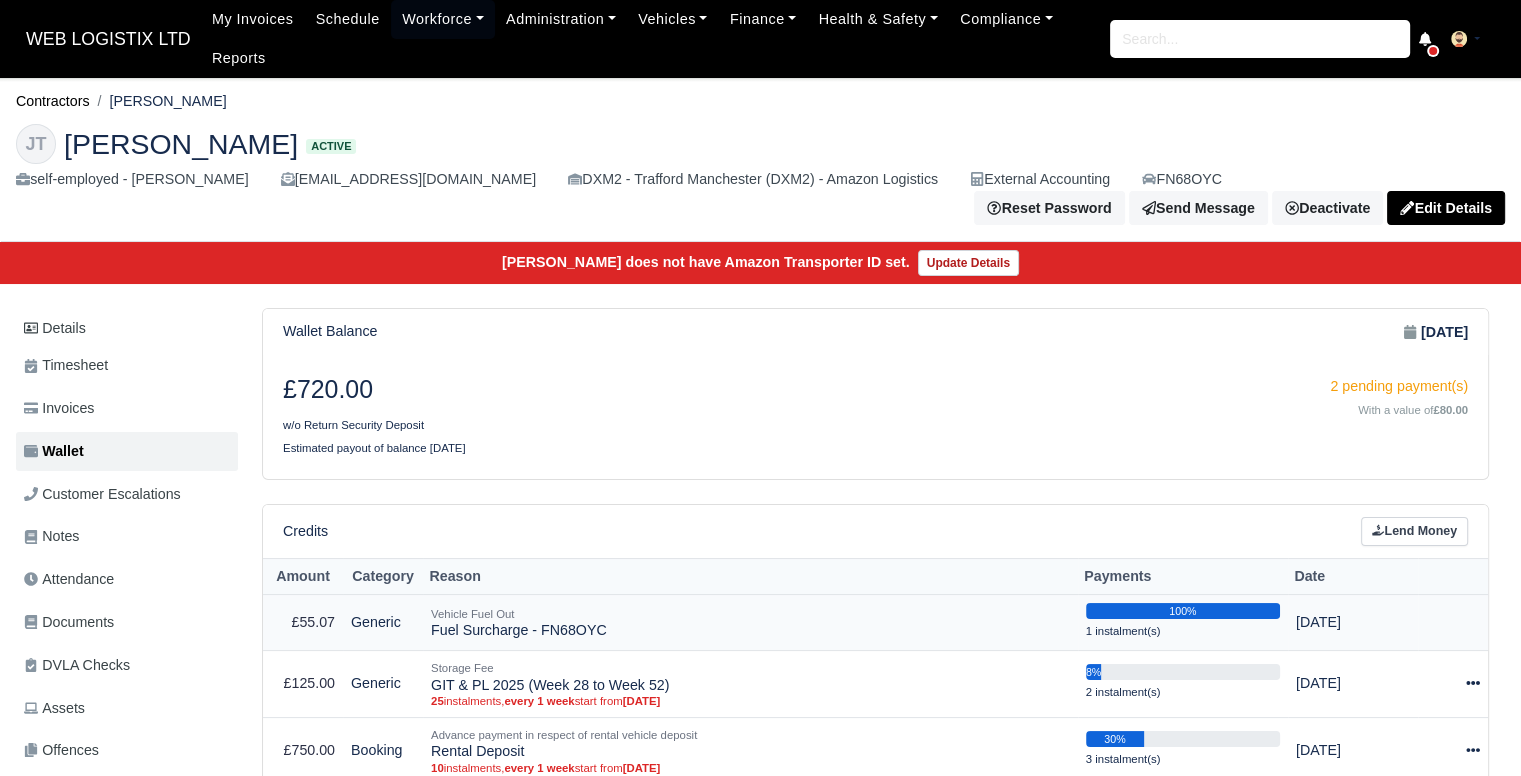 click on "Vehicle Fuel Out
Fuel Surcharge - FN68OYC" at bounding box center (750, 623) 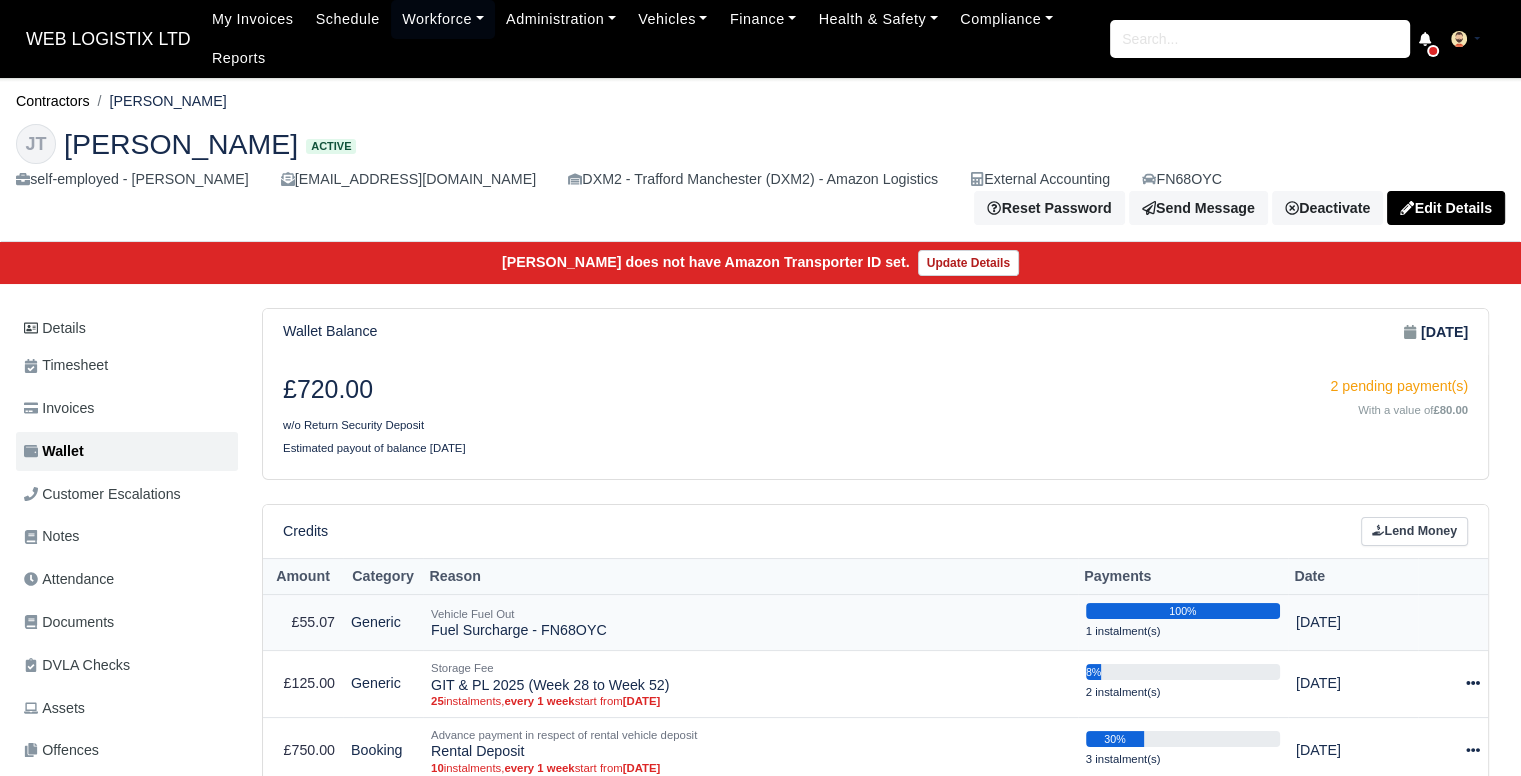 copy on "Fuel Surcharge - FN68OYC" 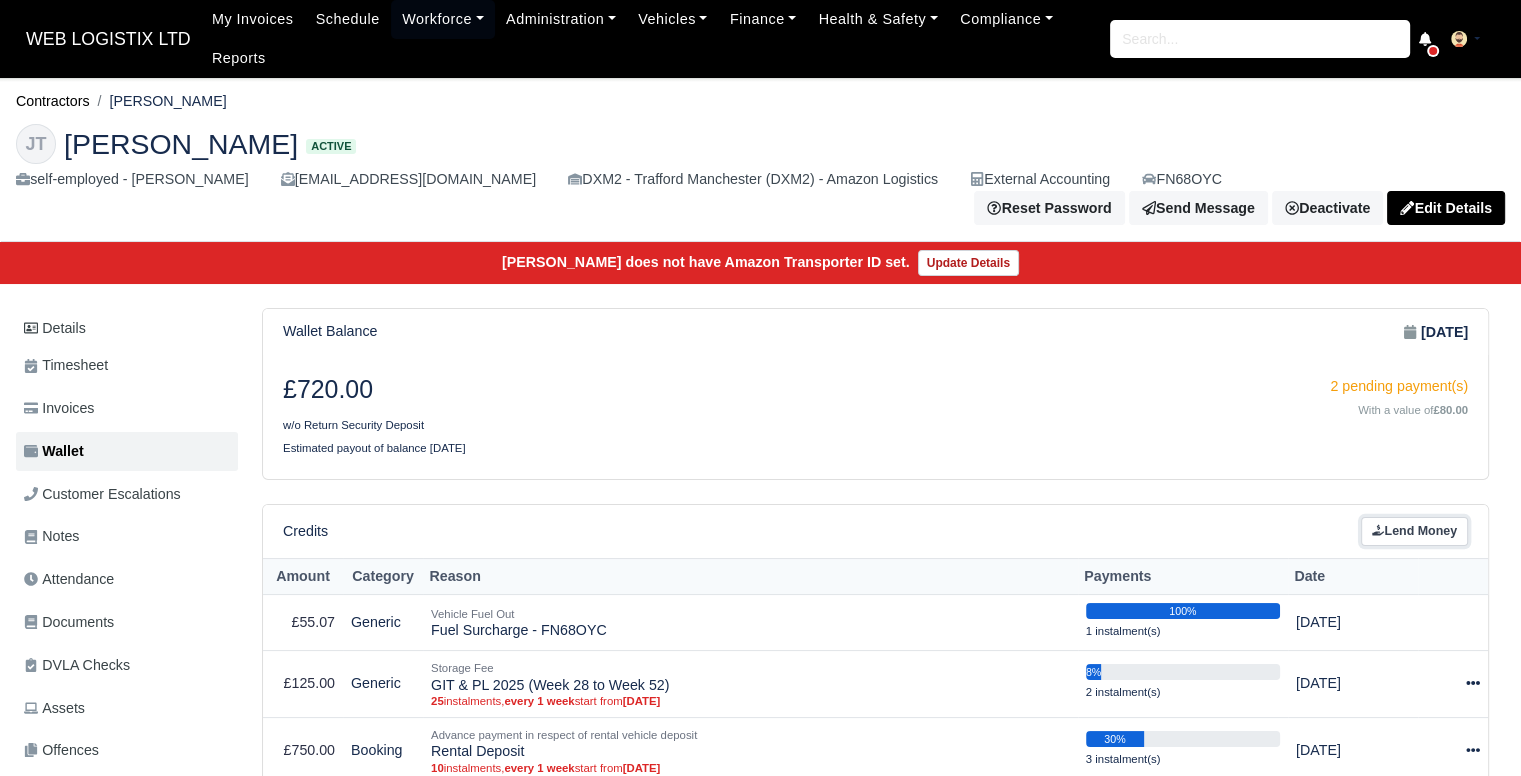 click on "Lend Money" at bounding box center [1414, 531] 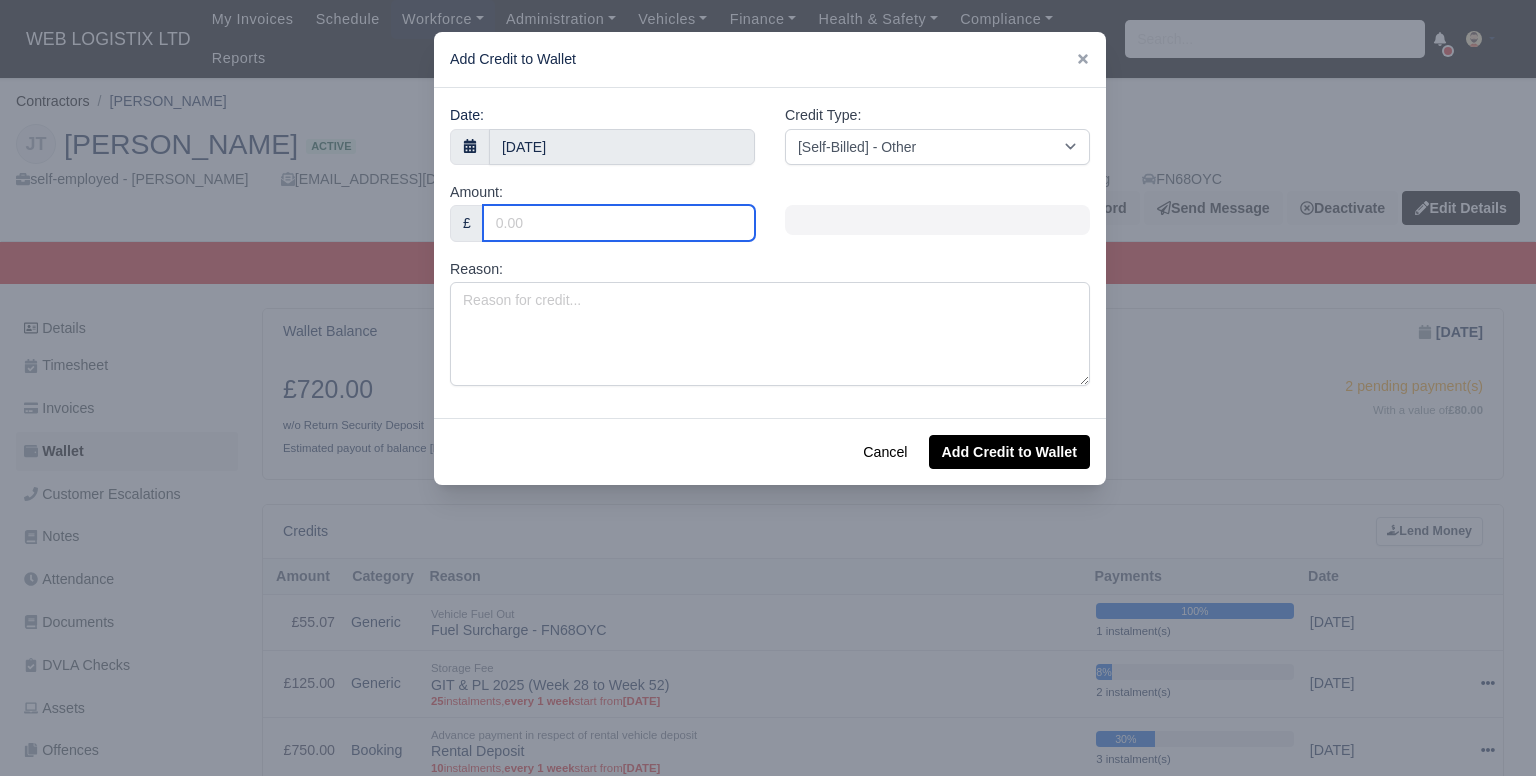 click on "Amount:" at bounding box center [619, 223] 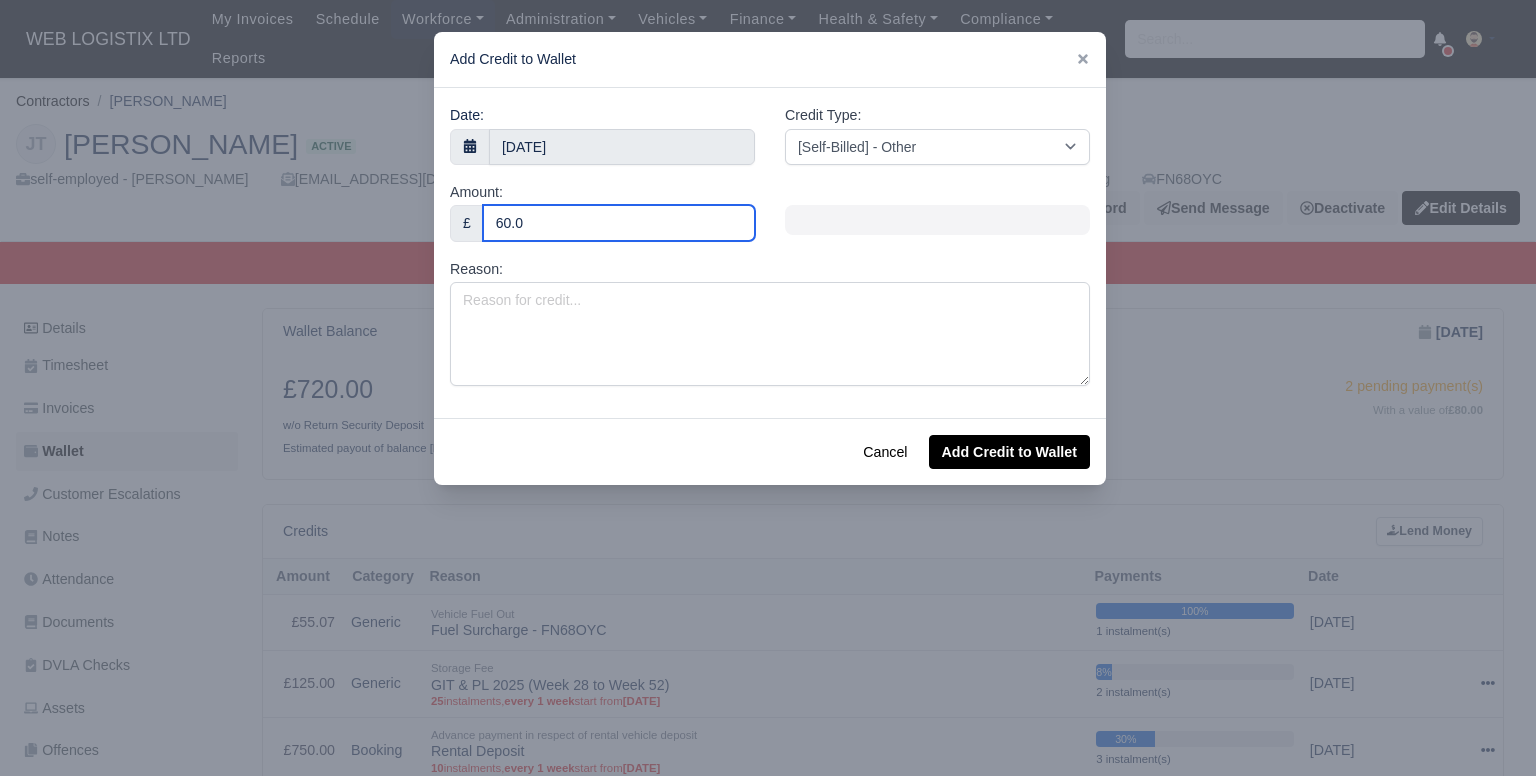 type on "60.01" 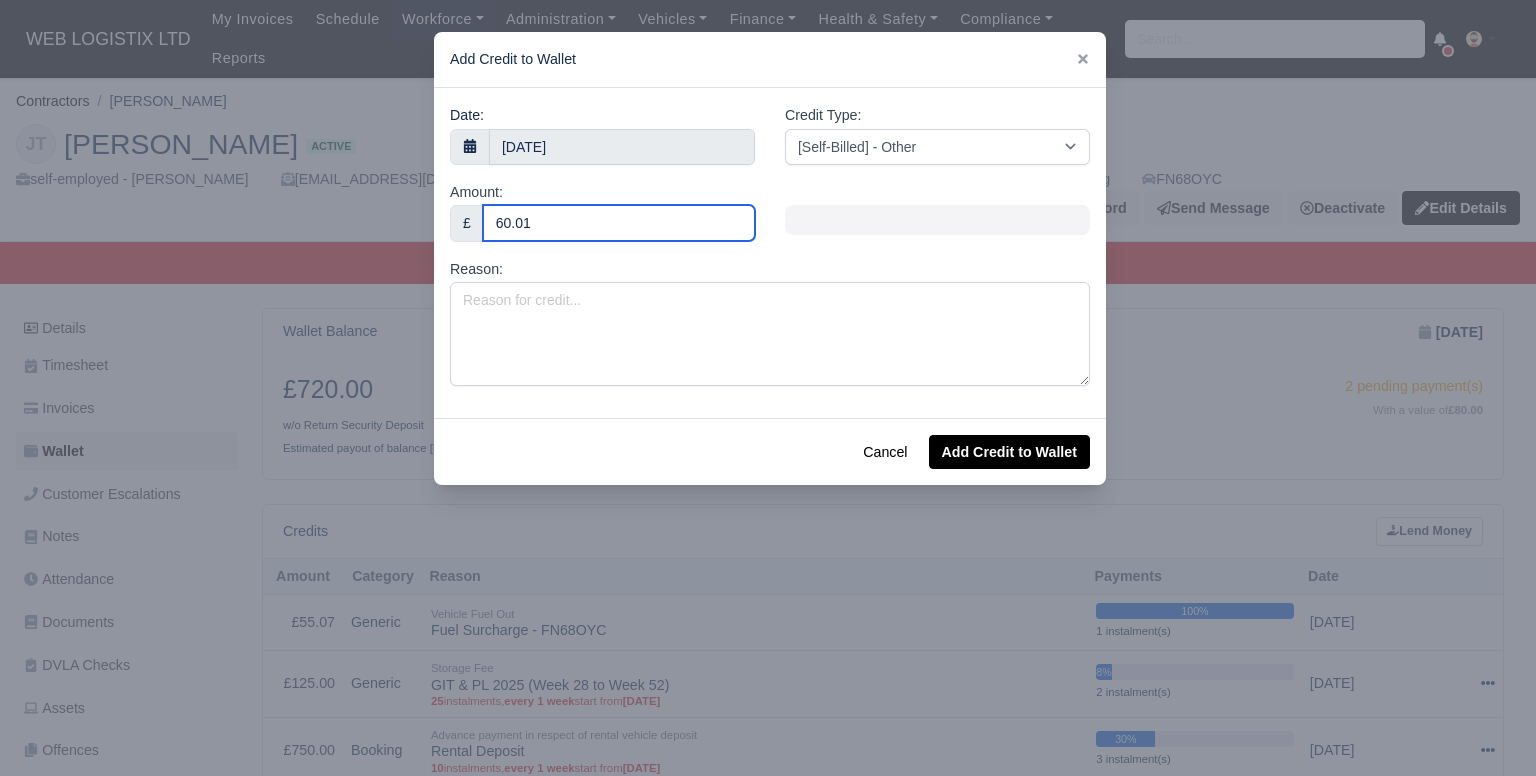 type 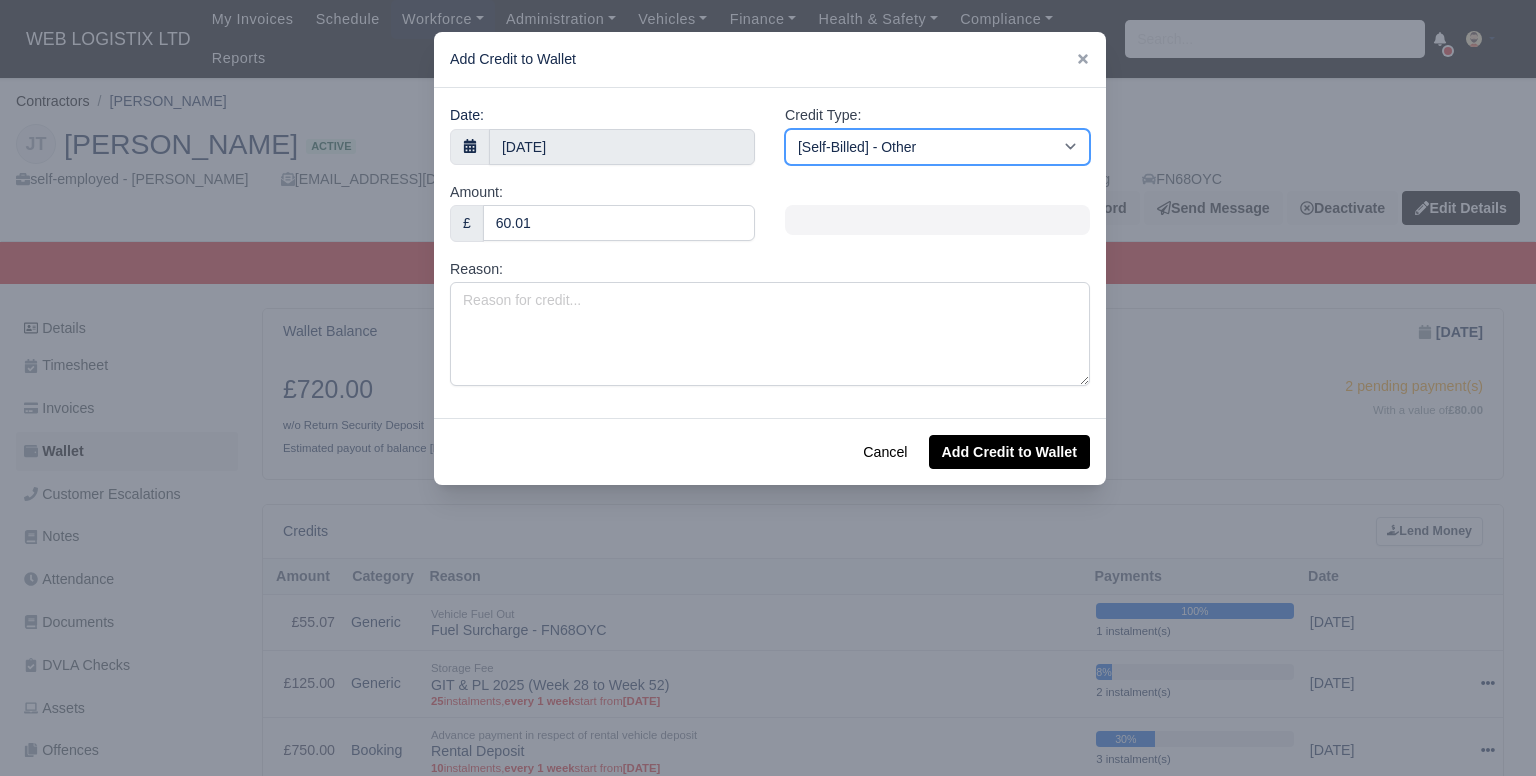 click on "[Self-Billed] - Other
[Self-Billed] - Negative Invoice
[Self-Billed] - Keychain
[Self-Billed] - Background Check
[Self-Billed] - Fuel Advance Payment
[Self-Billed] - Prepayment for Upcoming Work
[Rental] - Other
[Rental] - Vehicle Wash
[Rental] - Repayment in respect of vehicle damage
[Rental] - Vehicle Recovery Charge
[Rental] - Vehicle Pound Recovery
[Rental] - Vehicle Key Replacement
[Rental] - Vehicle Fuel Out
[Rental] - Van Fuel out/Adblue/Keychain/Van Wash/Sticker
[Rental] - Security Deposit to a maximum of £500
[Rental] - Advance payment in respect of rental vehicle deposit
[Rental] - Vehicle Violation
[Rental] - Violation Fee" at bounding box center [937, 147] 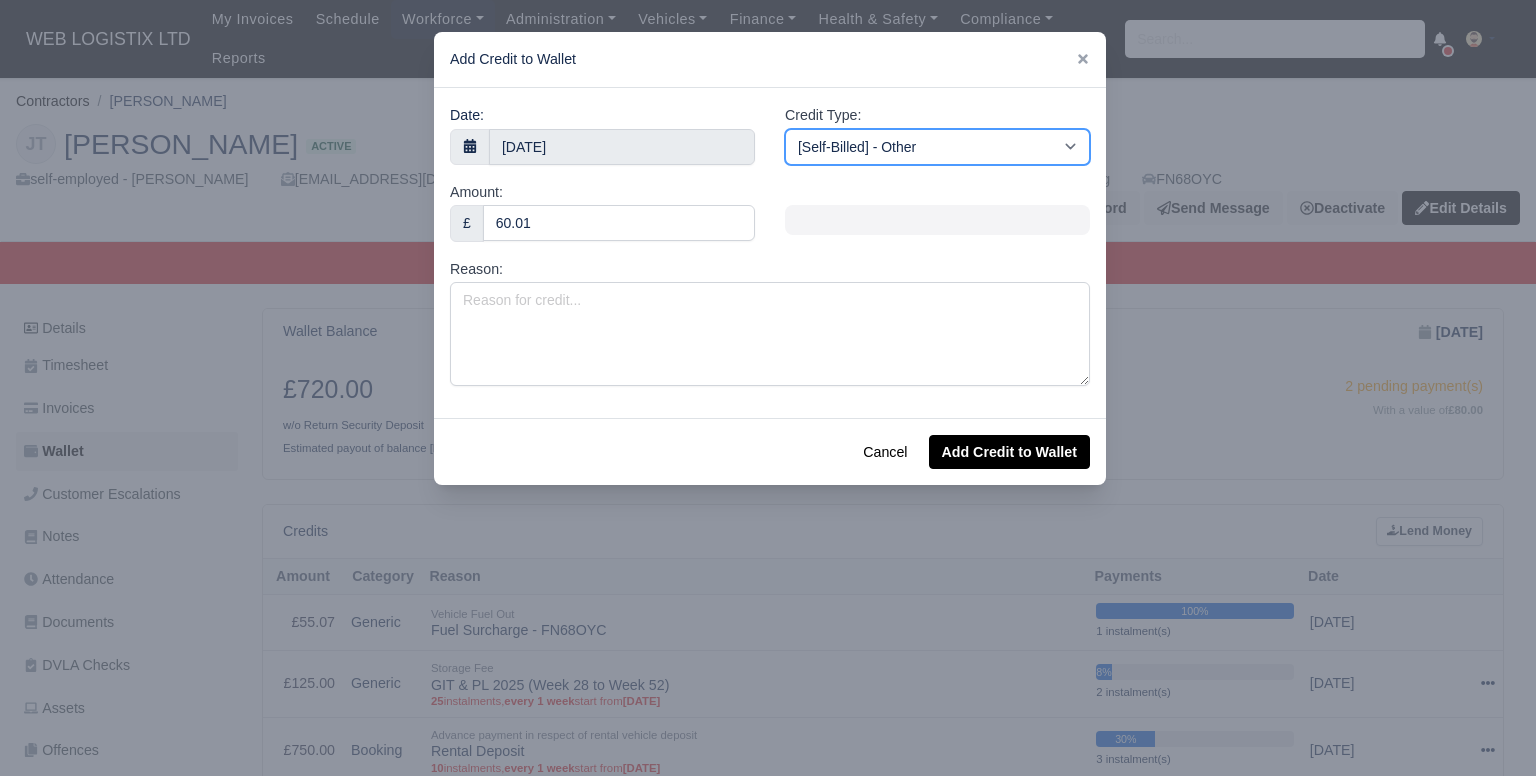 select on "van_fuel_out" 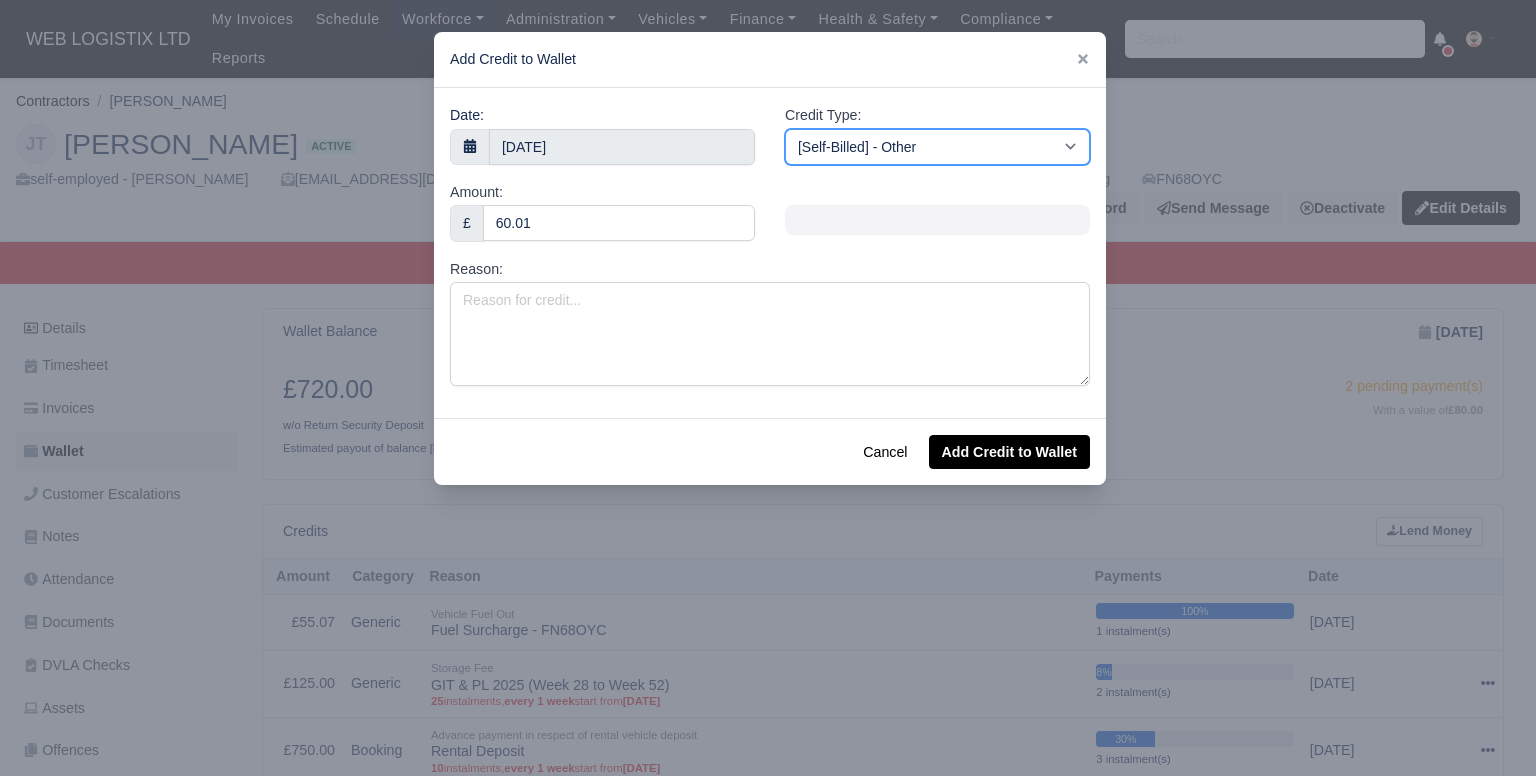 click on "[Self-Billed] - Other
[Self-Billed] - Negative Invoice
[Self-Billed] - Keychain
[Self-Billed] - Background Check
[Self-Billed] - Fuel Advance Payment
[Self-Billed] - Prepayment for Upcoming Work
[Rental] - Other
[Rental] - Vehicle Wash
[Rental] - Repayment in respect of vehicle damage
[Rental] - Vehicle Recovery Charge
[Rental] - Vehicle Pound Recovery
[Rental] - Vehicle Key Replacement
[Rental] - Vehicle Fuel Out
[Rental] - Van Fuel out/Adblue/Keychain/Van Wash/Sticker
[Rental] - Security Deposit to a maximum of £500
[Rental] - Advance payment in respect of rental vehicle deposit
[Rental] - Vehicle Violation
[Rental] - Violation Fee" at bounding box center [937, 147] 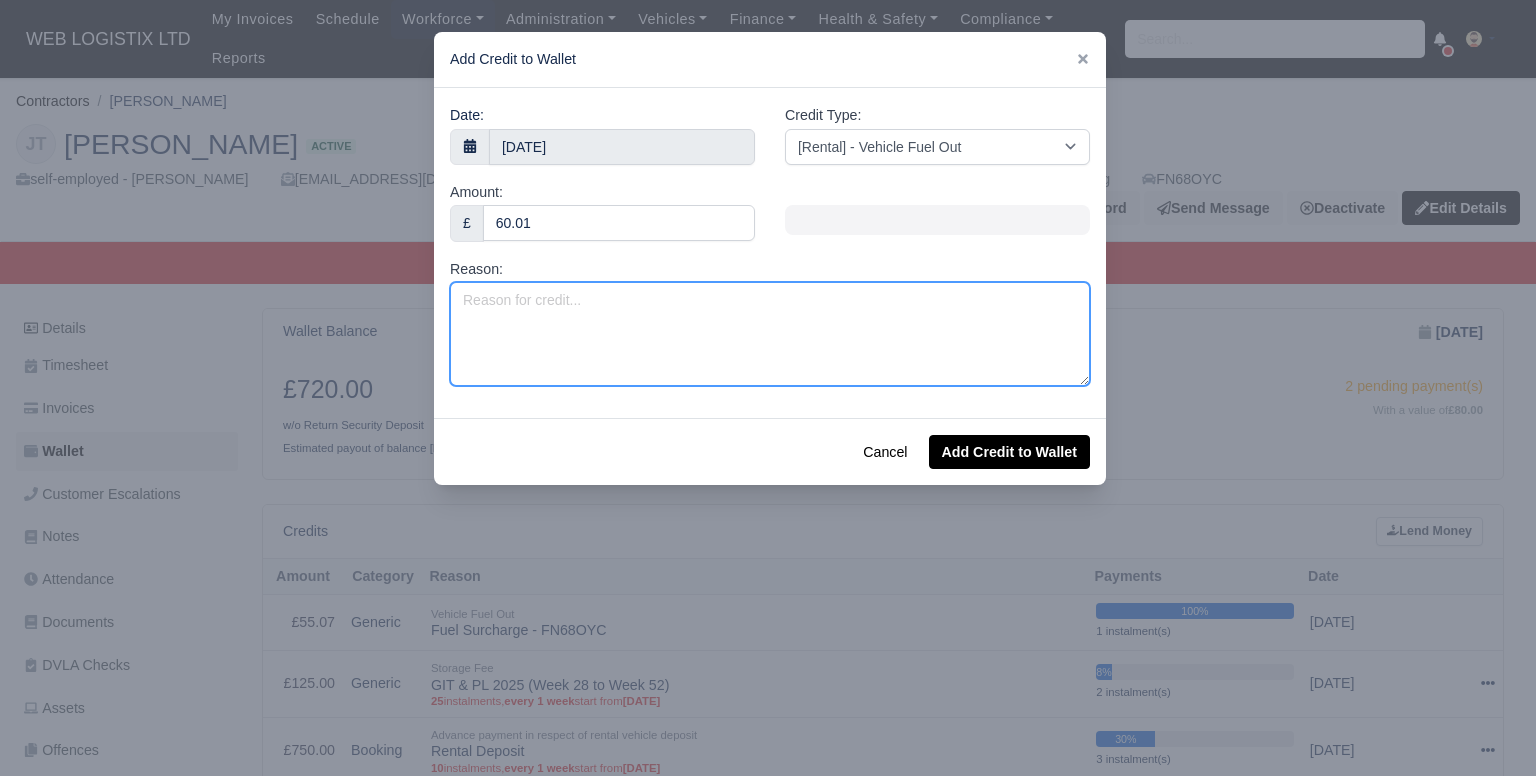 click on "Reason:" at bounding box center (770, 334) 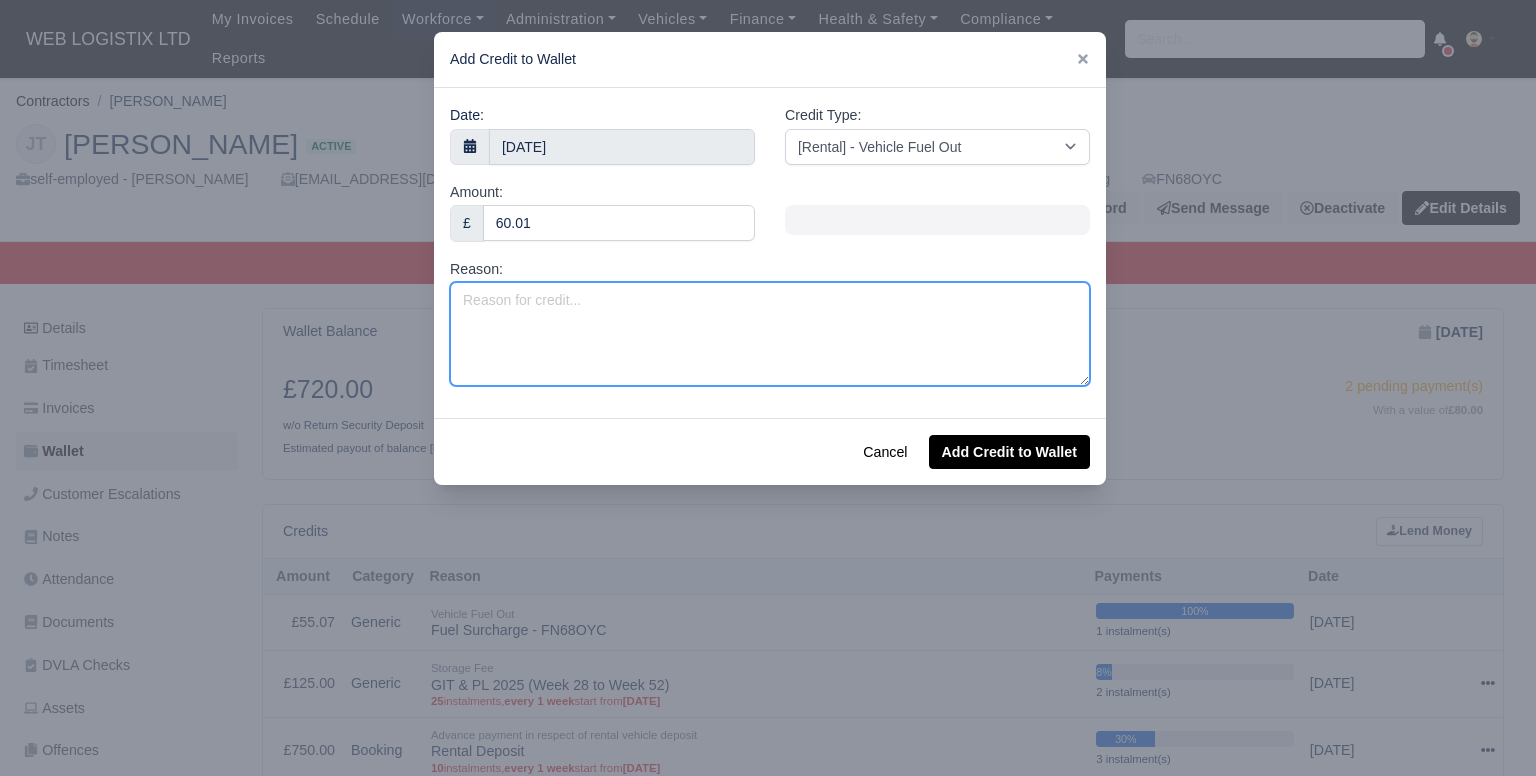 paste on "Fuel Surcharge - FN68OYC" 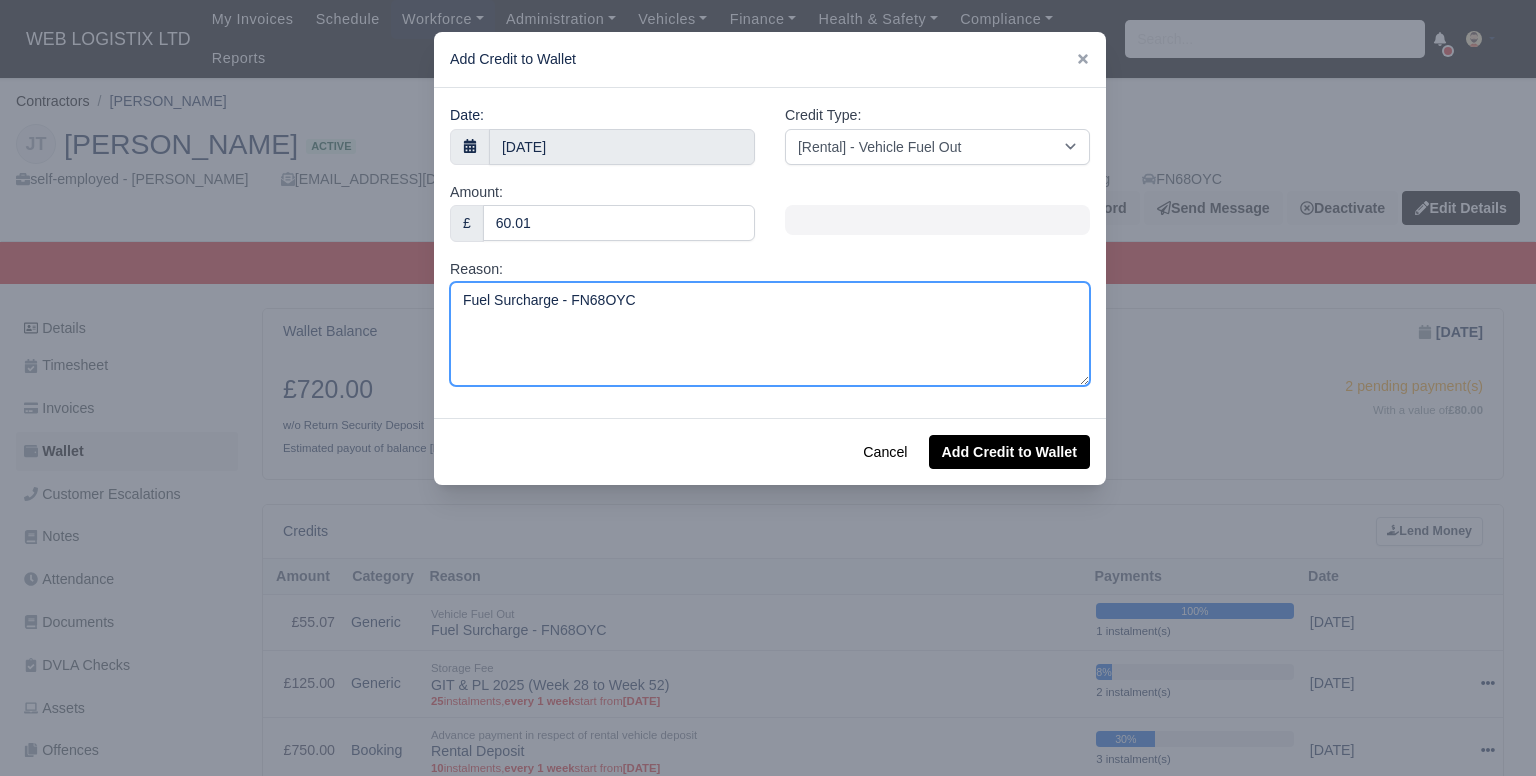 type on "Fuel Surcharge - FN68OYC" 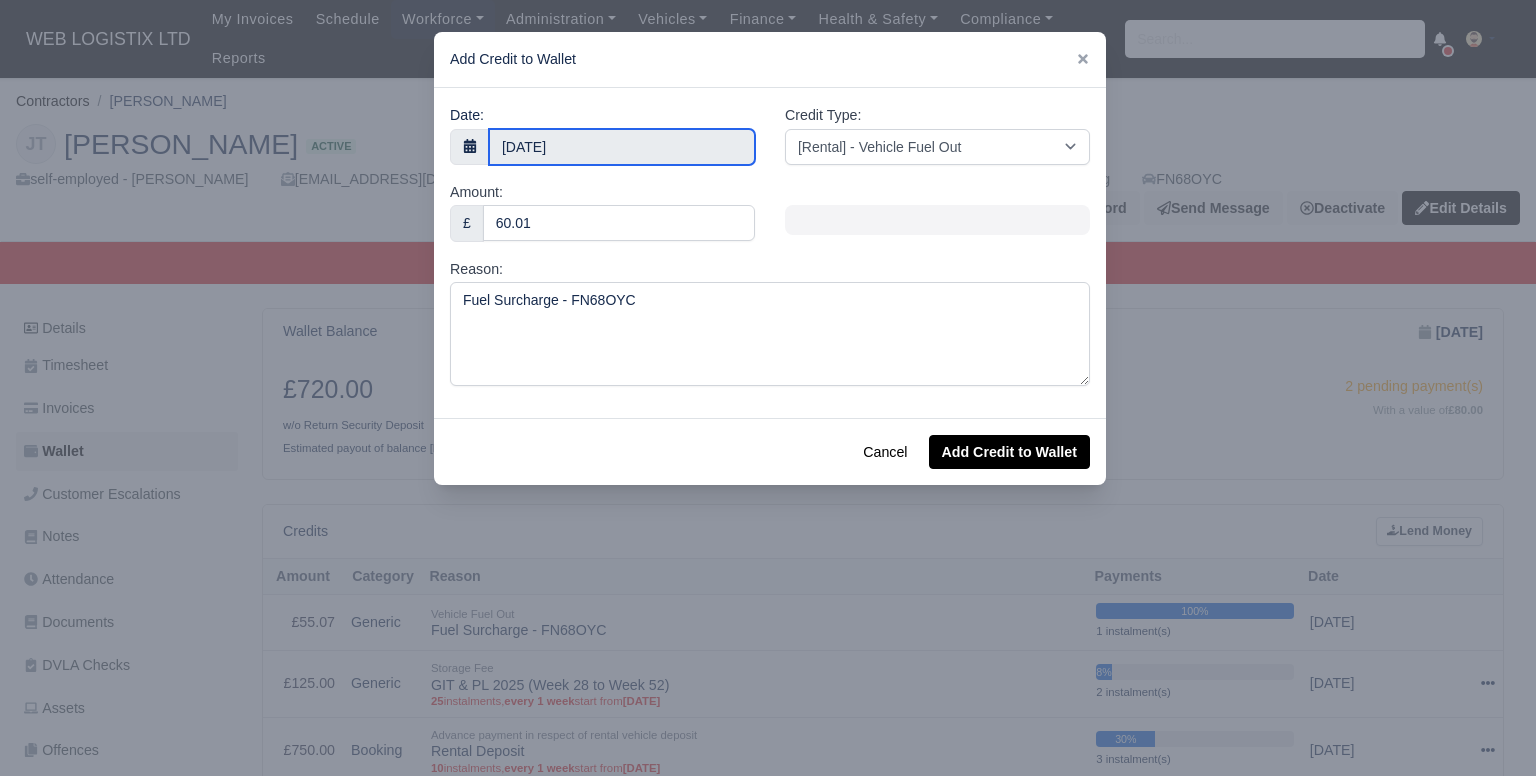 click on "14 July 2025" at bounding box center (622, 147) 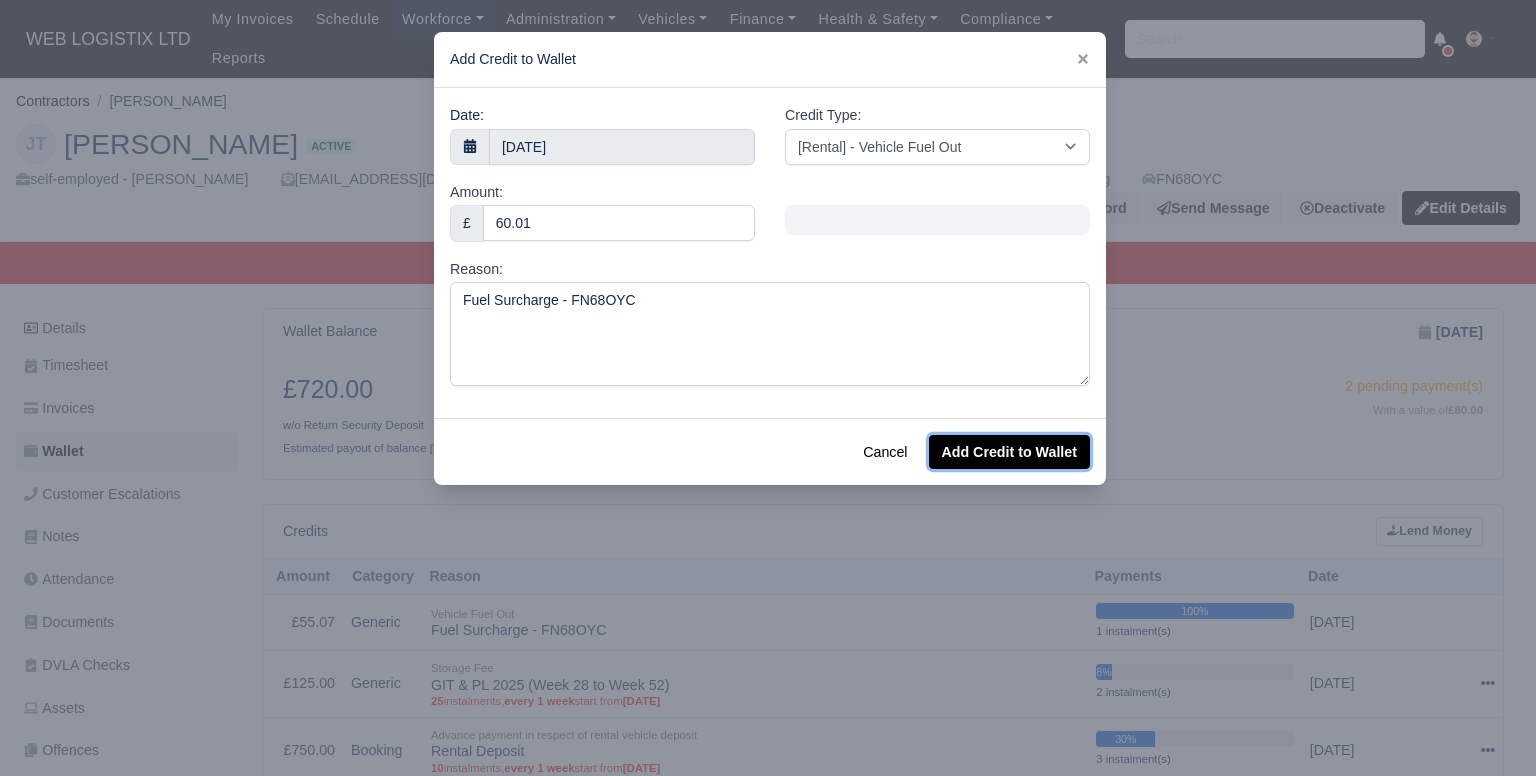 click on "Add Credit to Wallet" at bounding box center (1009, 452) 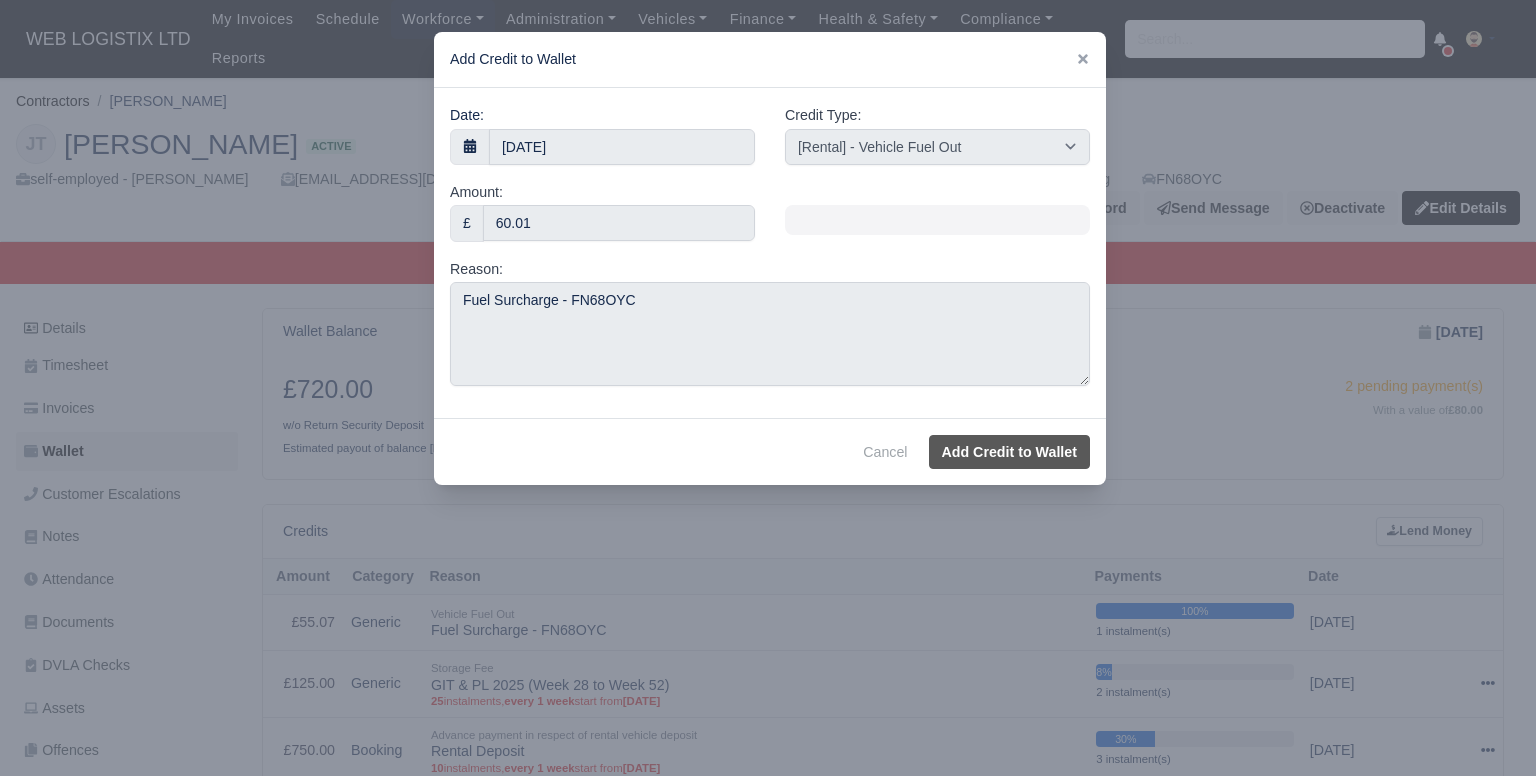select on "other" 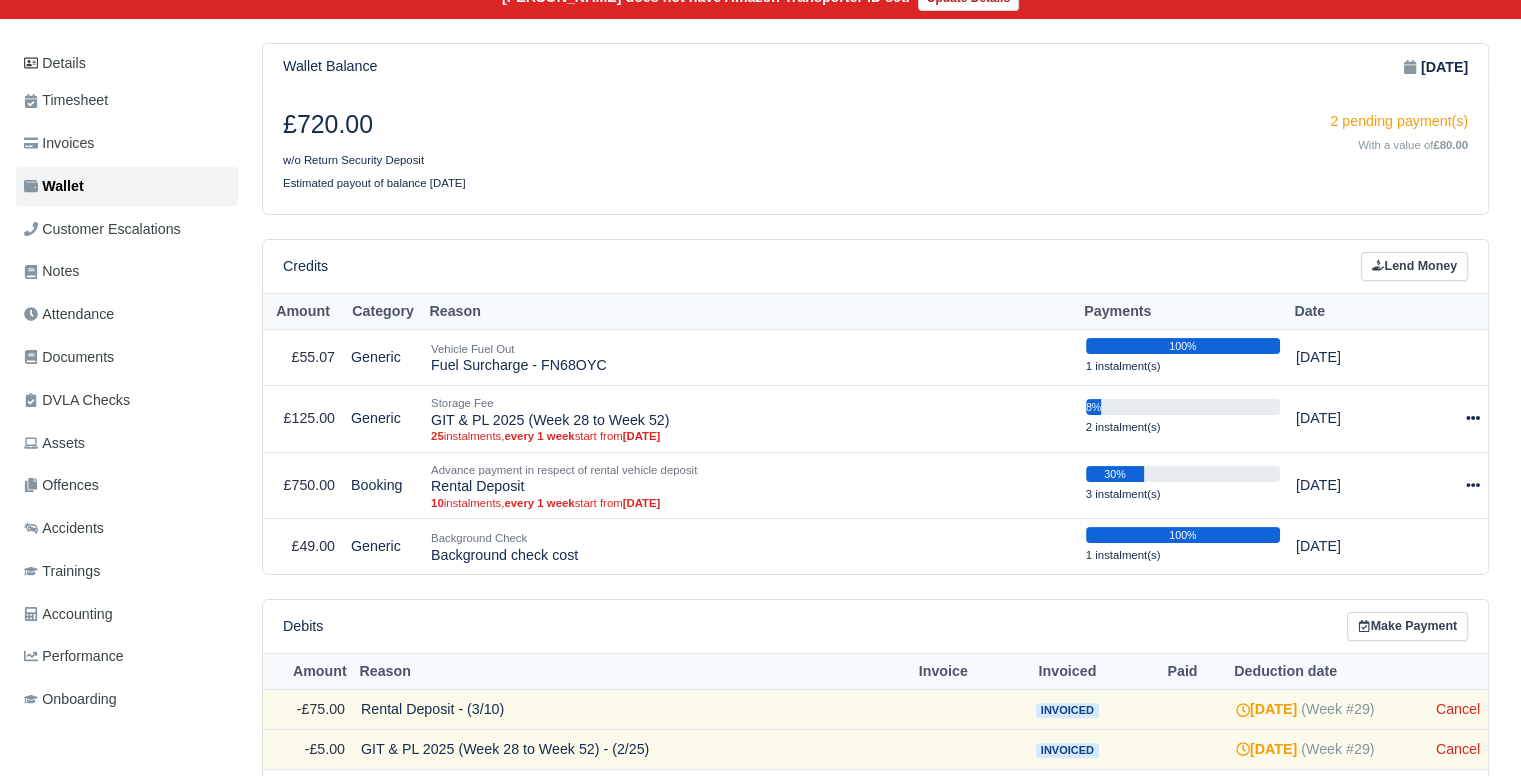 scroll, scrollTop: 400, scrollLeft: 0, axis: vertical 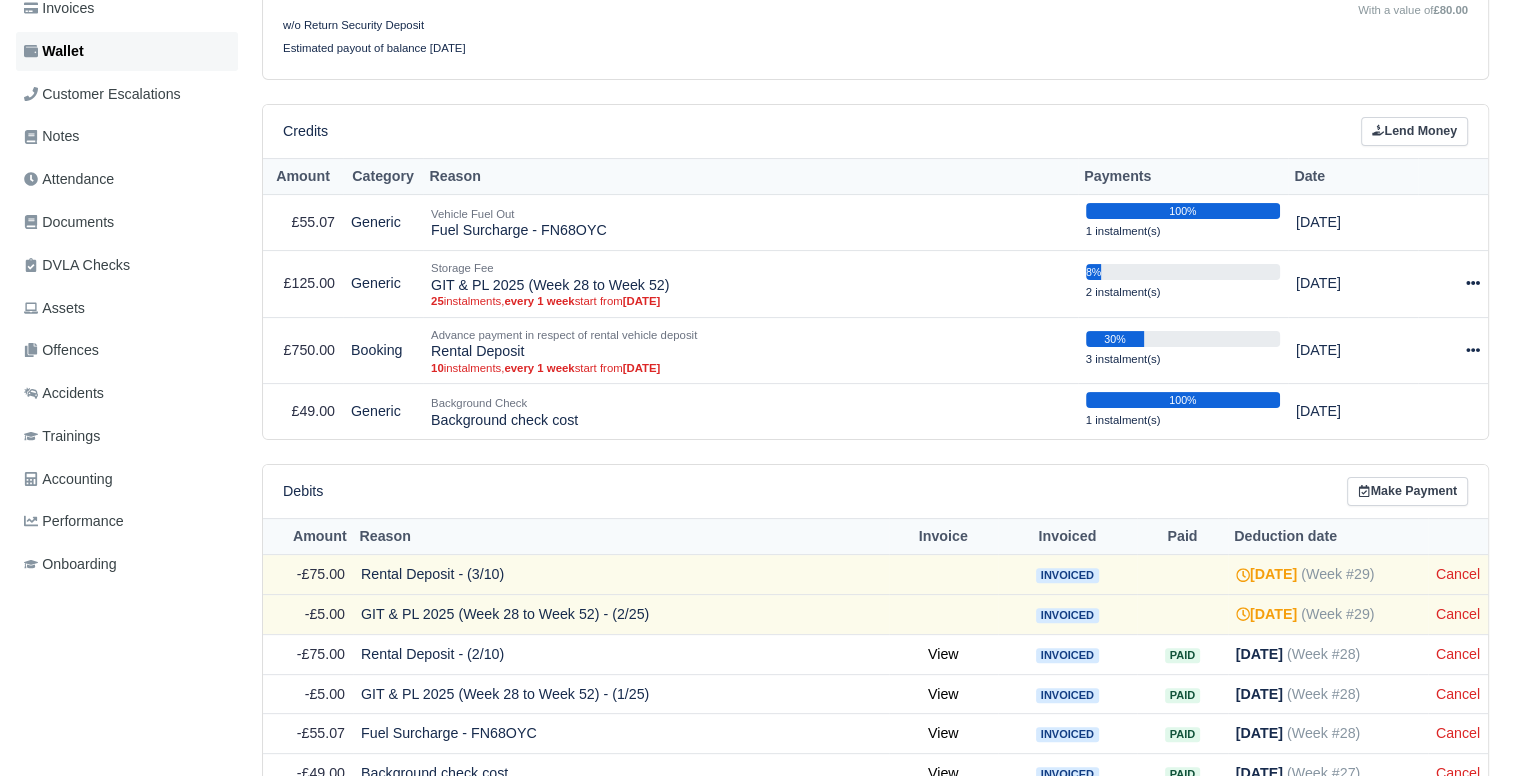 click on "Wallet" at bounding box center [127, 51] 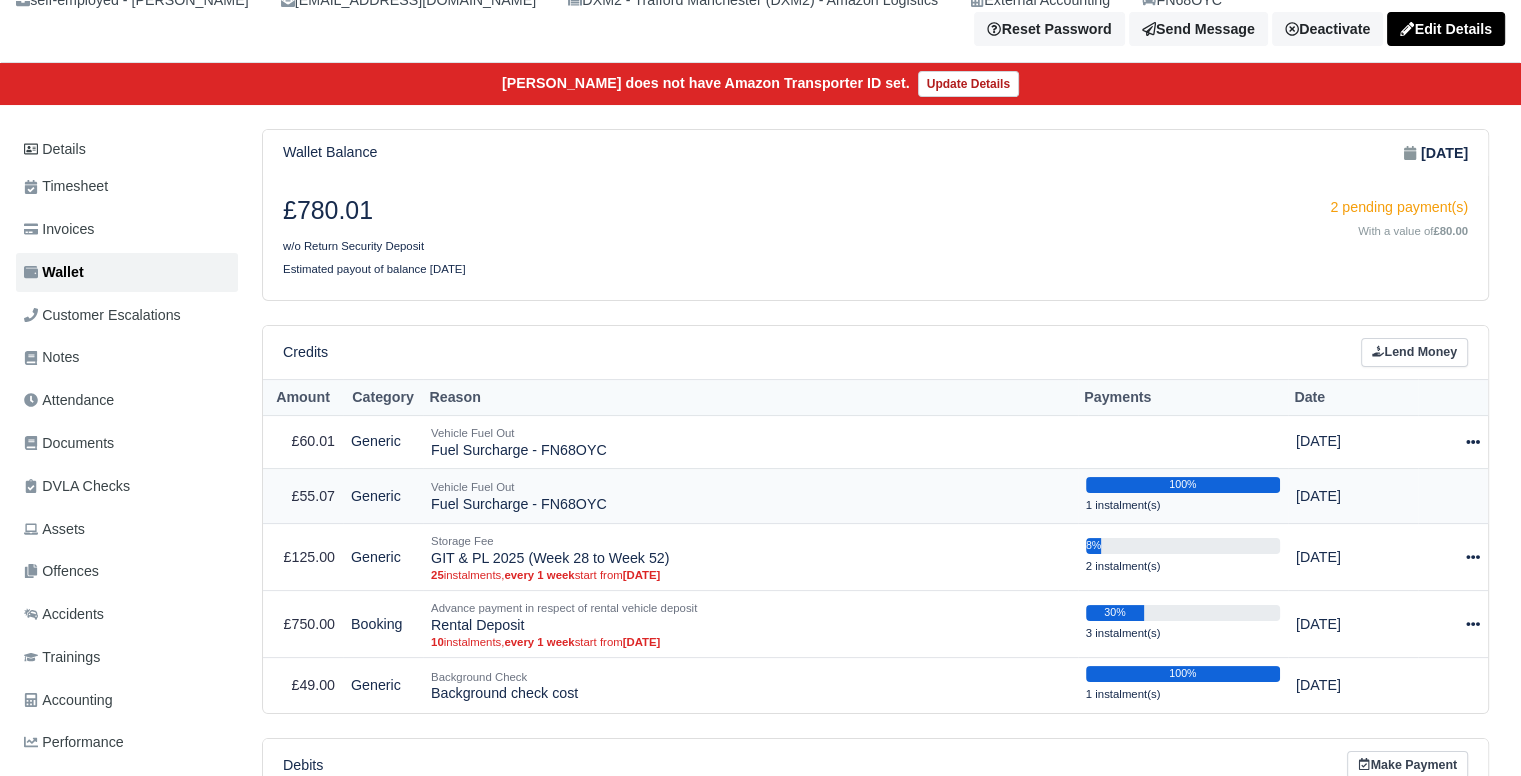 scroll, scrollTop: 200, scrollLeft: 0, axis: vertical 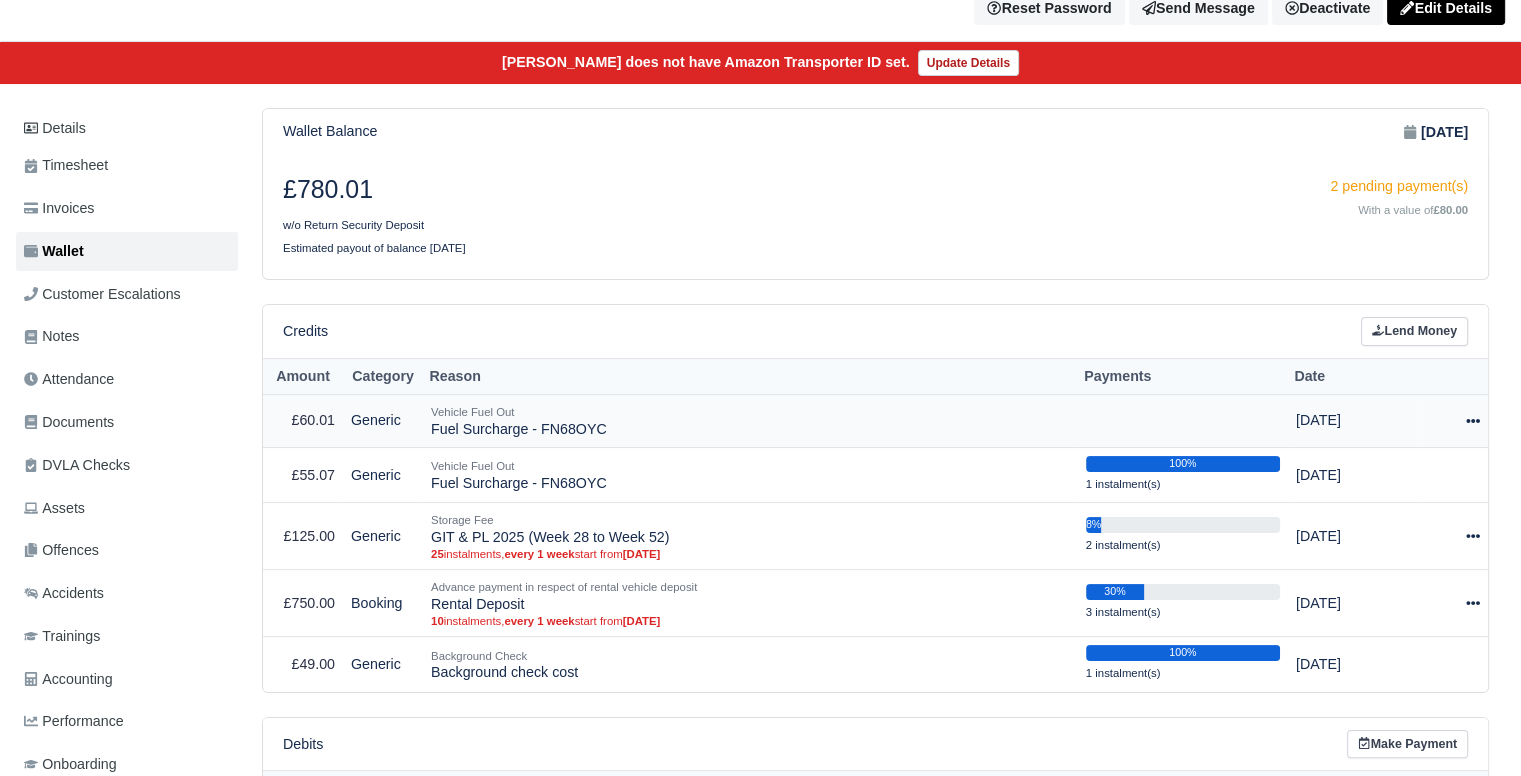 click 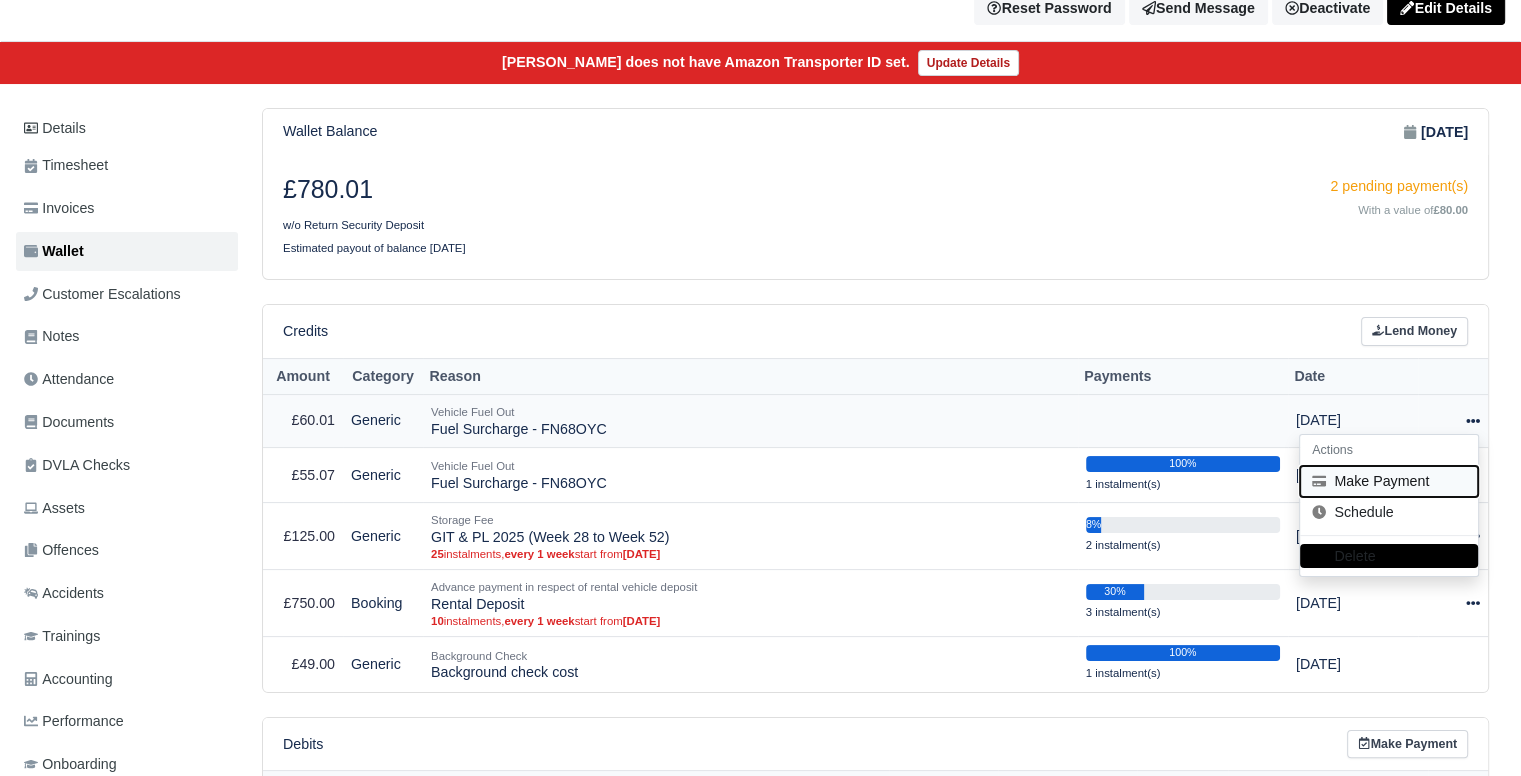 click on "Make Payment" at bounding box center [1389, 481] 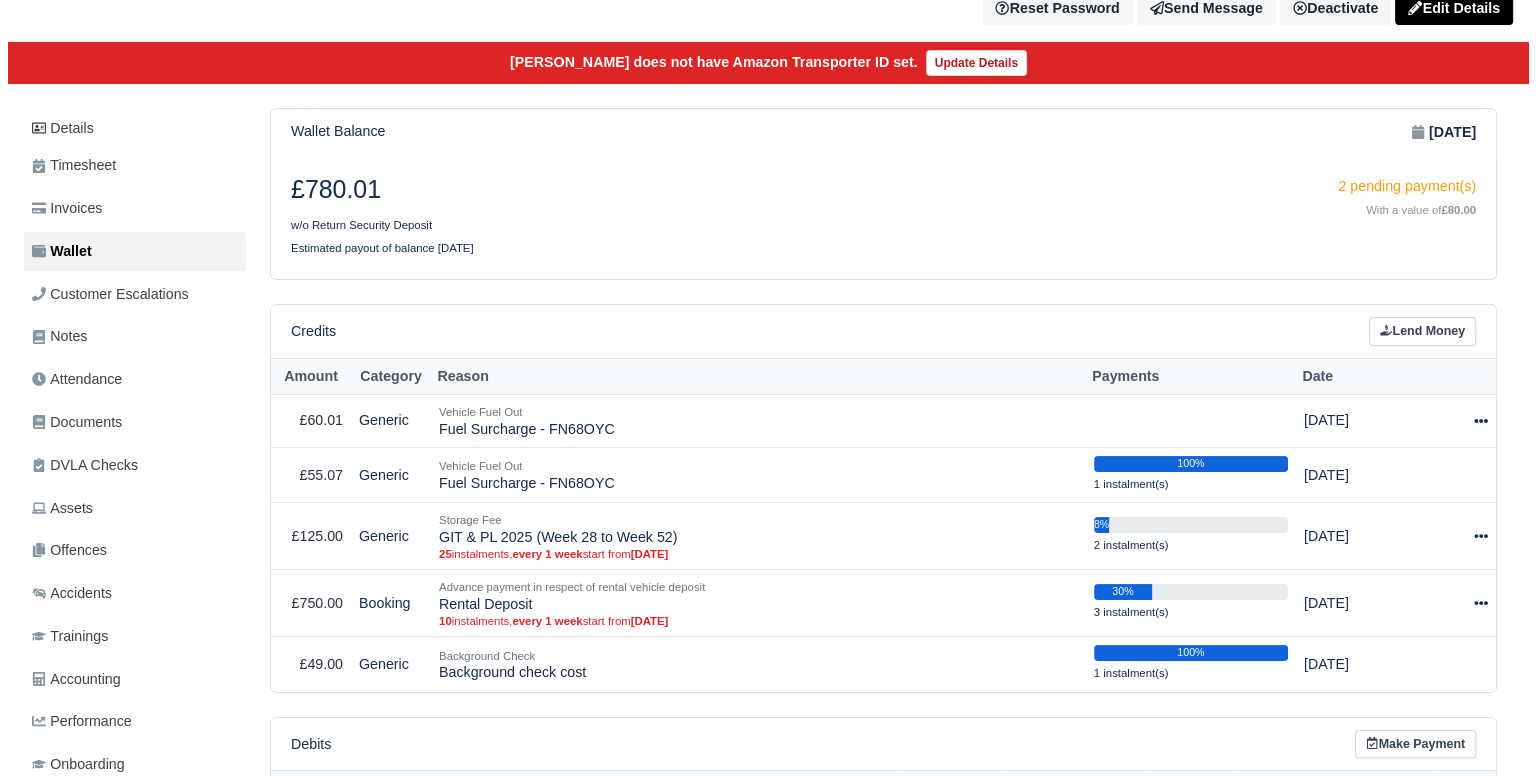 scroll, scrollTop: 176, scrollLeft: 0, axis: vertical 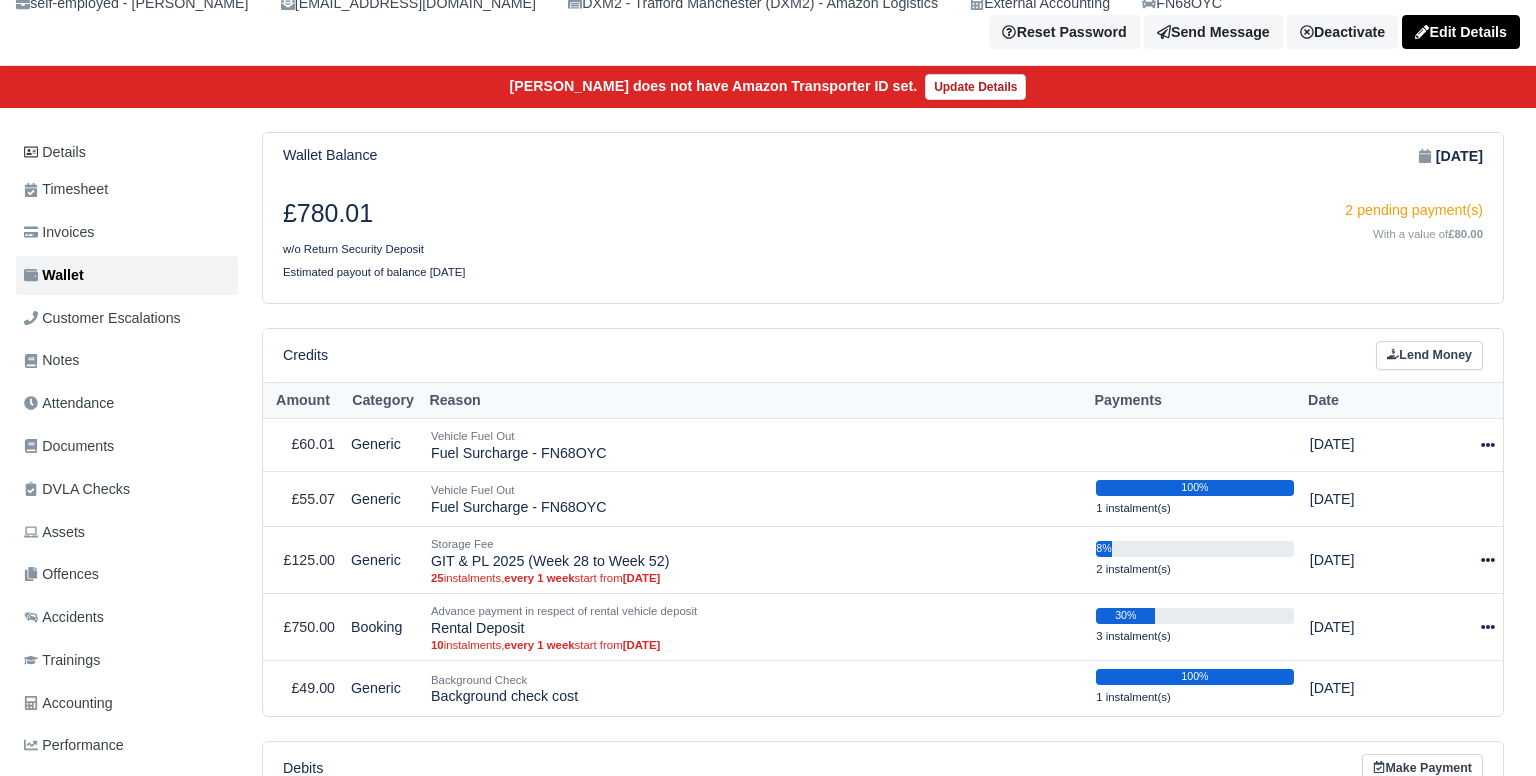 select on "5643" 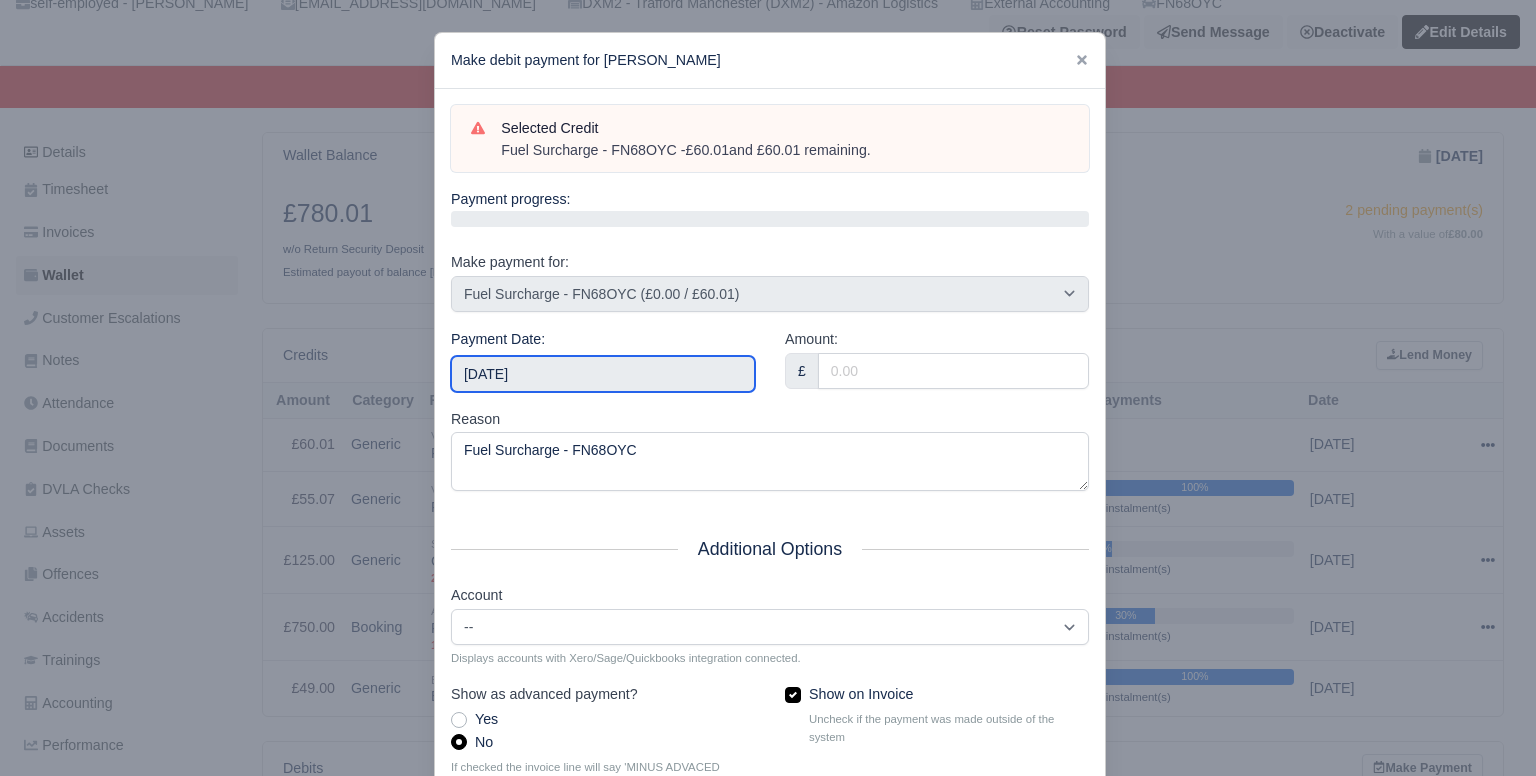 click on "[DATE]" at bounding box center (603, 374) 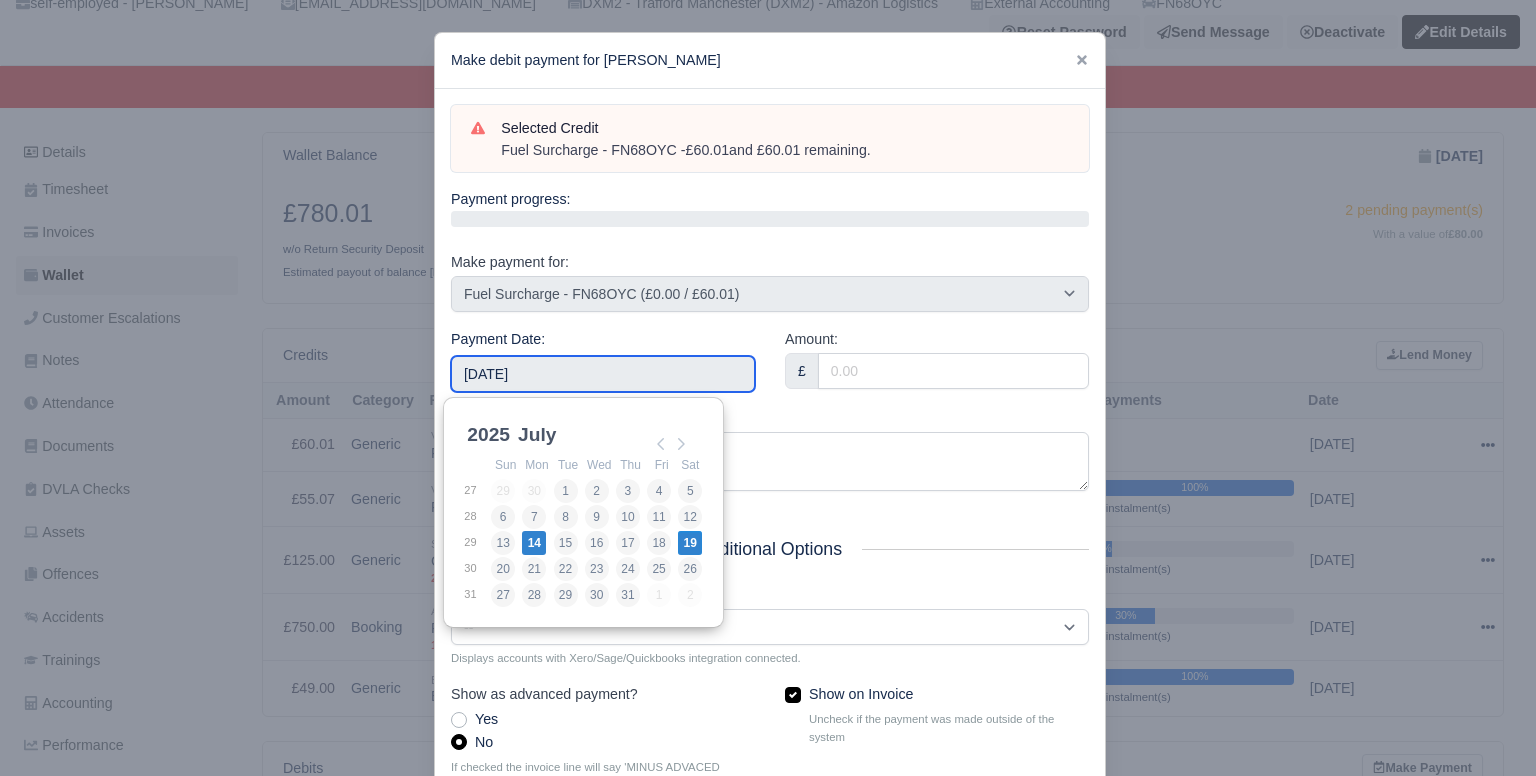 type on "[DATE]" 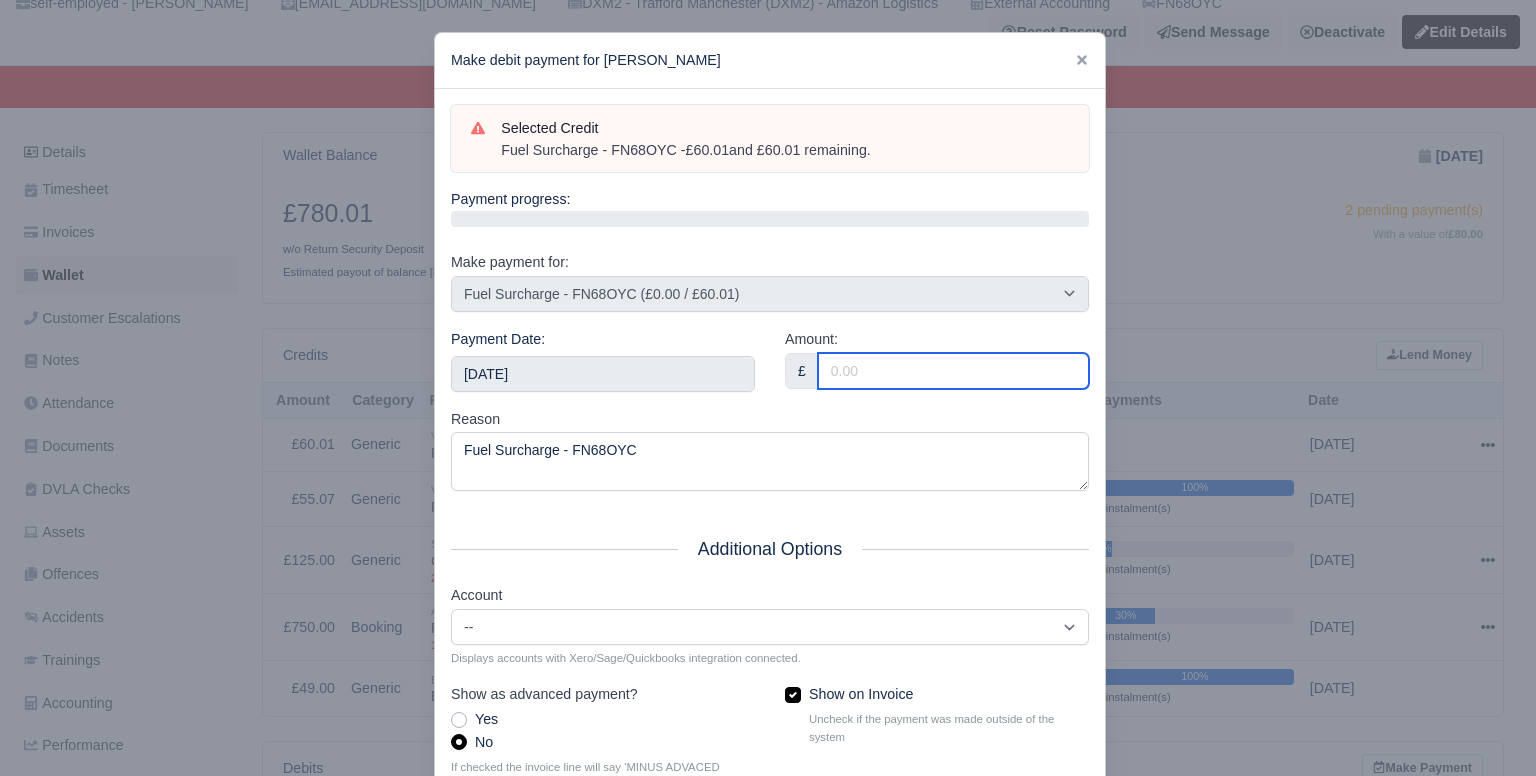 click on "Amount:" at bounding box center (953, 371) 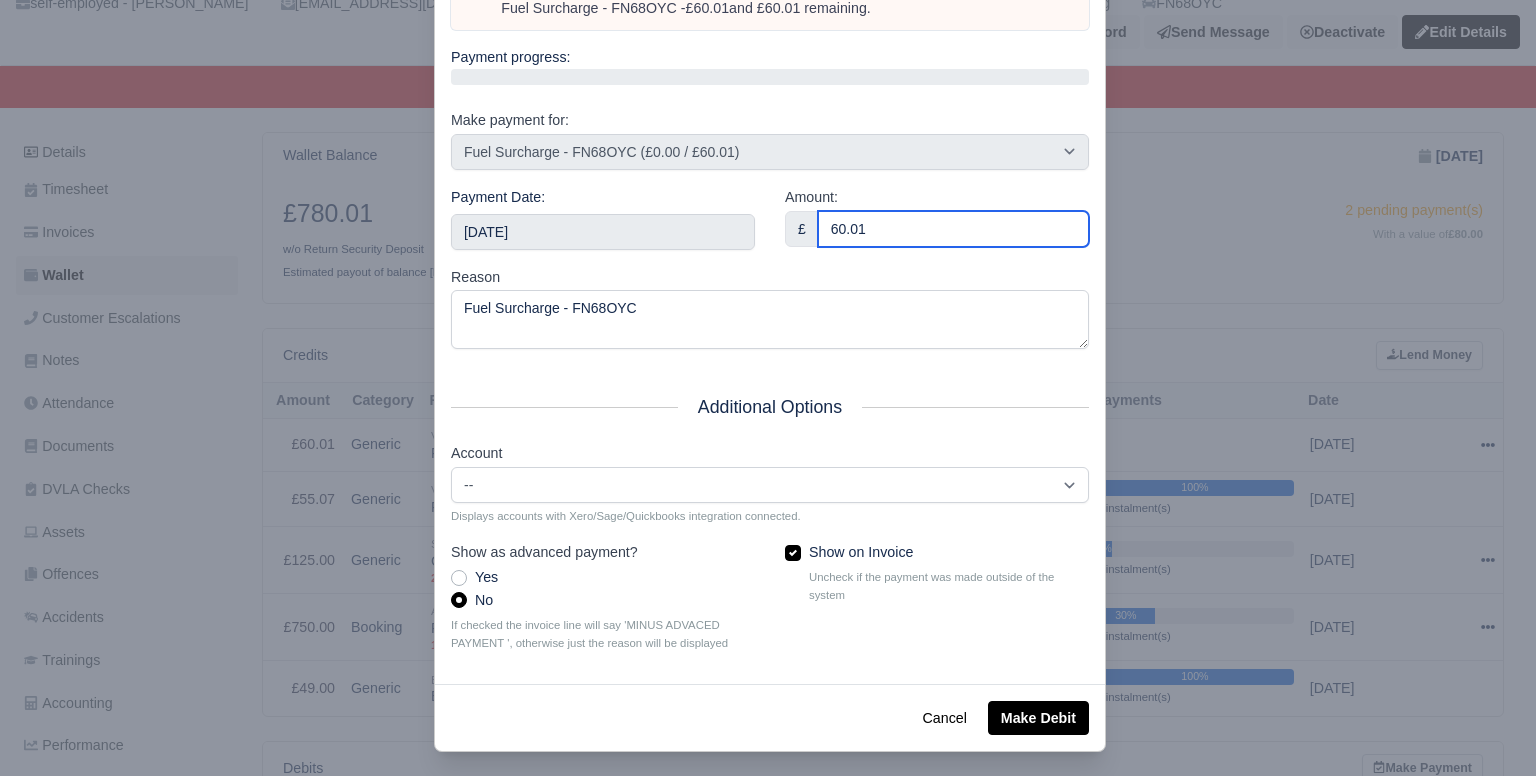 scroll, scrollTop: 150, scrollLeft: 0, axis: vertical 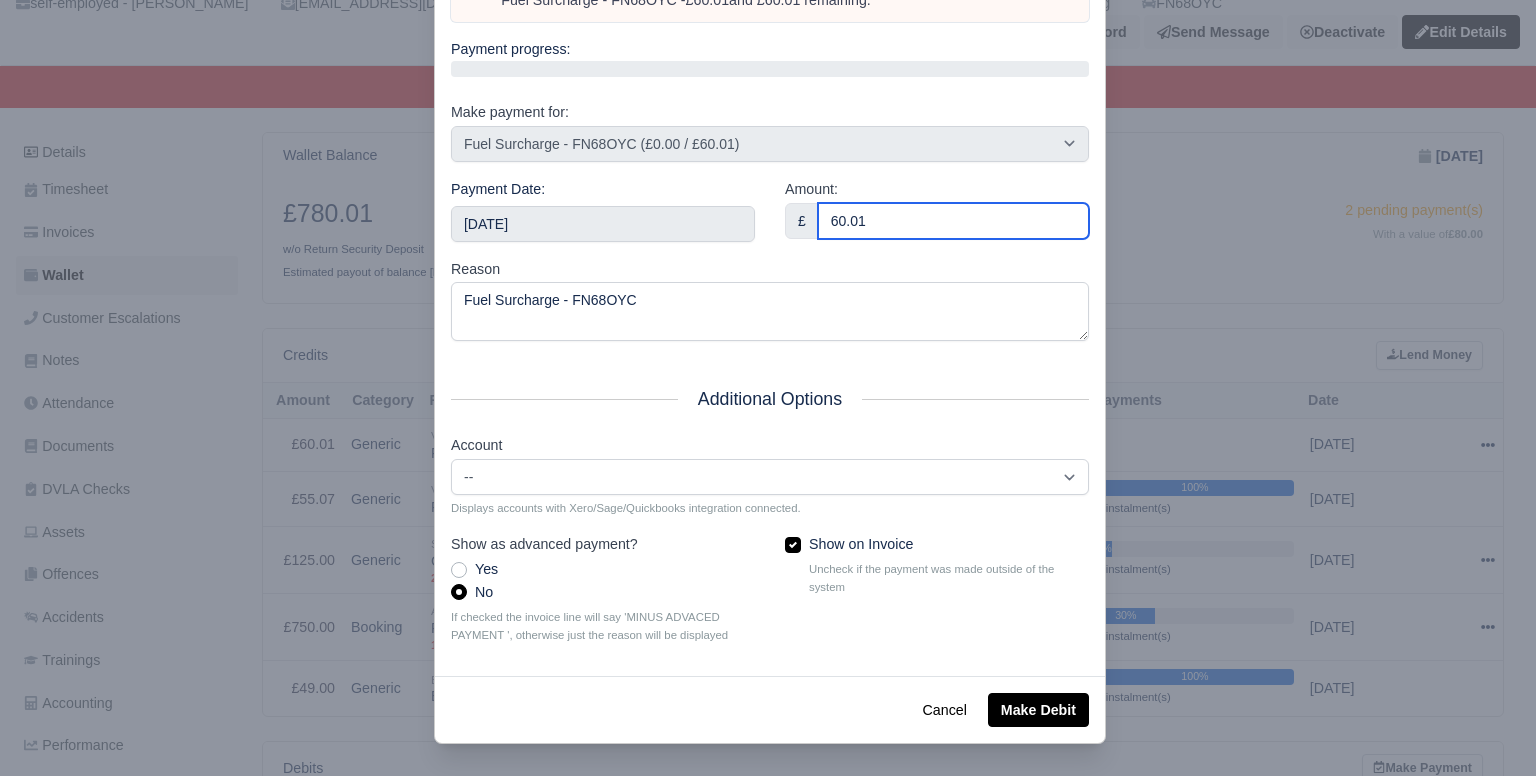 type on "60.01" 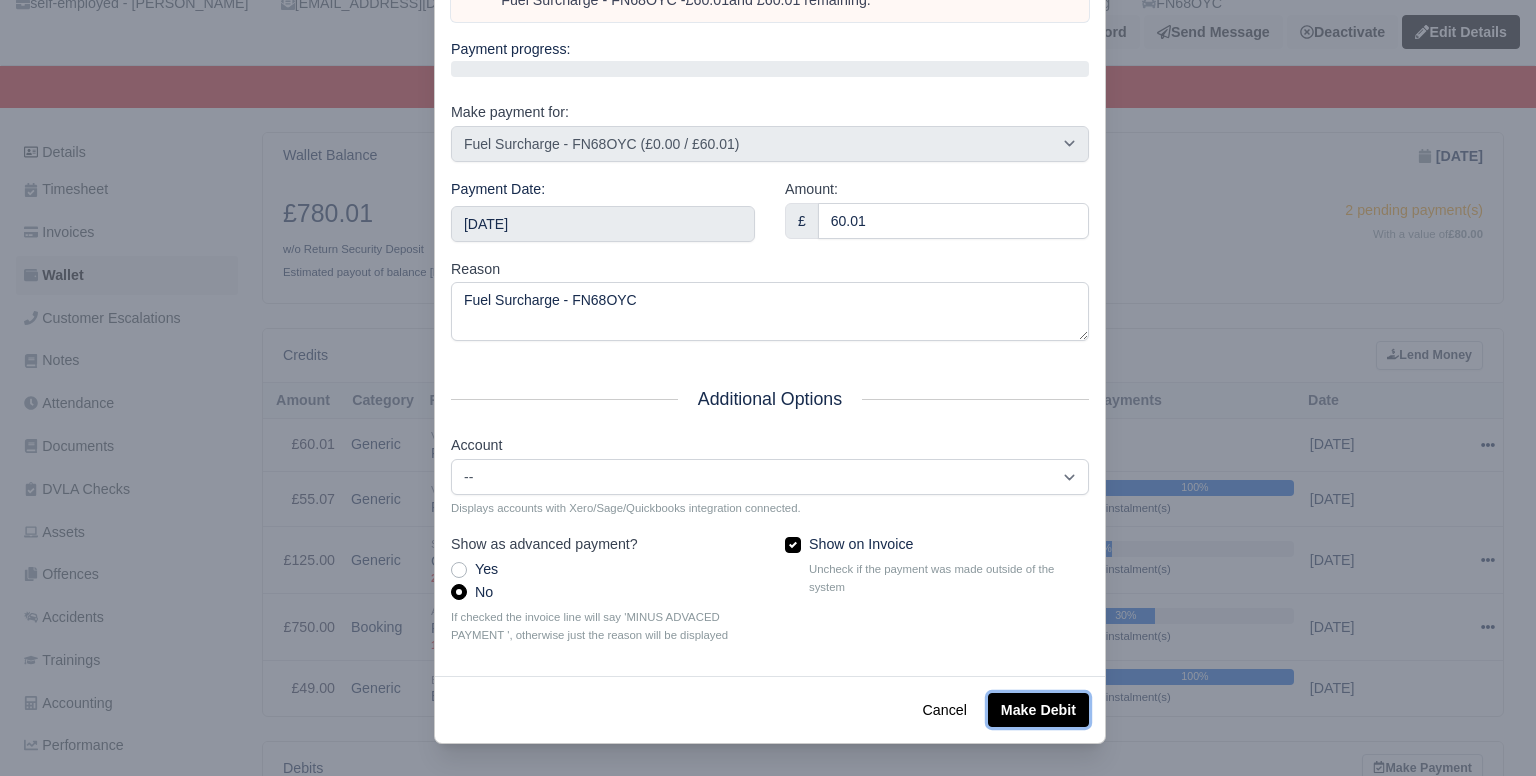 click on "Make Debit" at bounding box center [1038, 710] 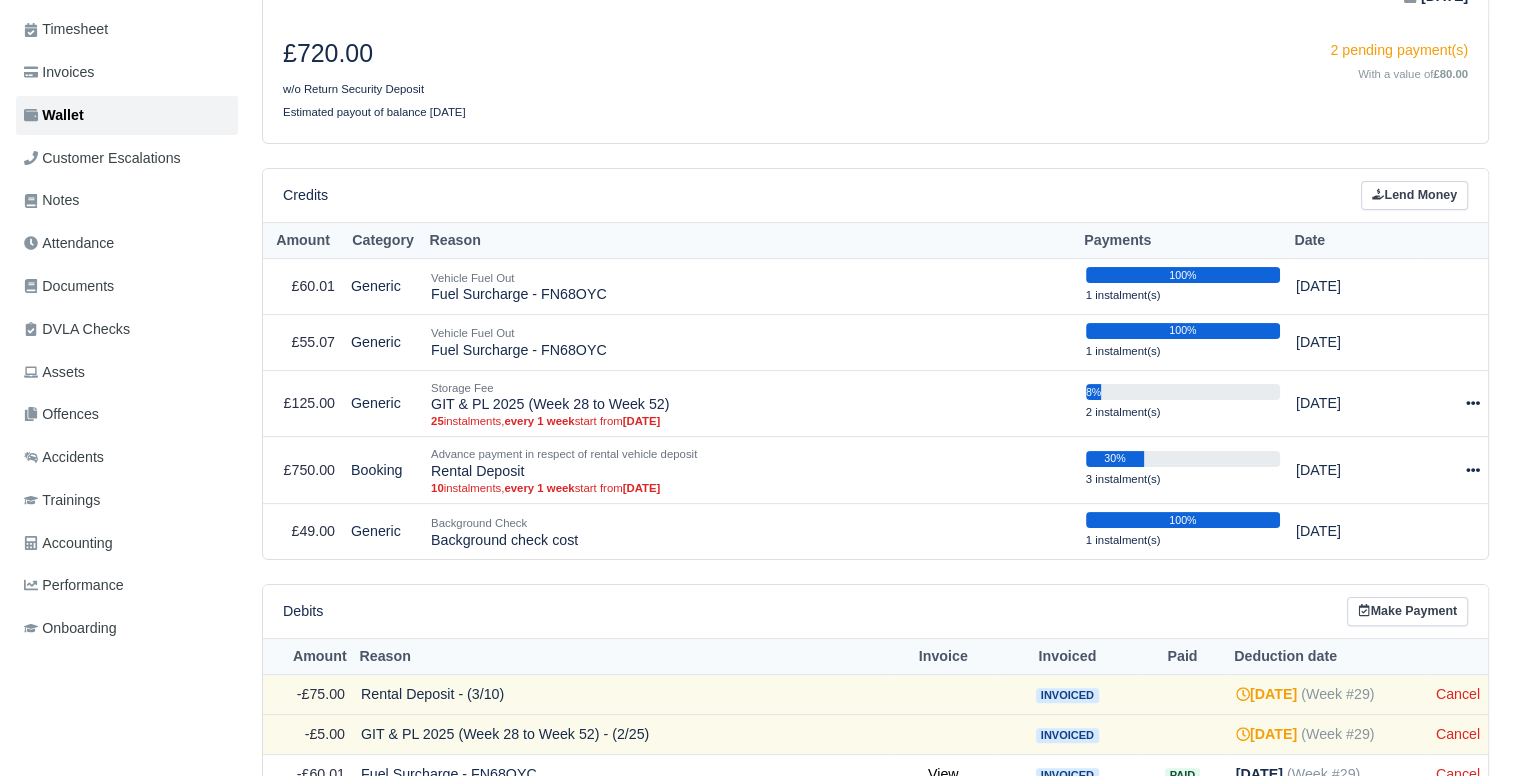 scroll, scrollTop: 0, scrollLeft: 0, axis: both 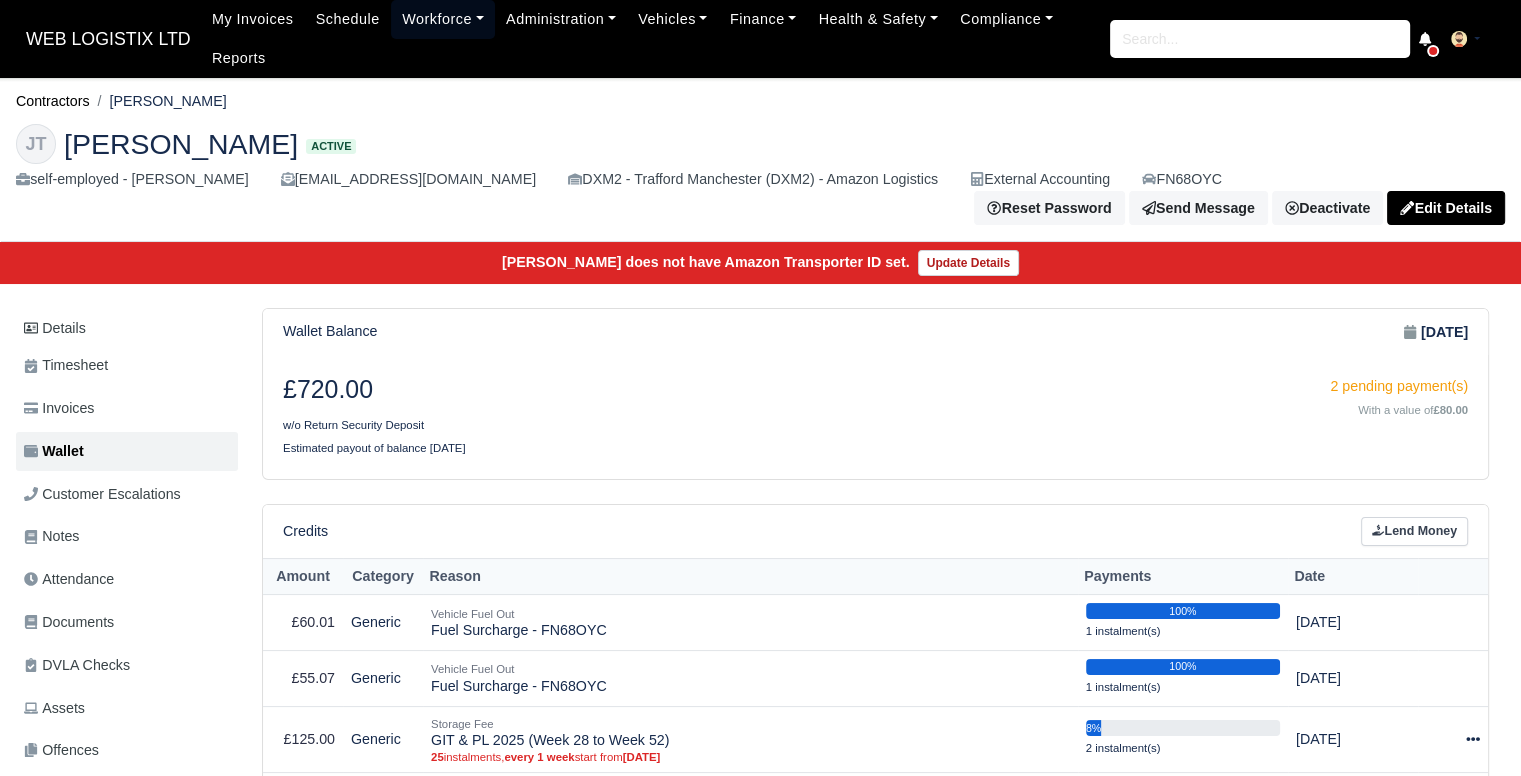 click on "Workforce" at bounding box center [443, 19] 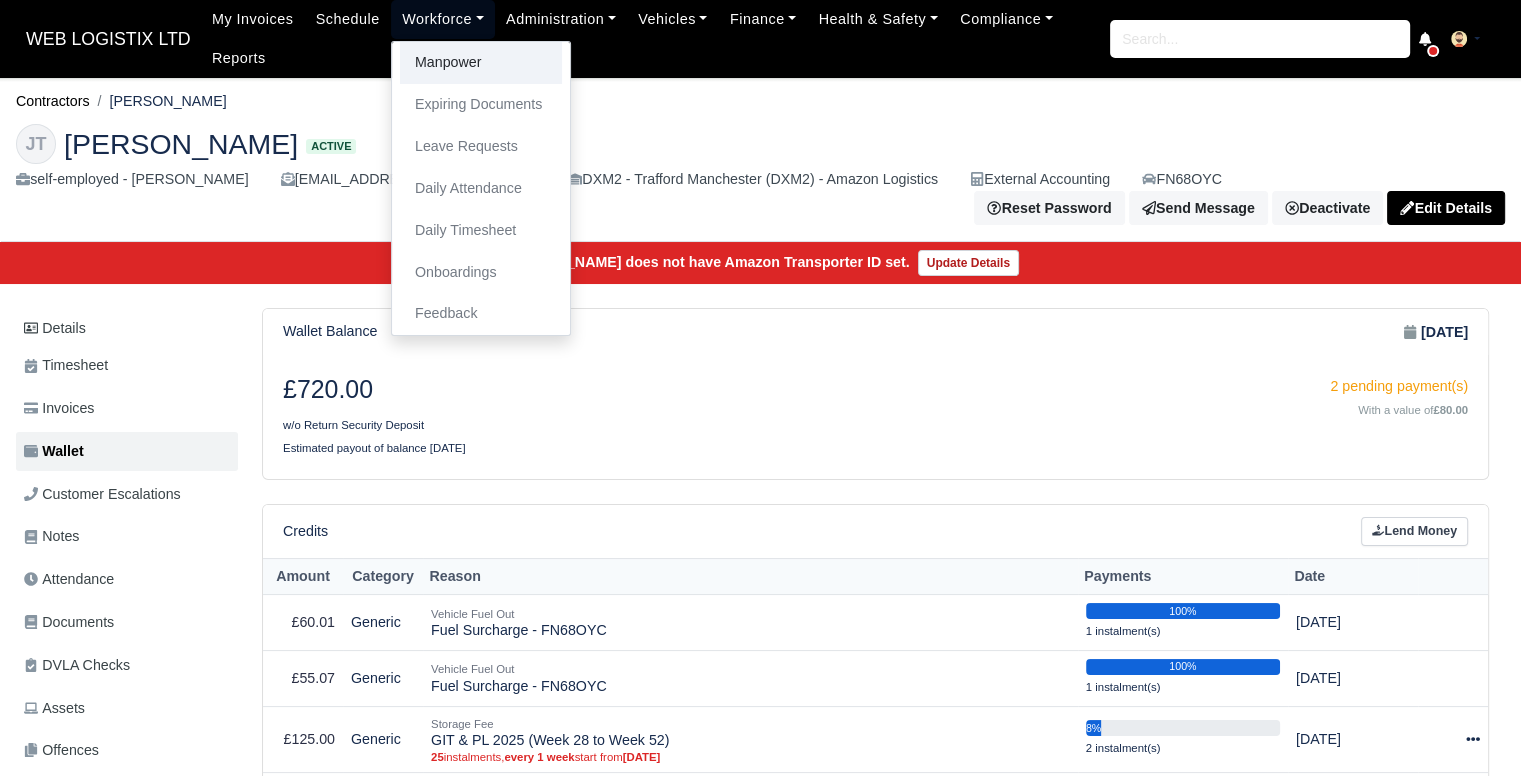 click on "Manpower" at bounding box center [481, 63] 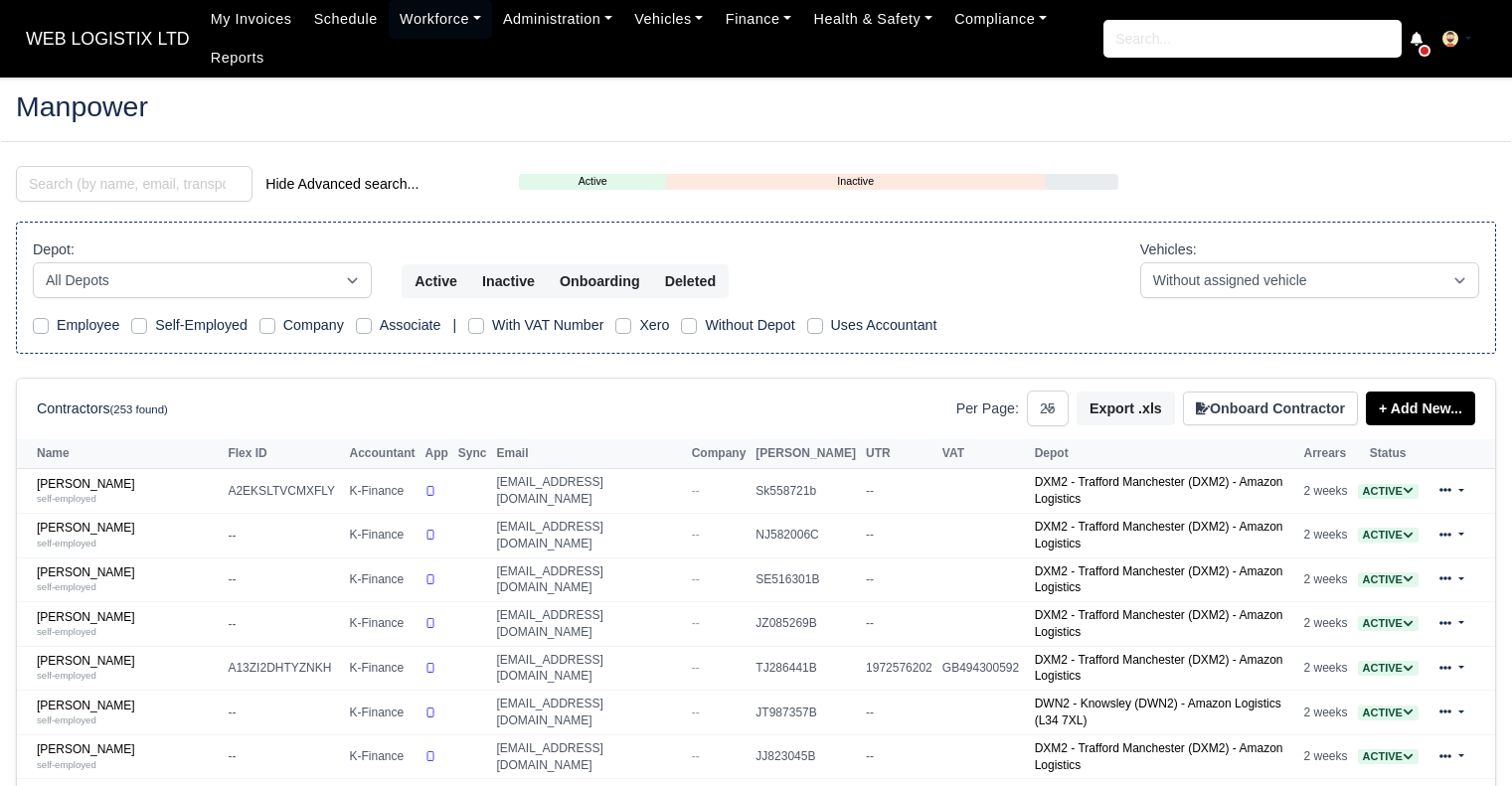 select on "25" 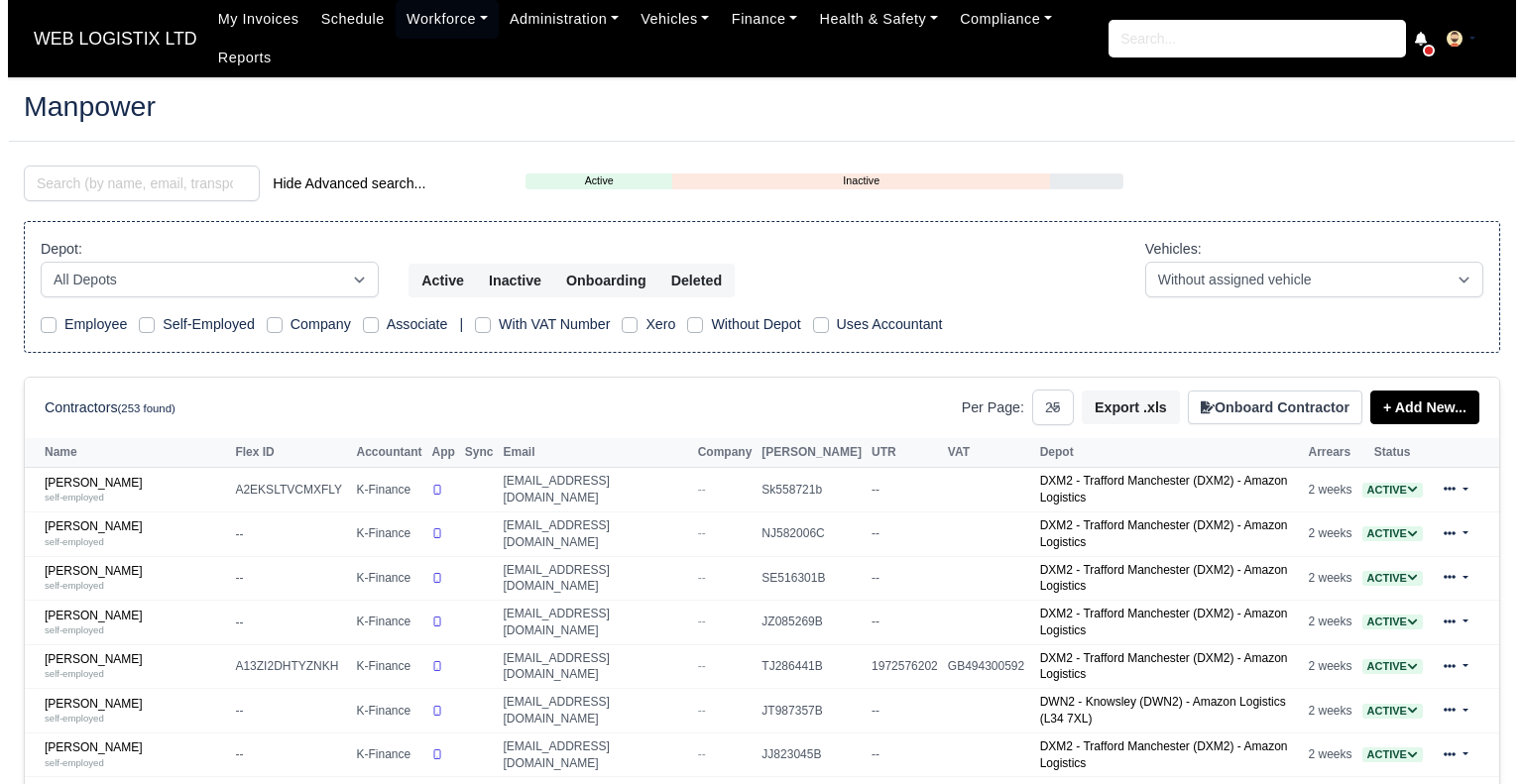scroll, scrollTop: 0, scrollLeft: 0, axis: both 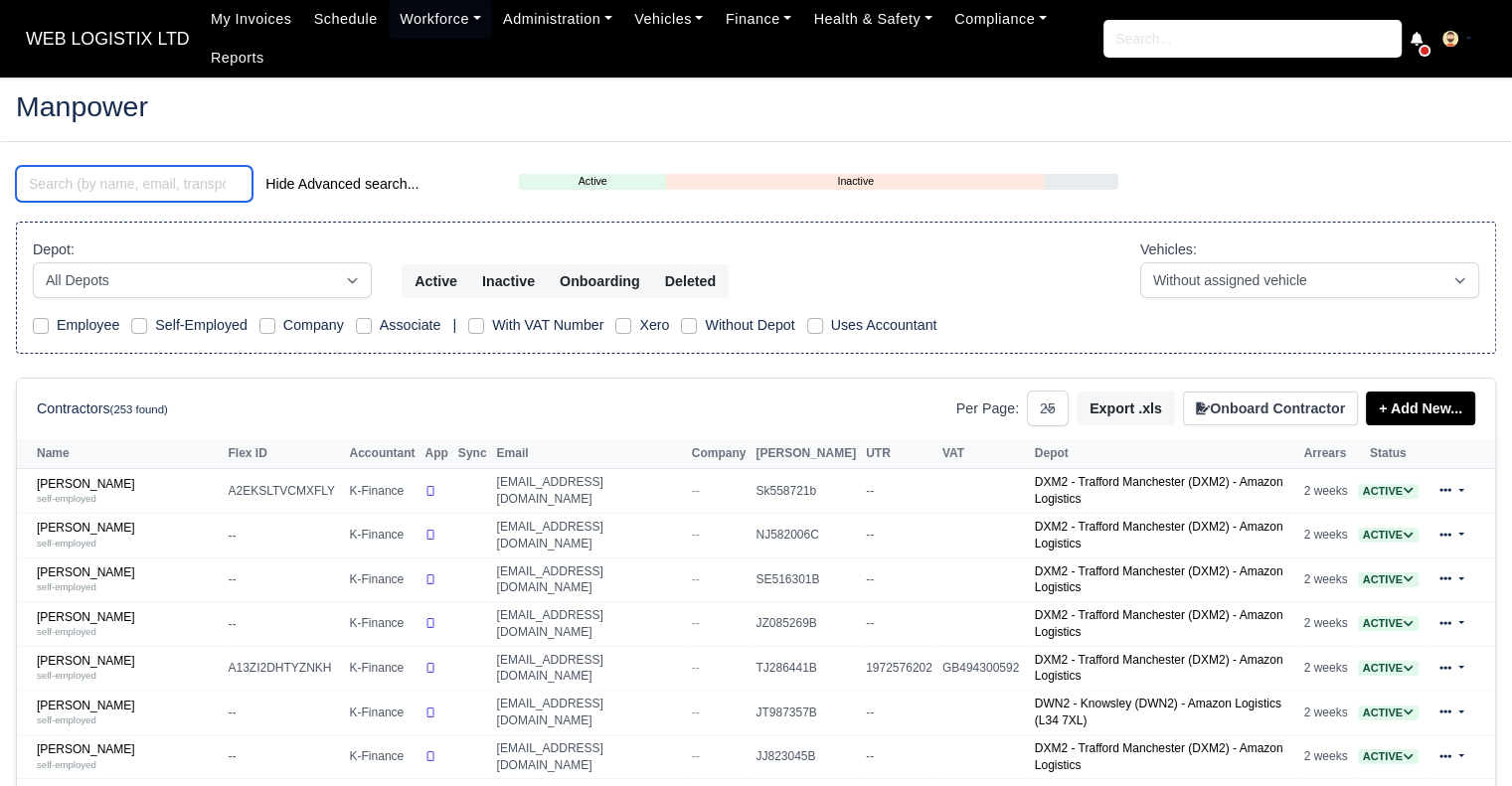 click at bounding box center (134, 184) 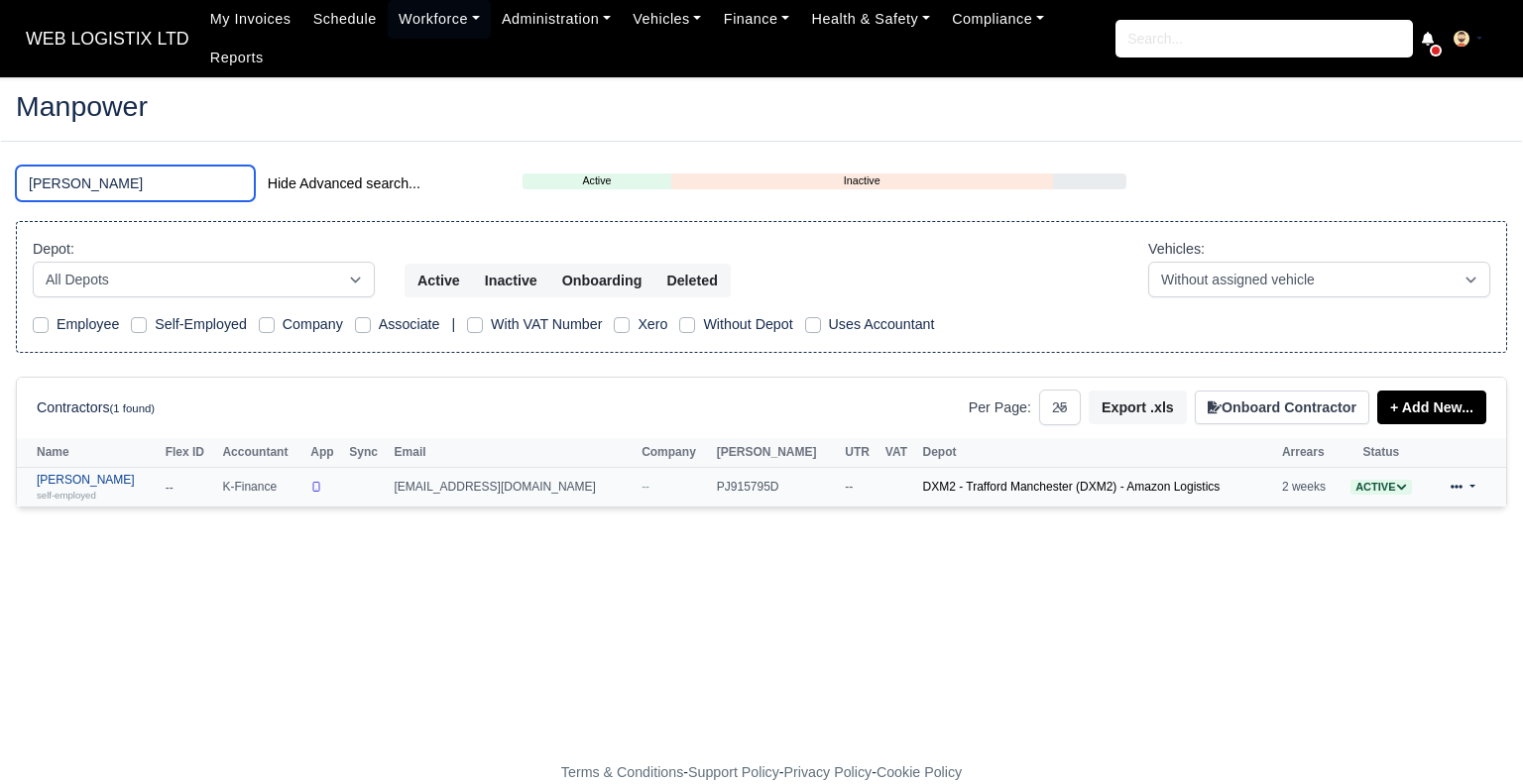 type on "javad" 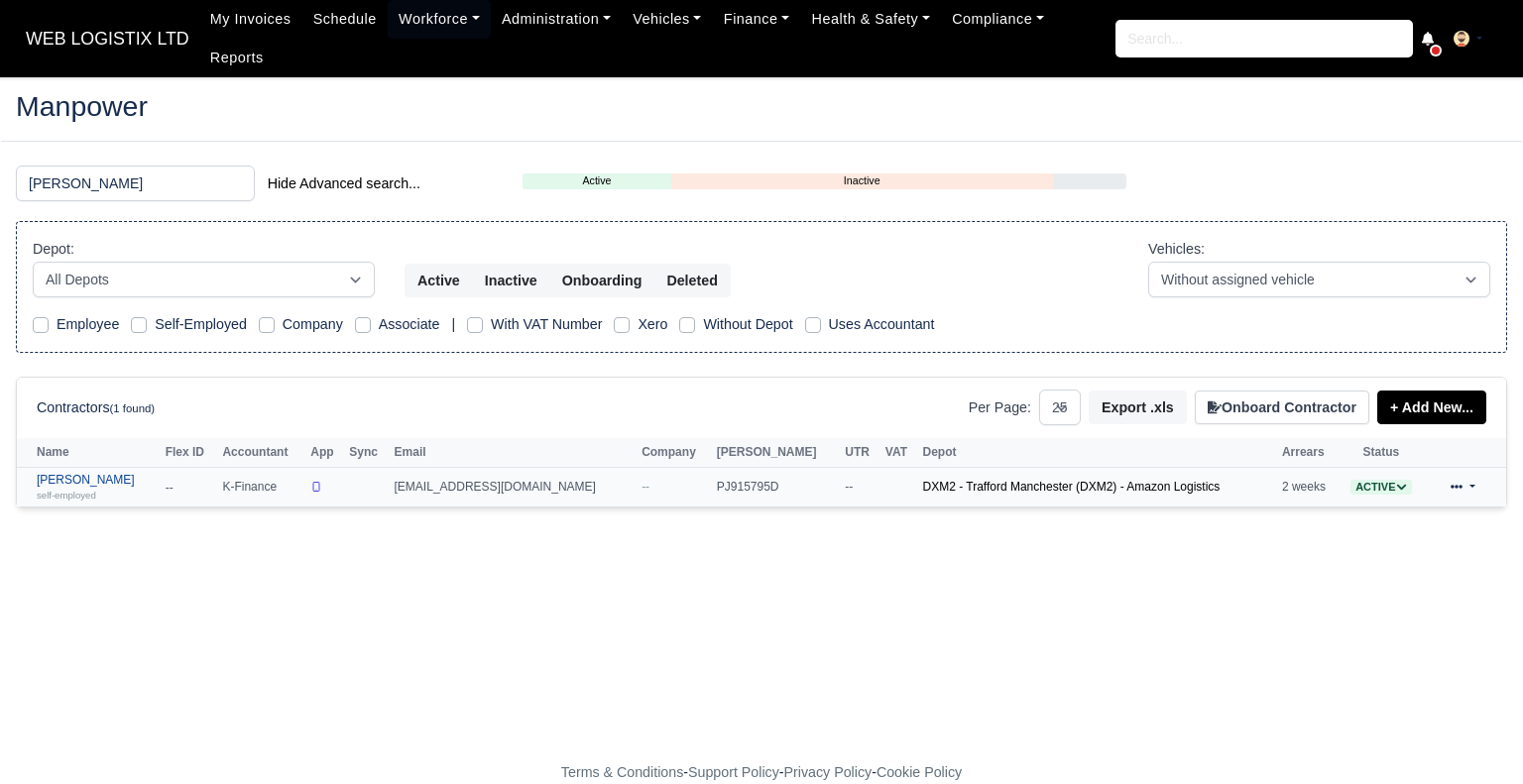 click on "Javade Alam
self-employed" at bounding box center (96, 487) 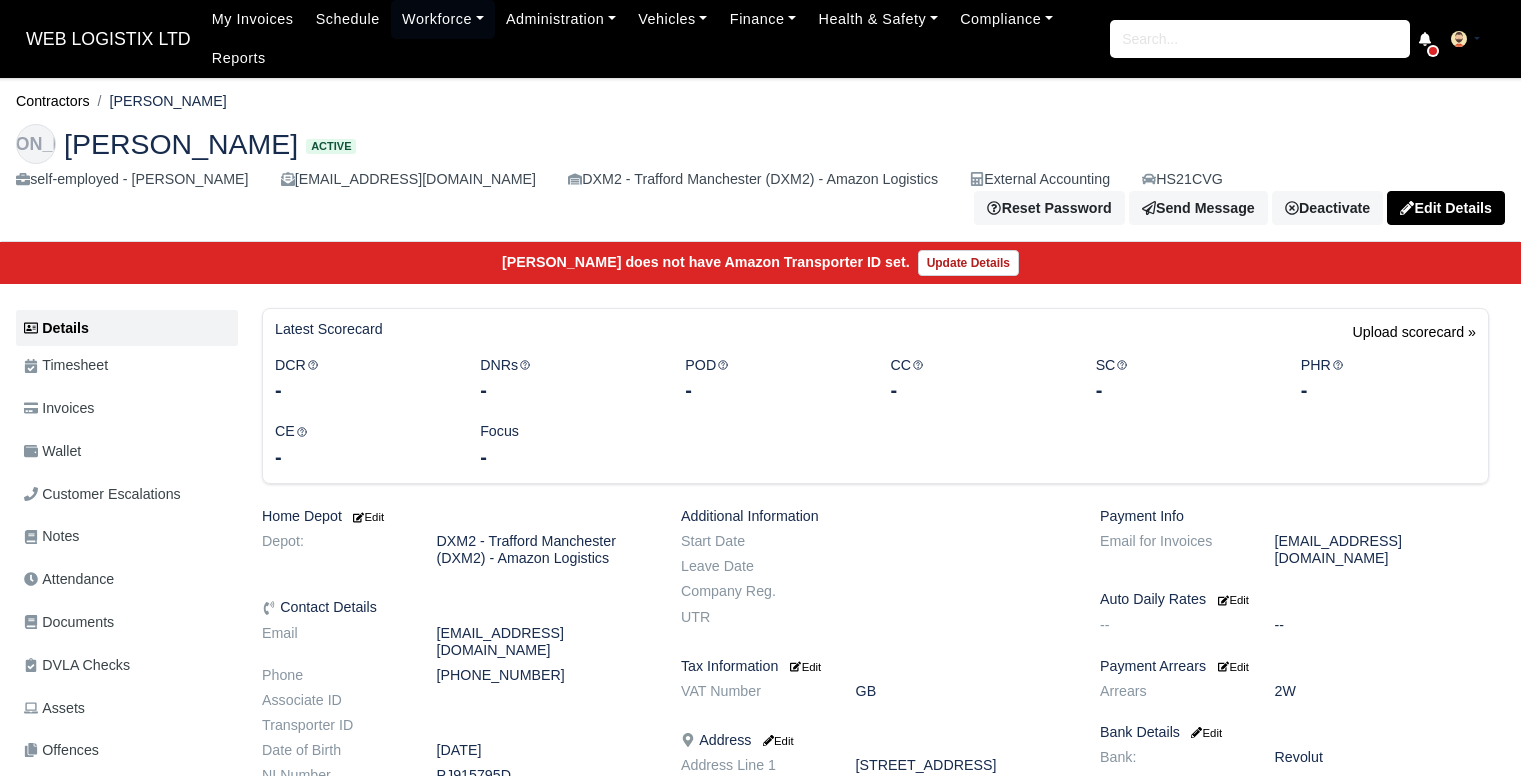scroll, scrollTop: 0, scrollLeft: 0, axis: both 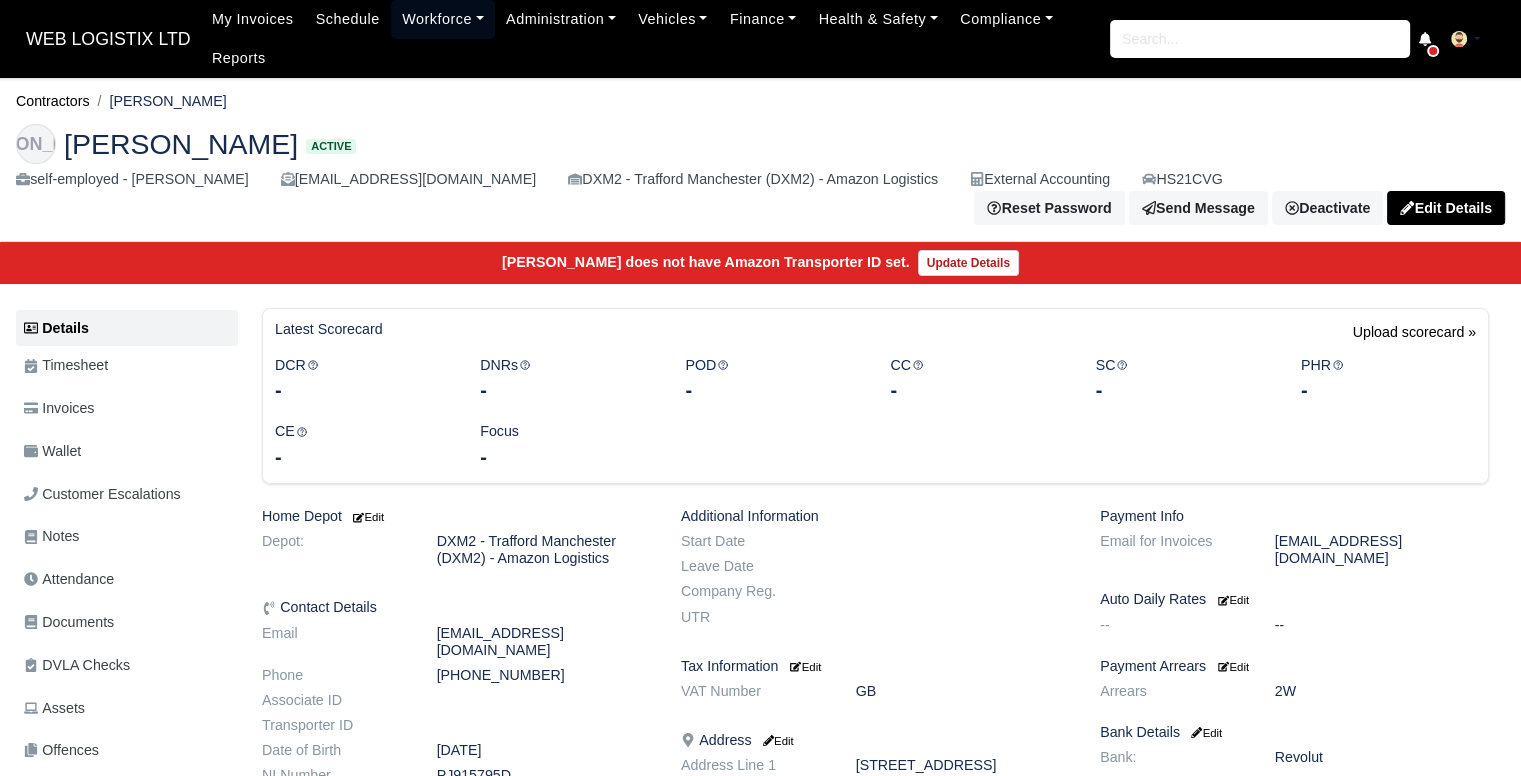 click on "Workforce" at bounding box center (443, 19) 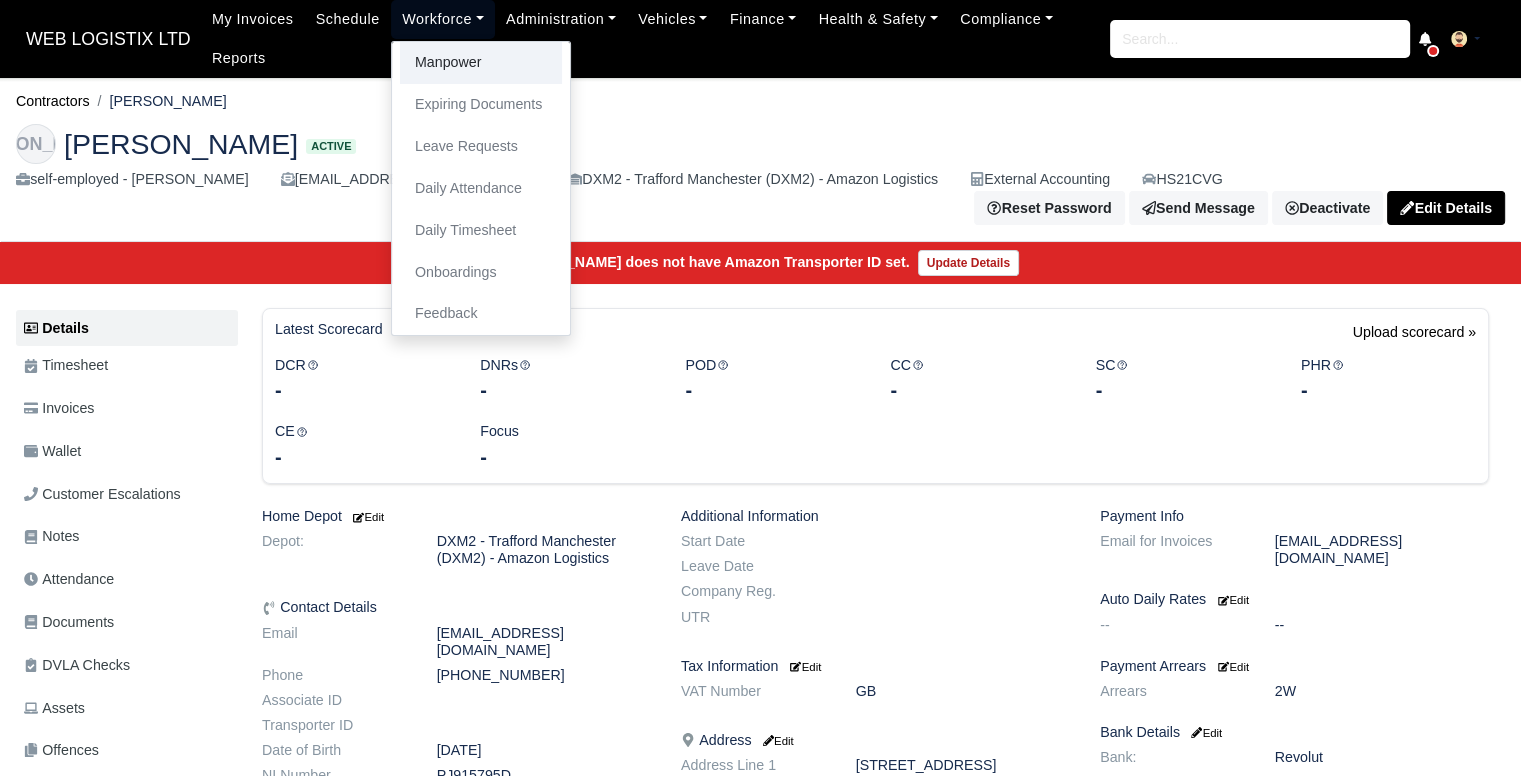 click on "Manpower" at bounding box center [481, 63] 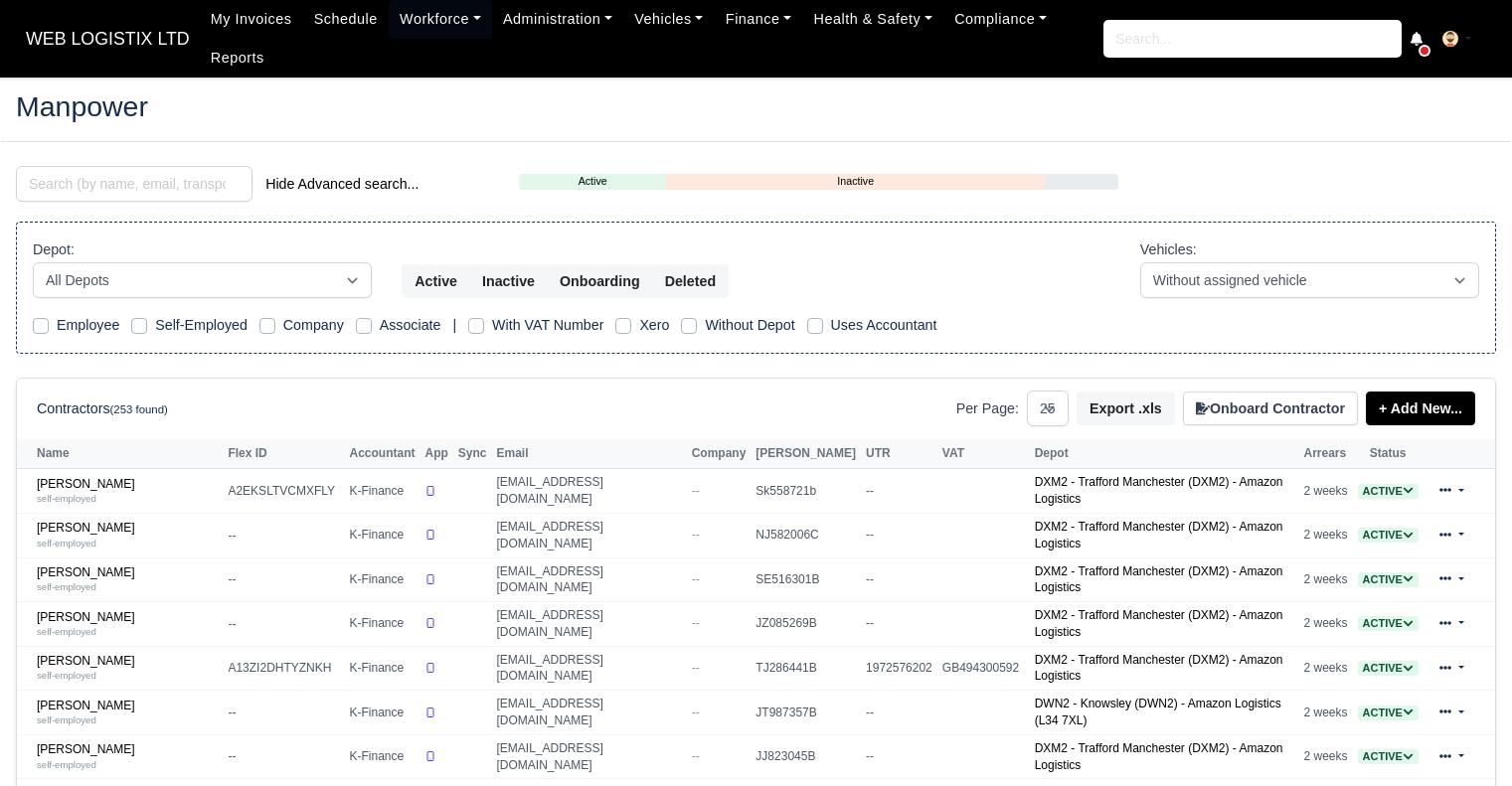 select on "25" 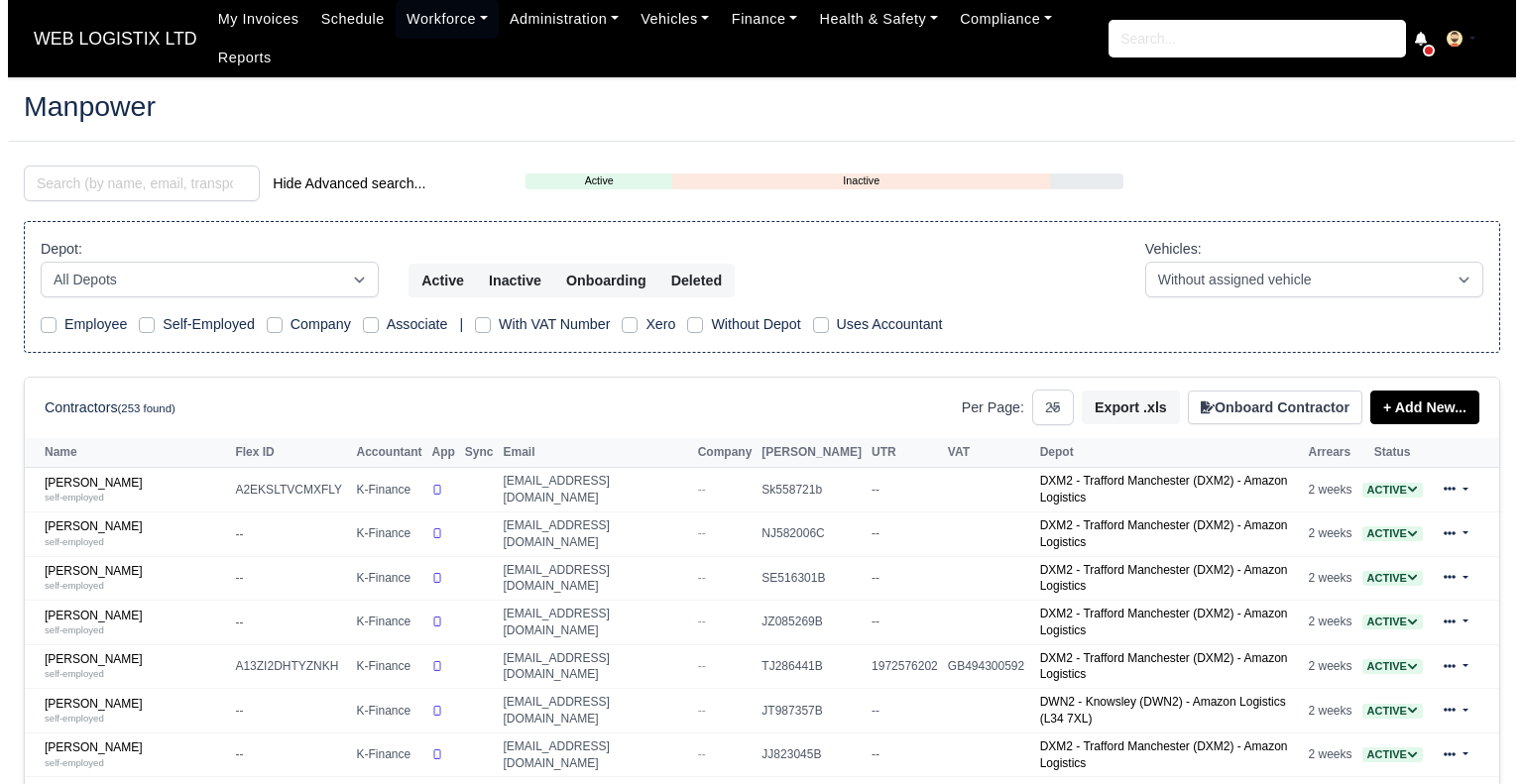 scroll, scrollTop: 0, scrollLeft: 0, axis: both 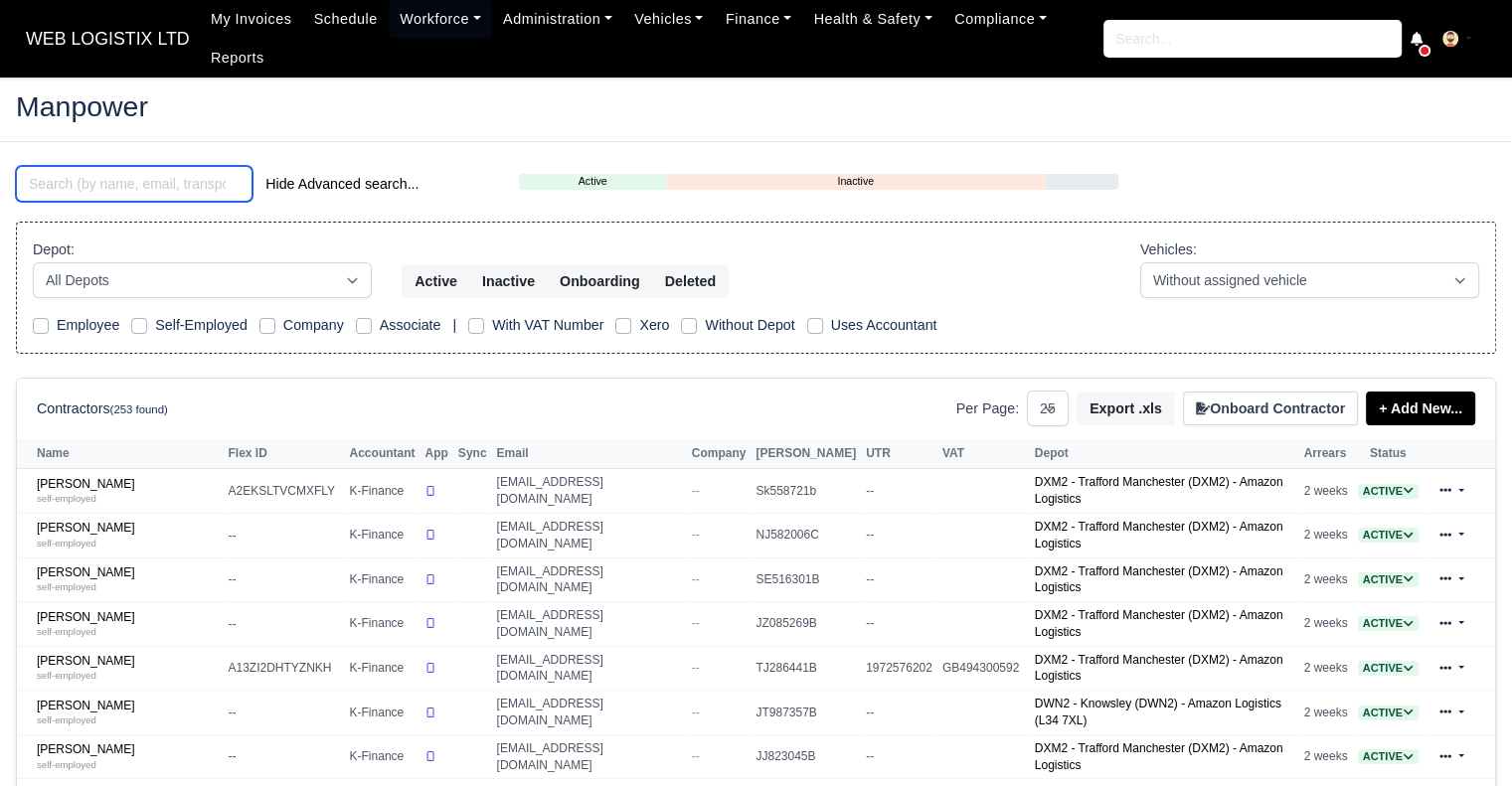 click at bounding box center (134, 184) 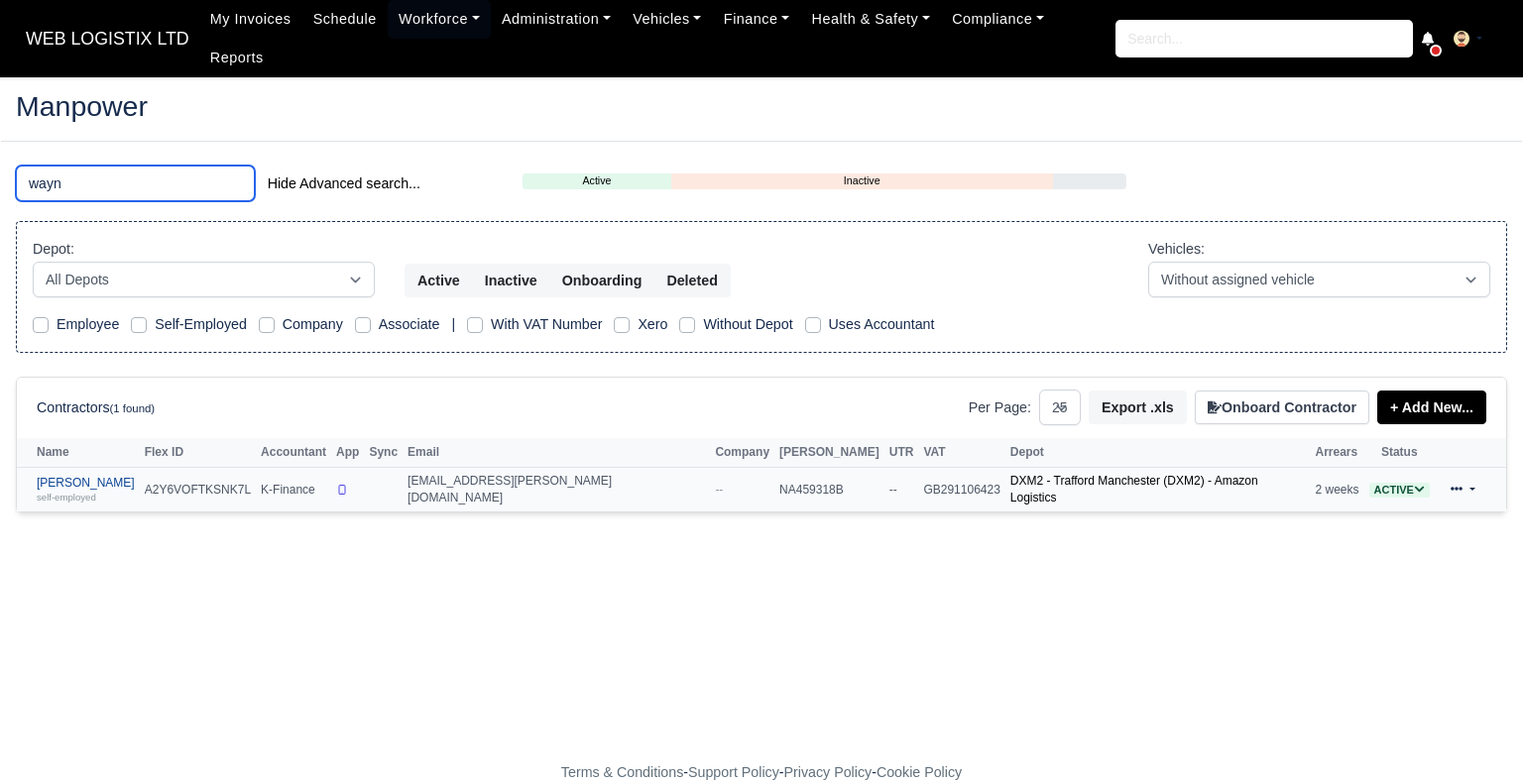 type on "wayn" 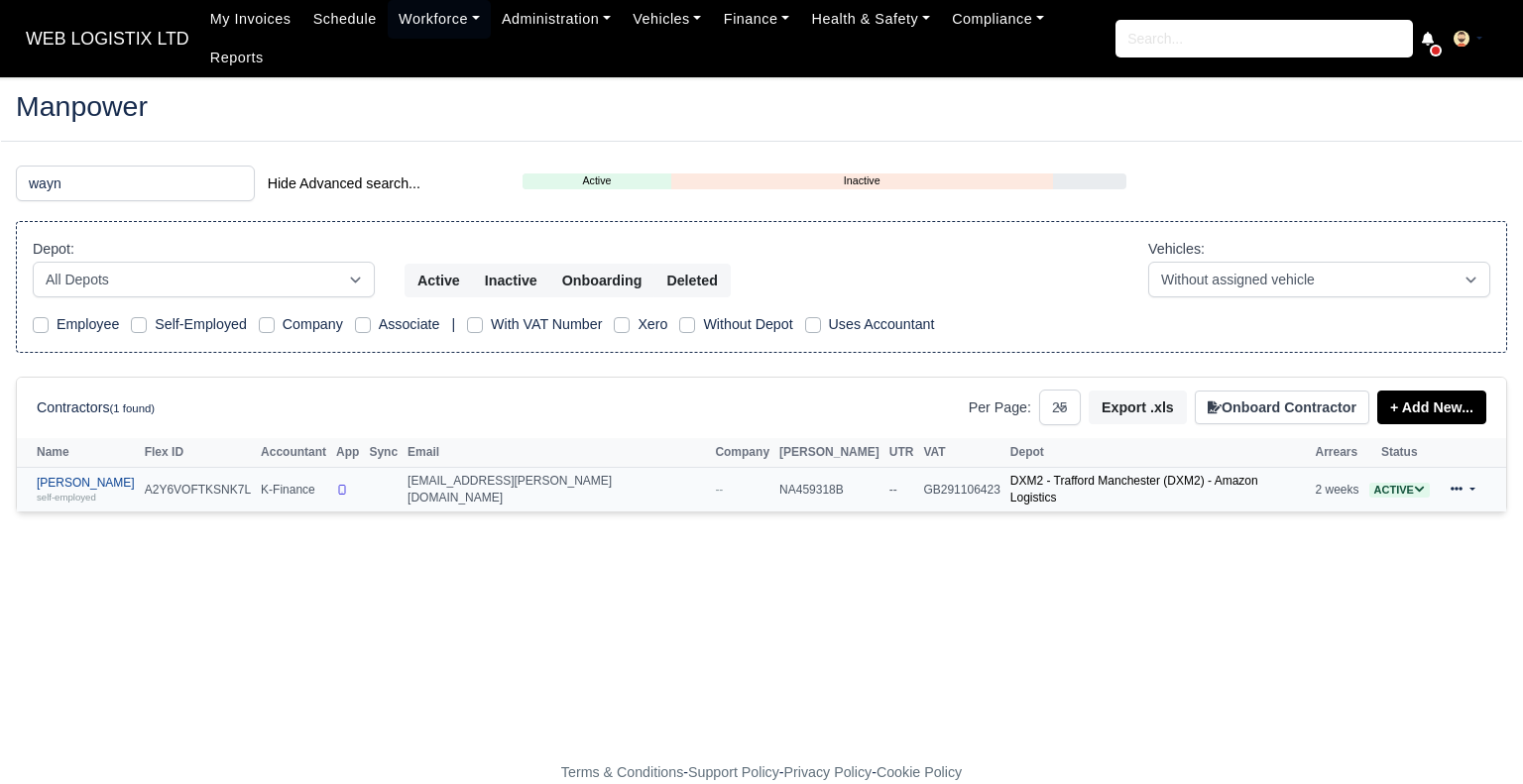 click on "Wayne Archer
self-employed" at bounding box center (85, 490) 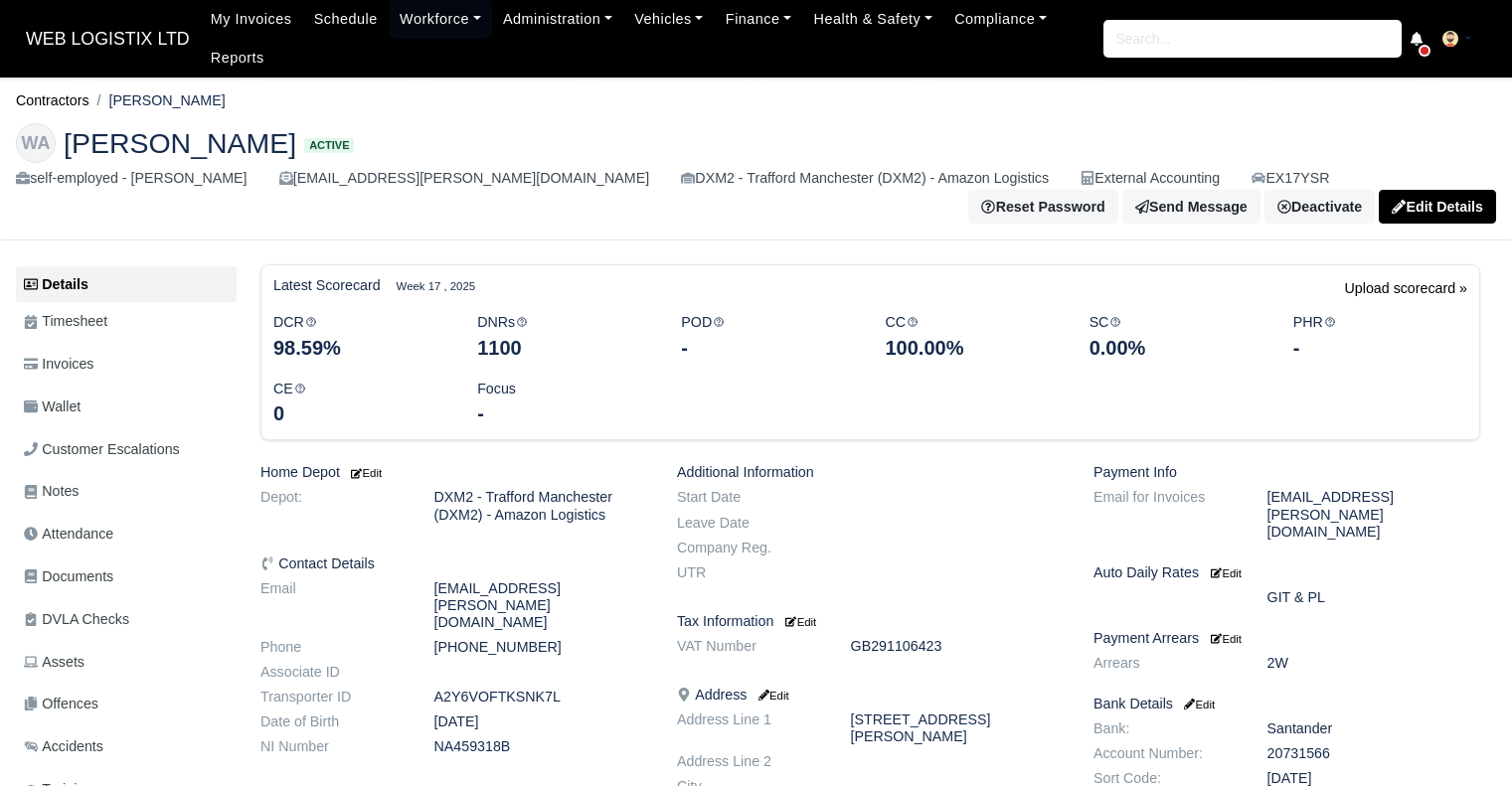 scroll, scrollTop: 0, scrollLeft: 0, axis: both 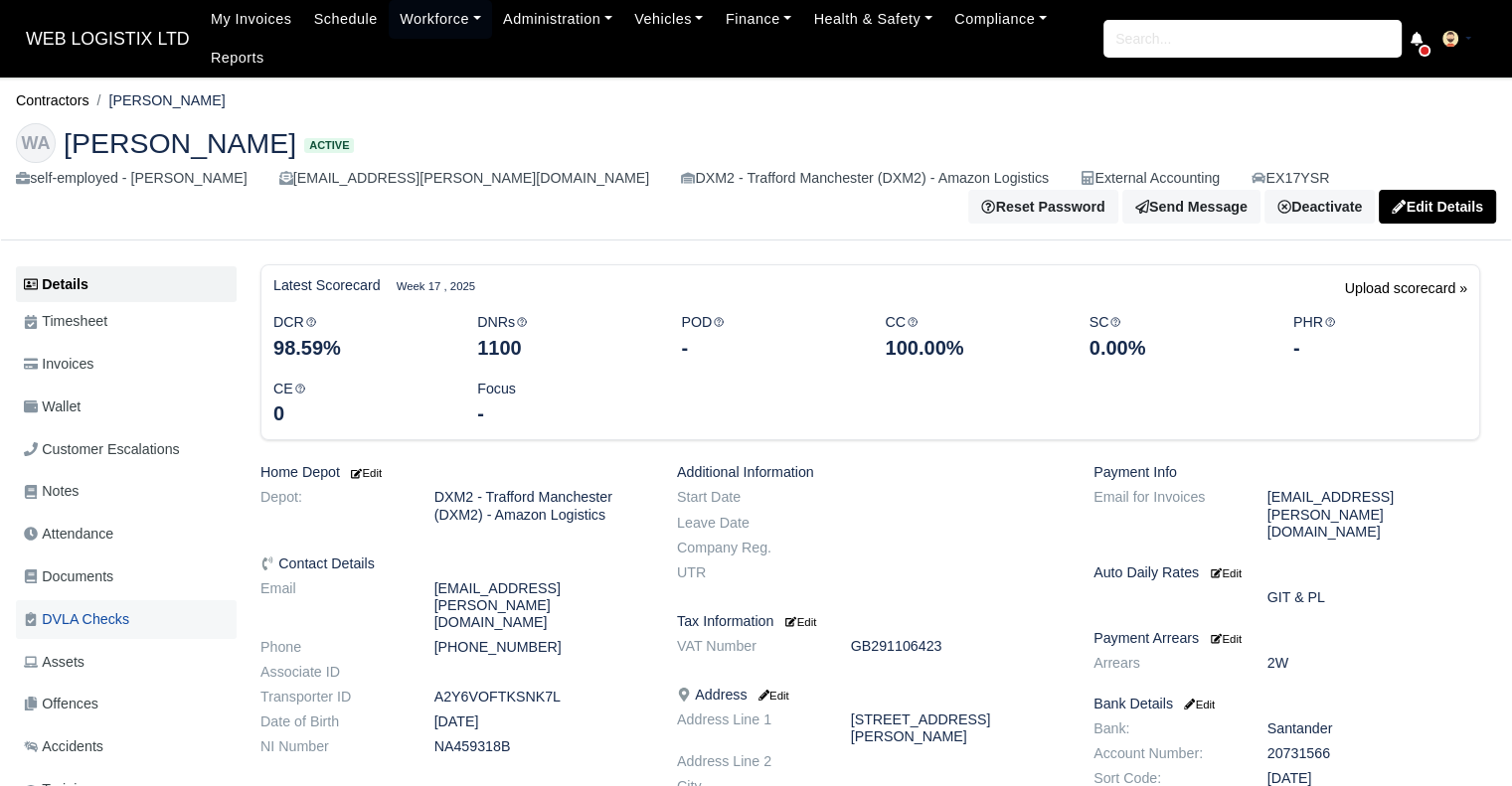 click on "DVLA Checks" at bounding box center (126, 619) 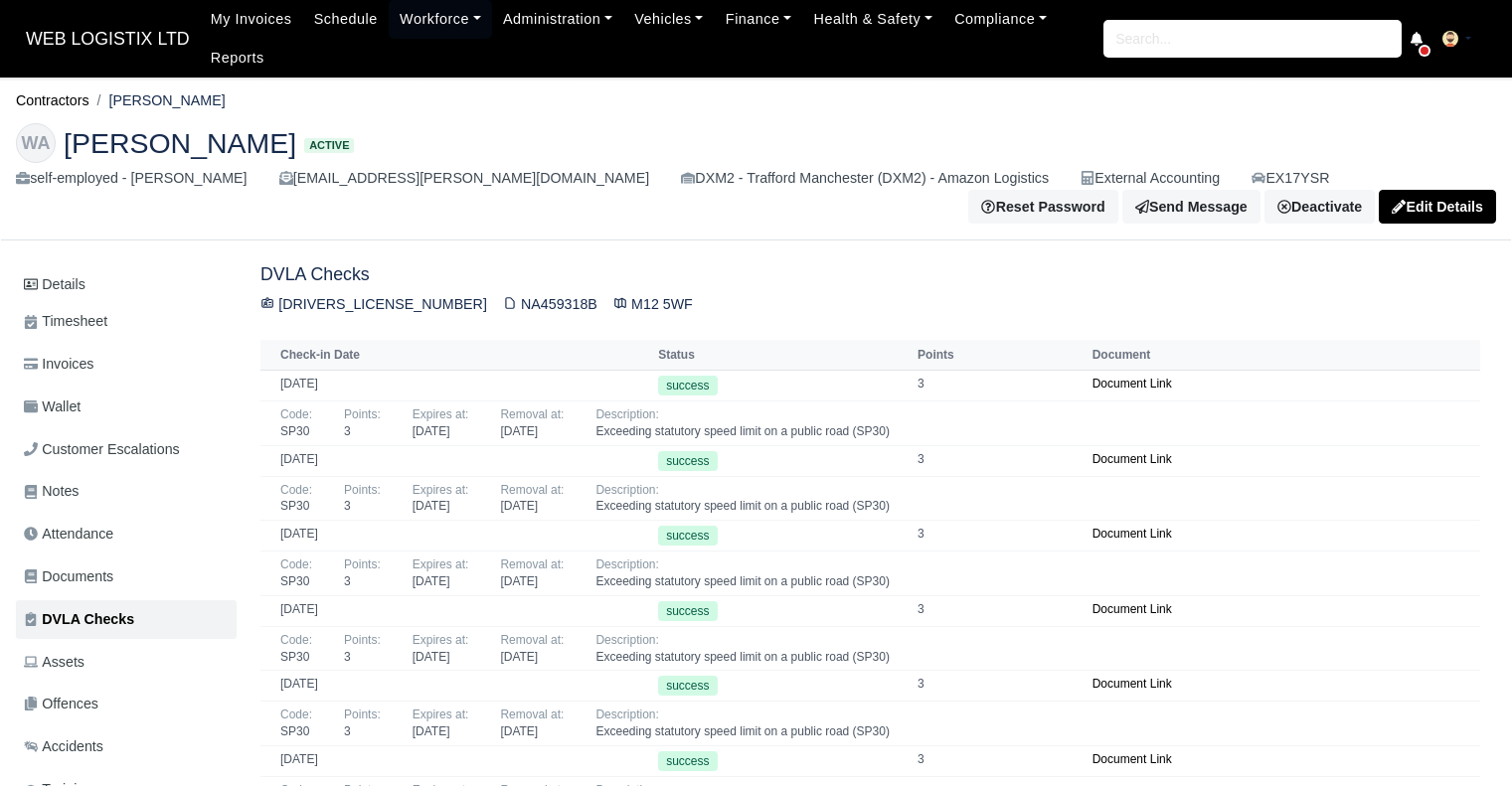 scroll, scrollTop: 0, scrollLeft: 0, axis: both 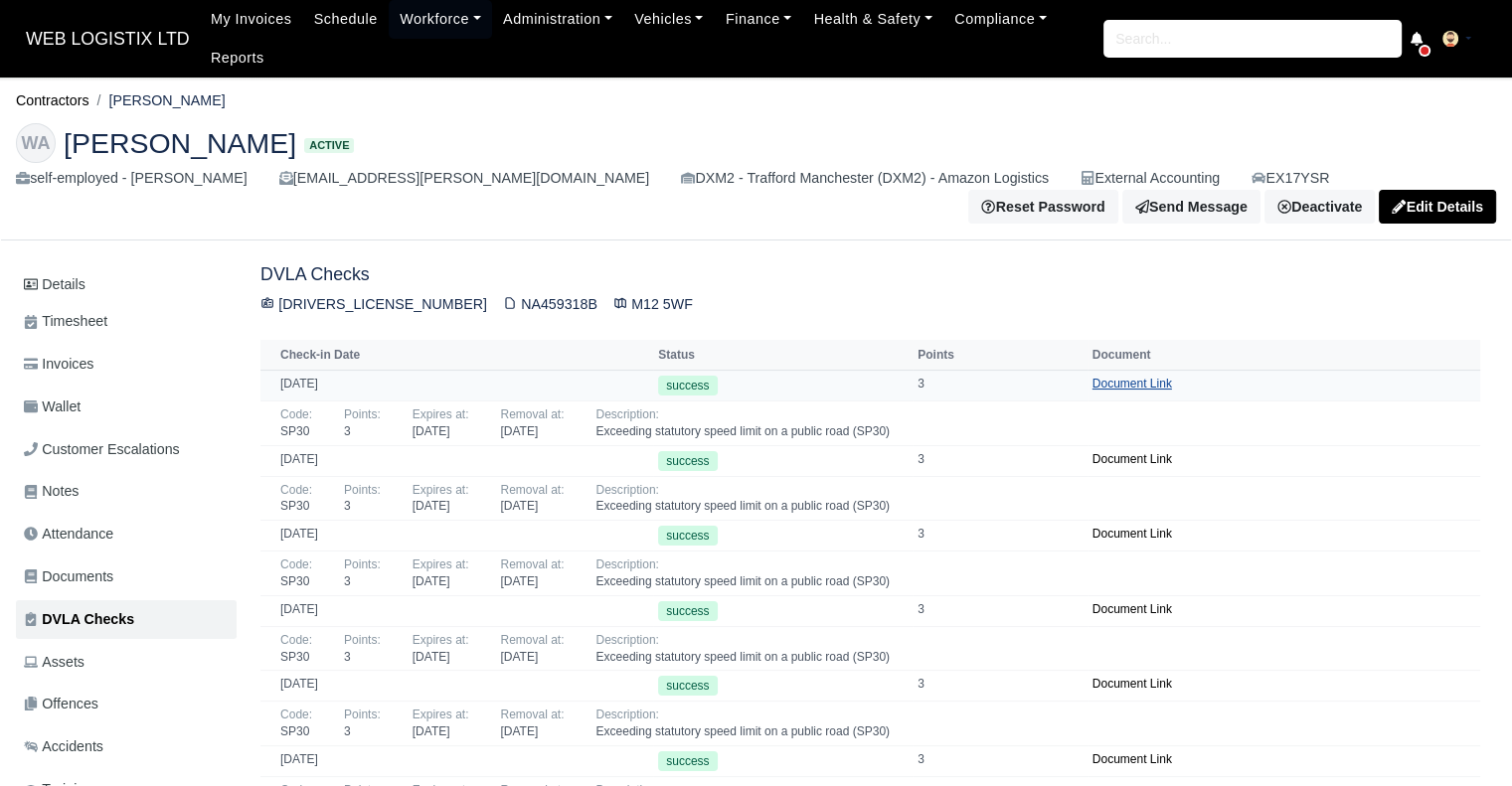 click on "Document
Link" at bounding box center [1132, 384] 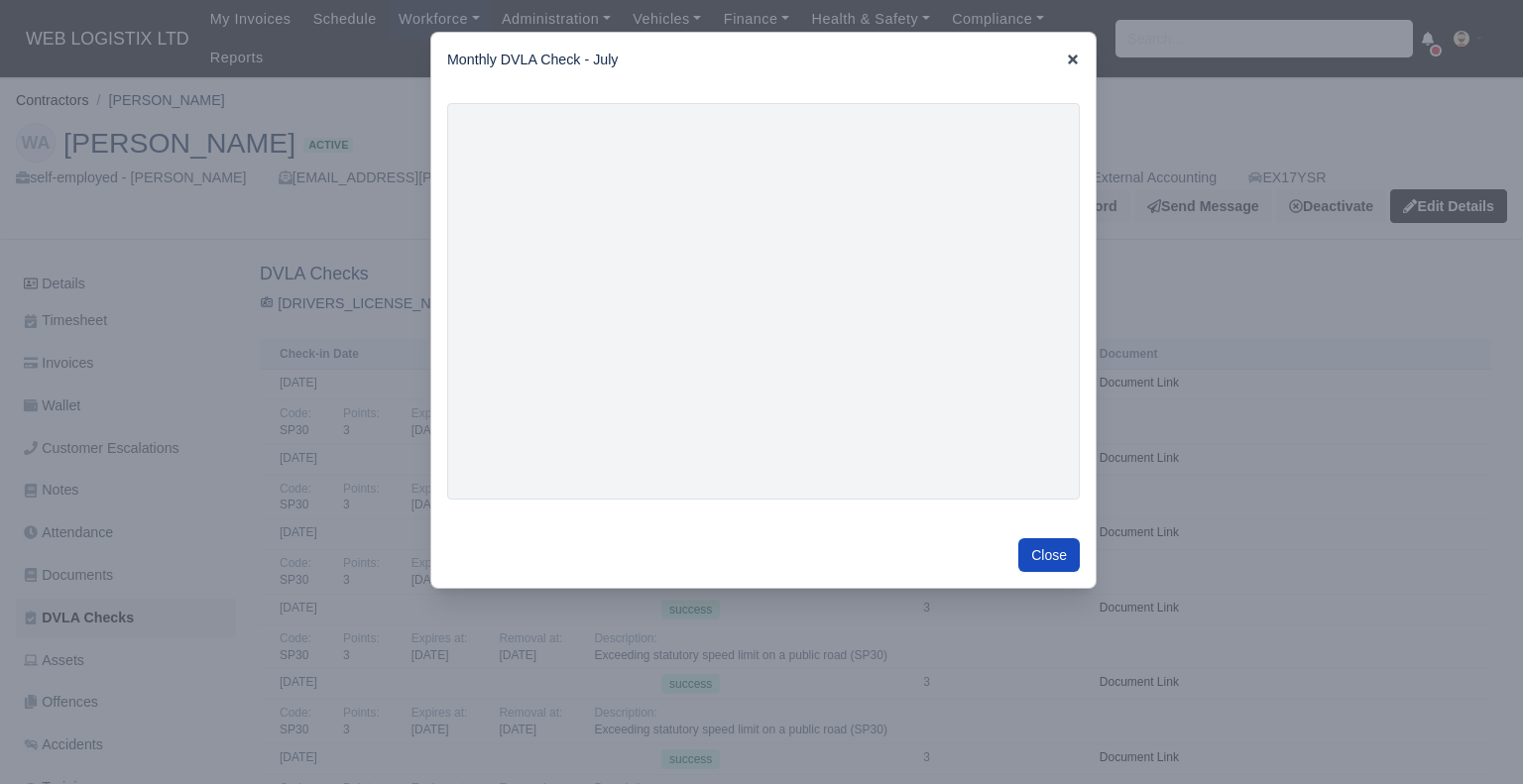 click 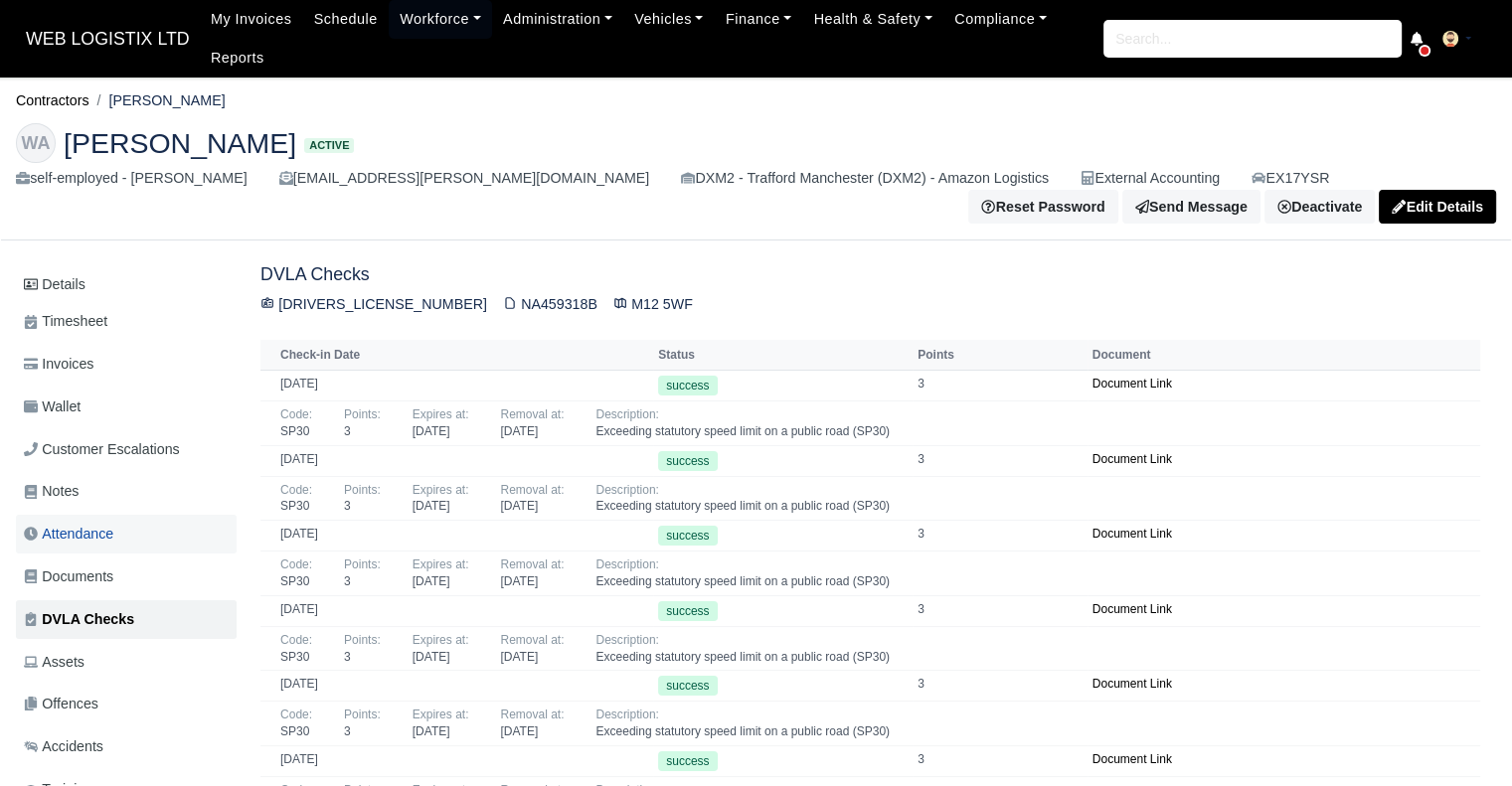 click on "Attendance" at bounding box center (69, 534) 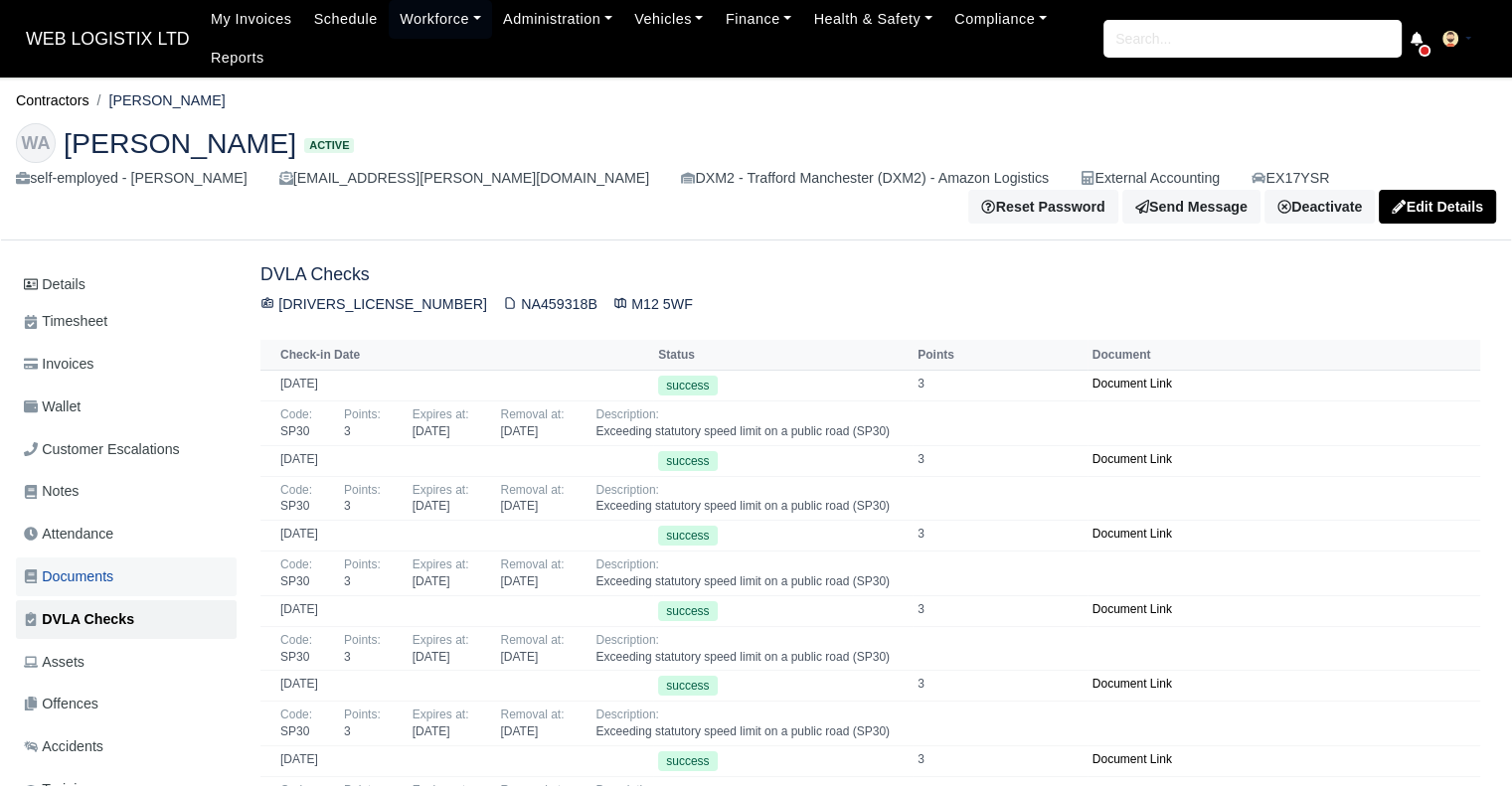 click on "Documents" at bounding box center (69, 576) 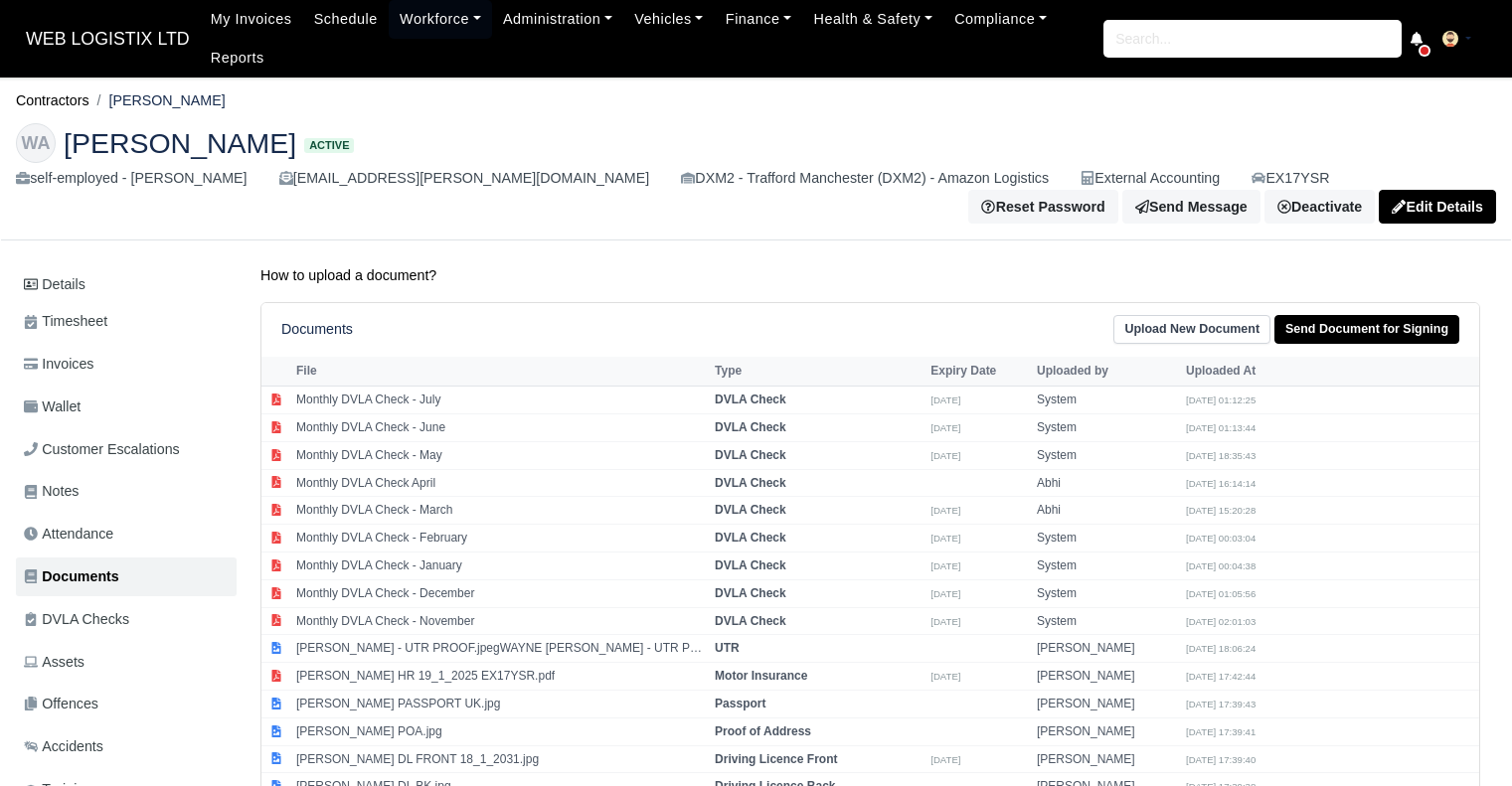 scroll, scrollTop: 0, scrollLeft: 0, axis: both 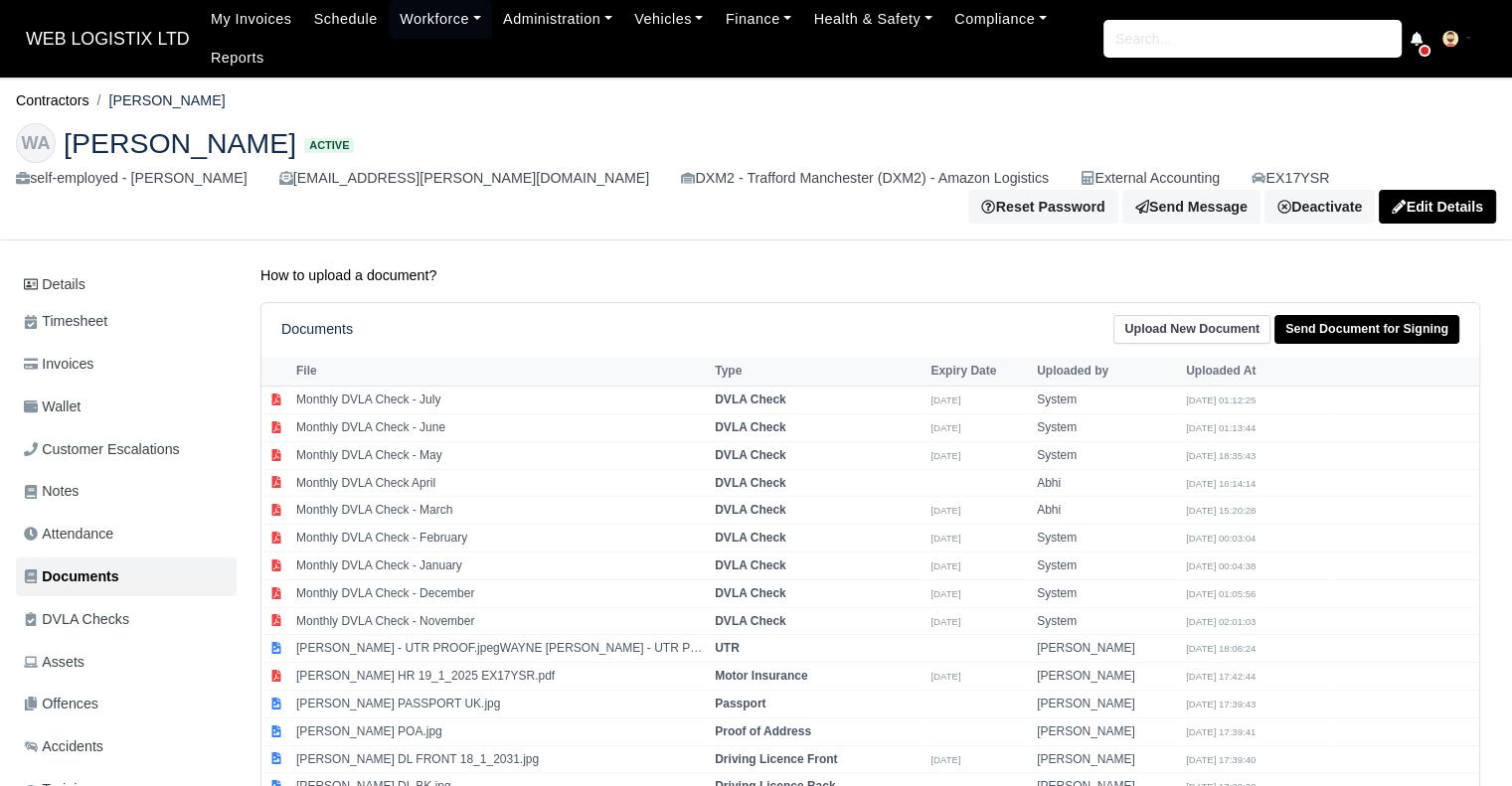 click on "Contractors" at bounding box center [53, 100] 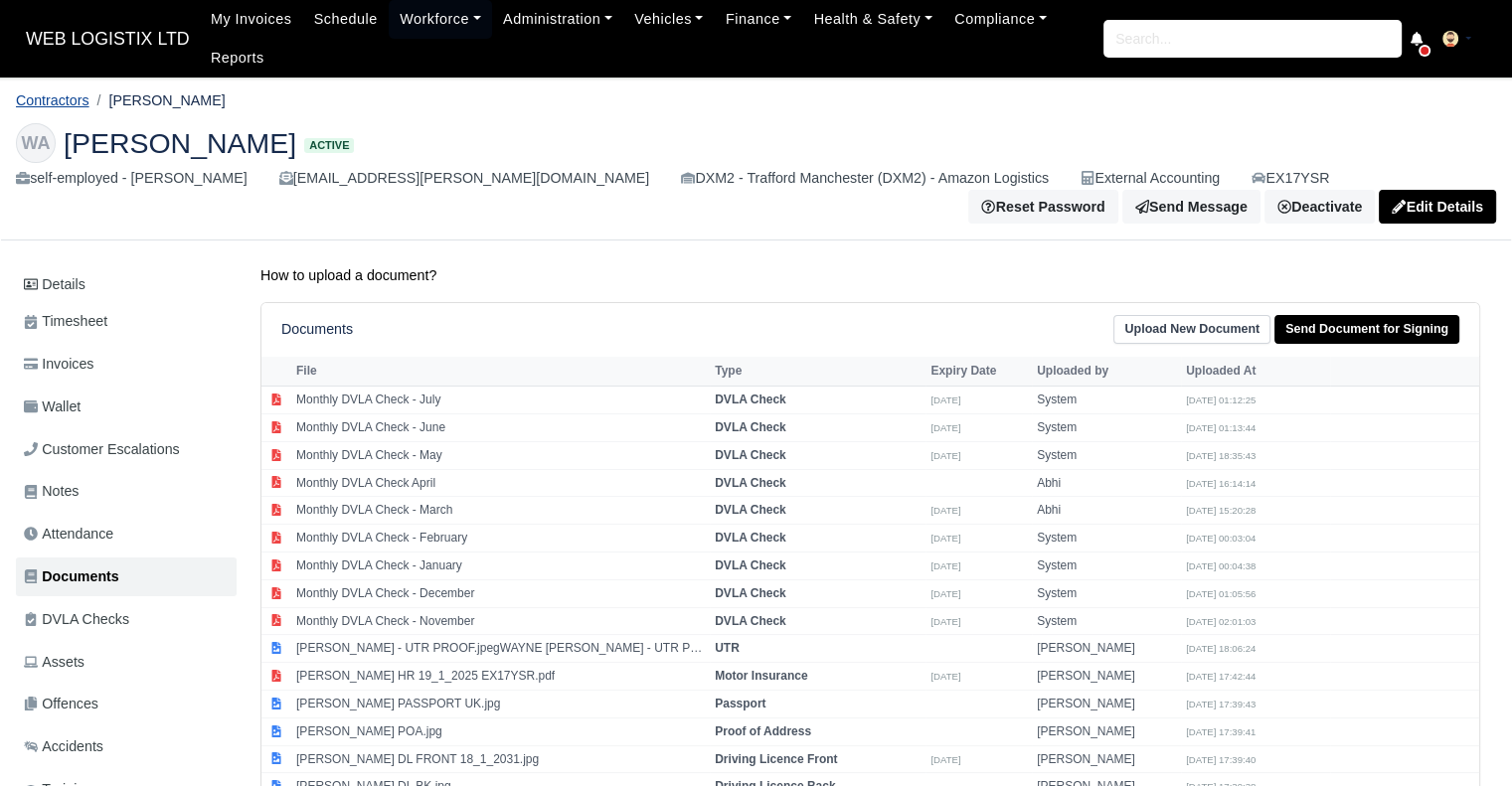 click on "Contractors" at bounding box center [53, 100] 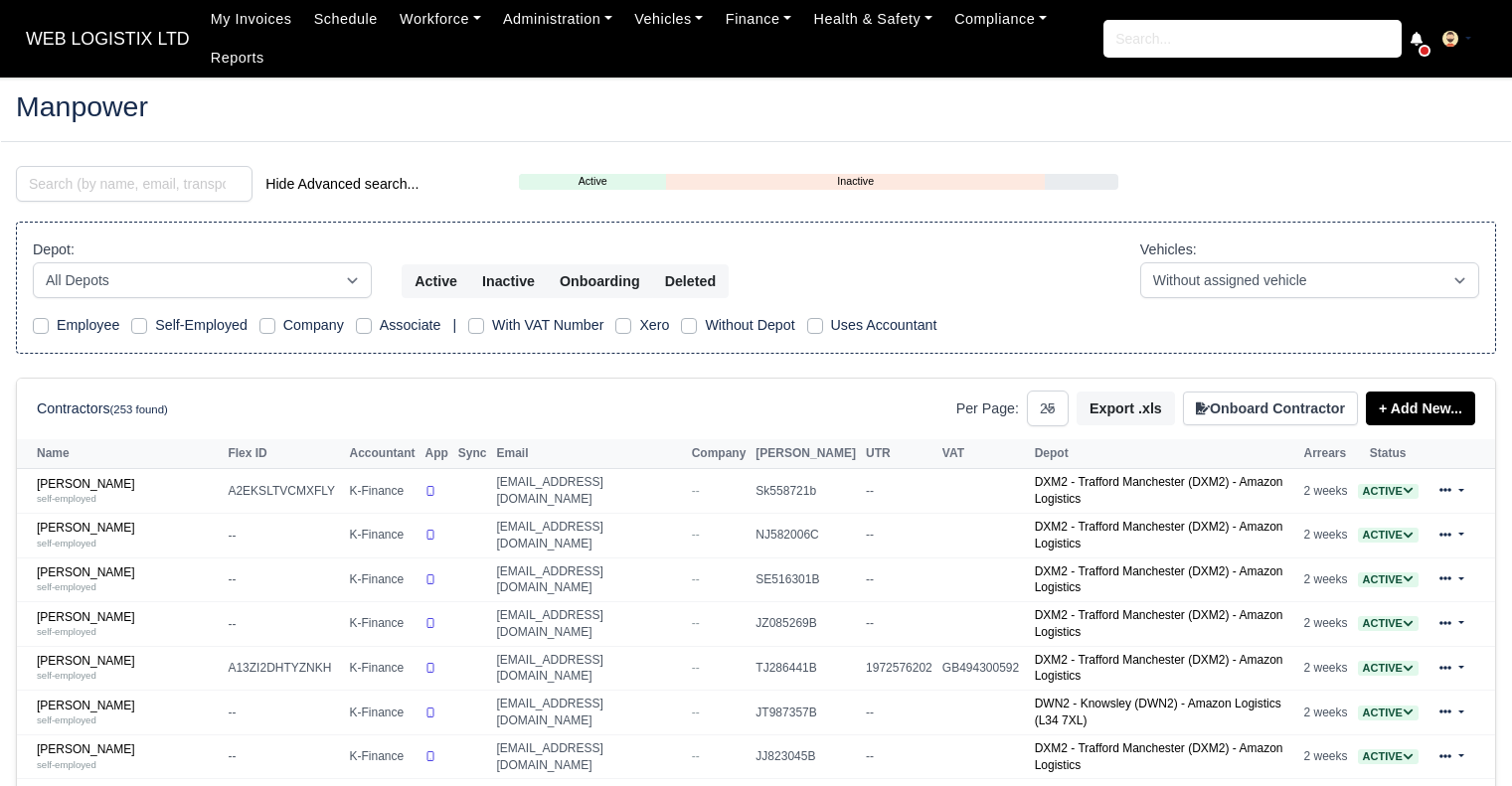 select on "25" 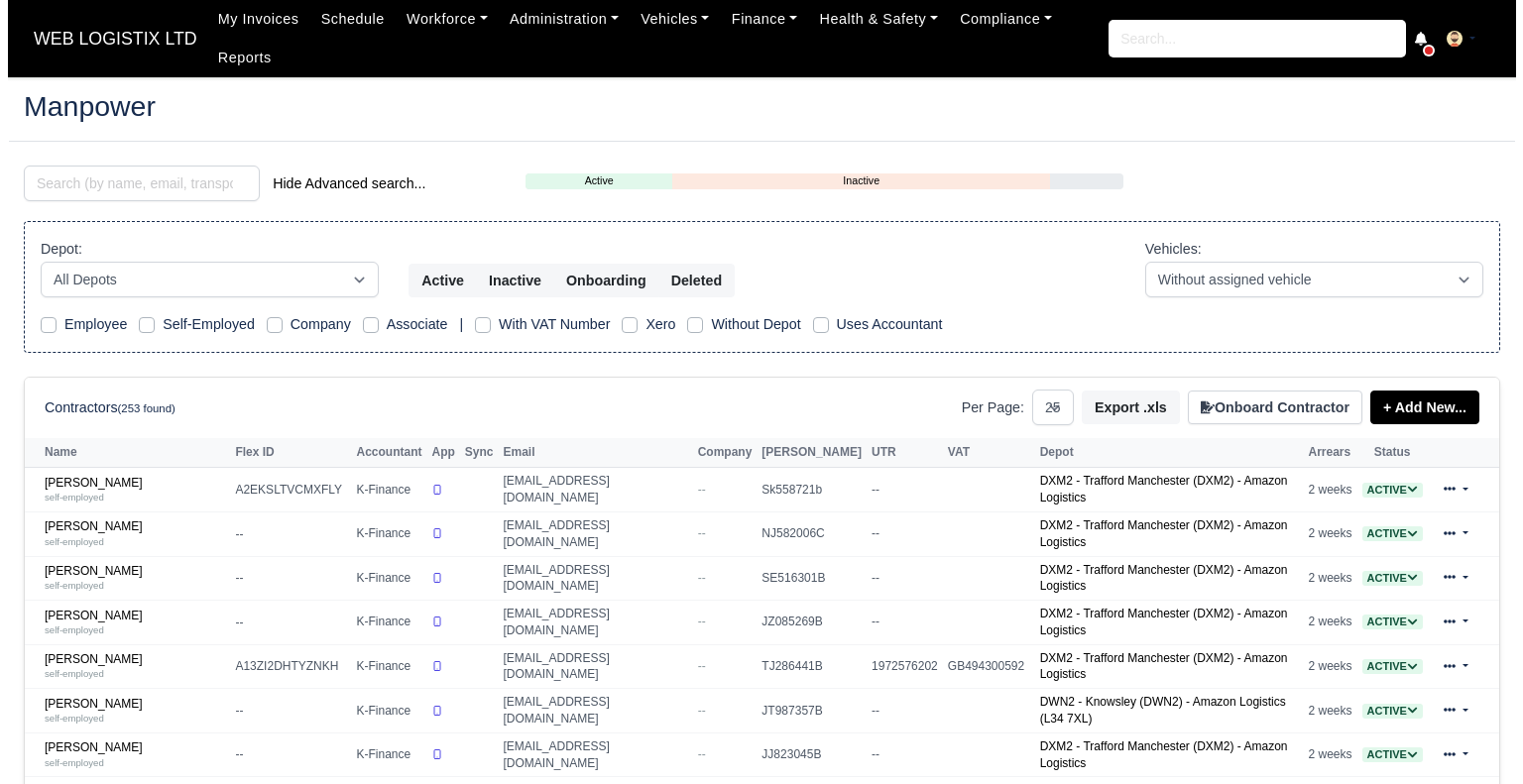 scroll, scrollTop: 0, scrollLeft: 0, axis: both 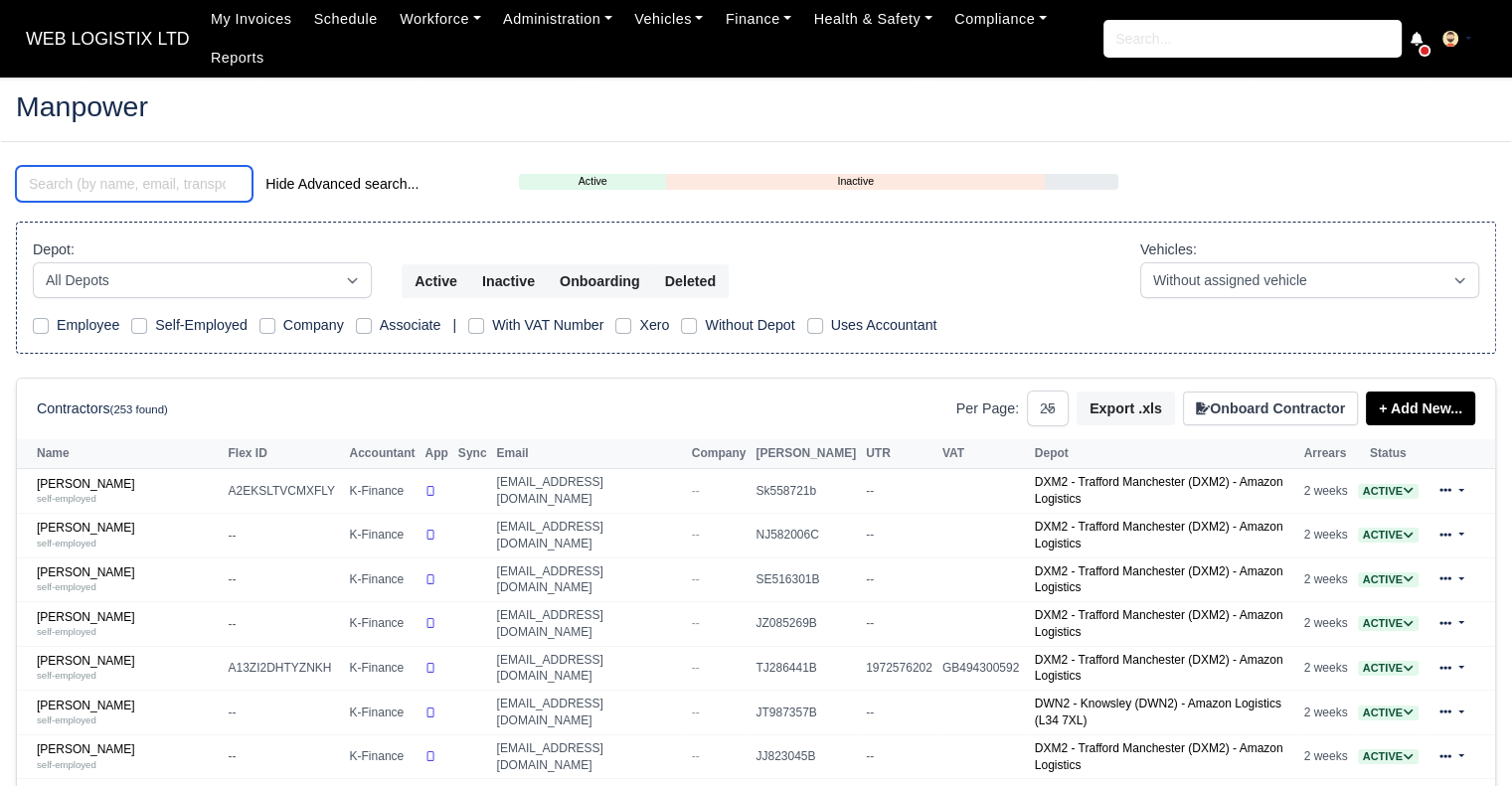 click at bounding box center (134, 184) 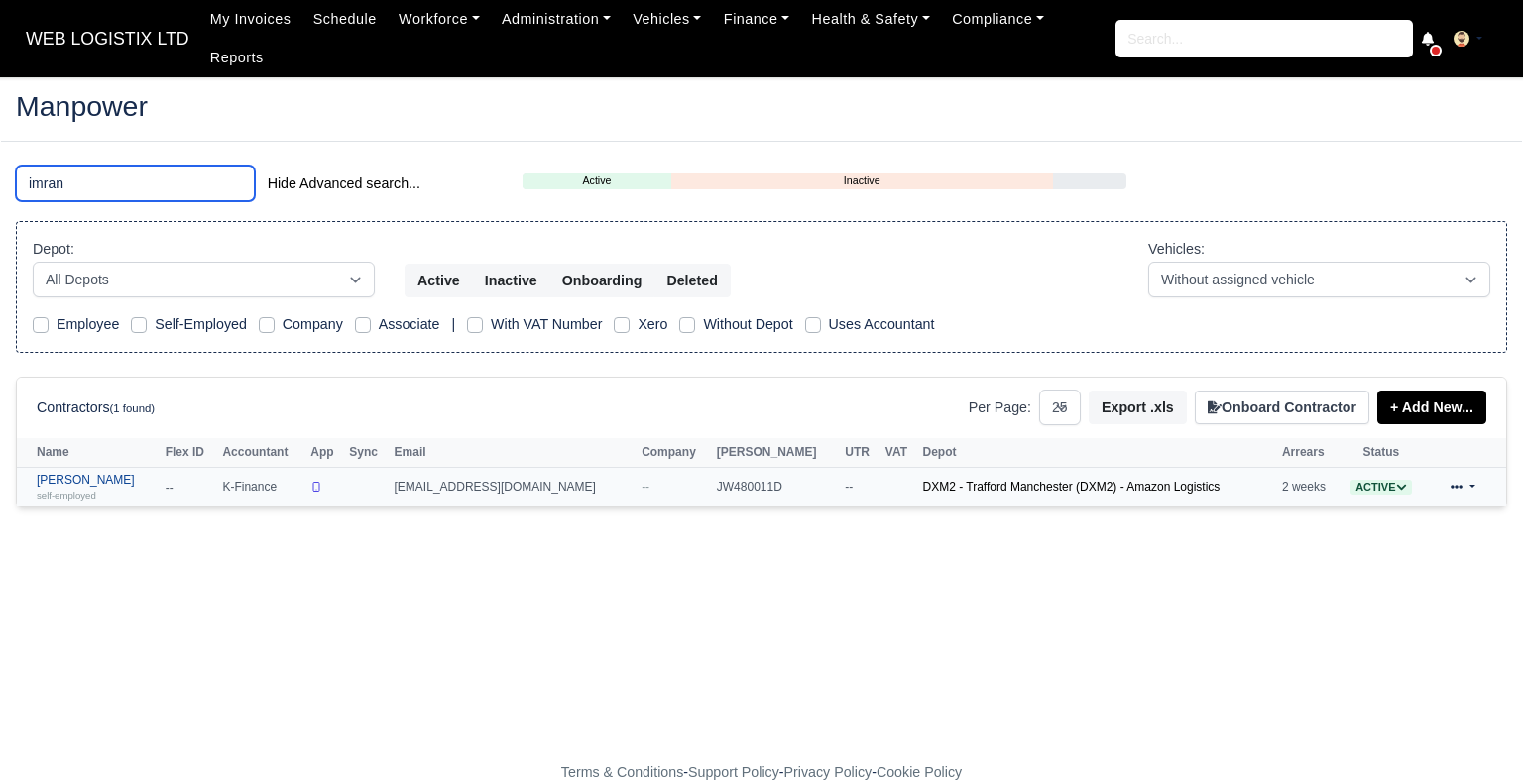 type on "imran" 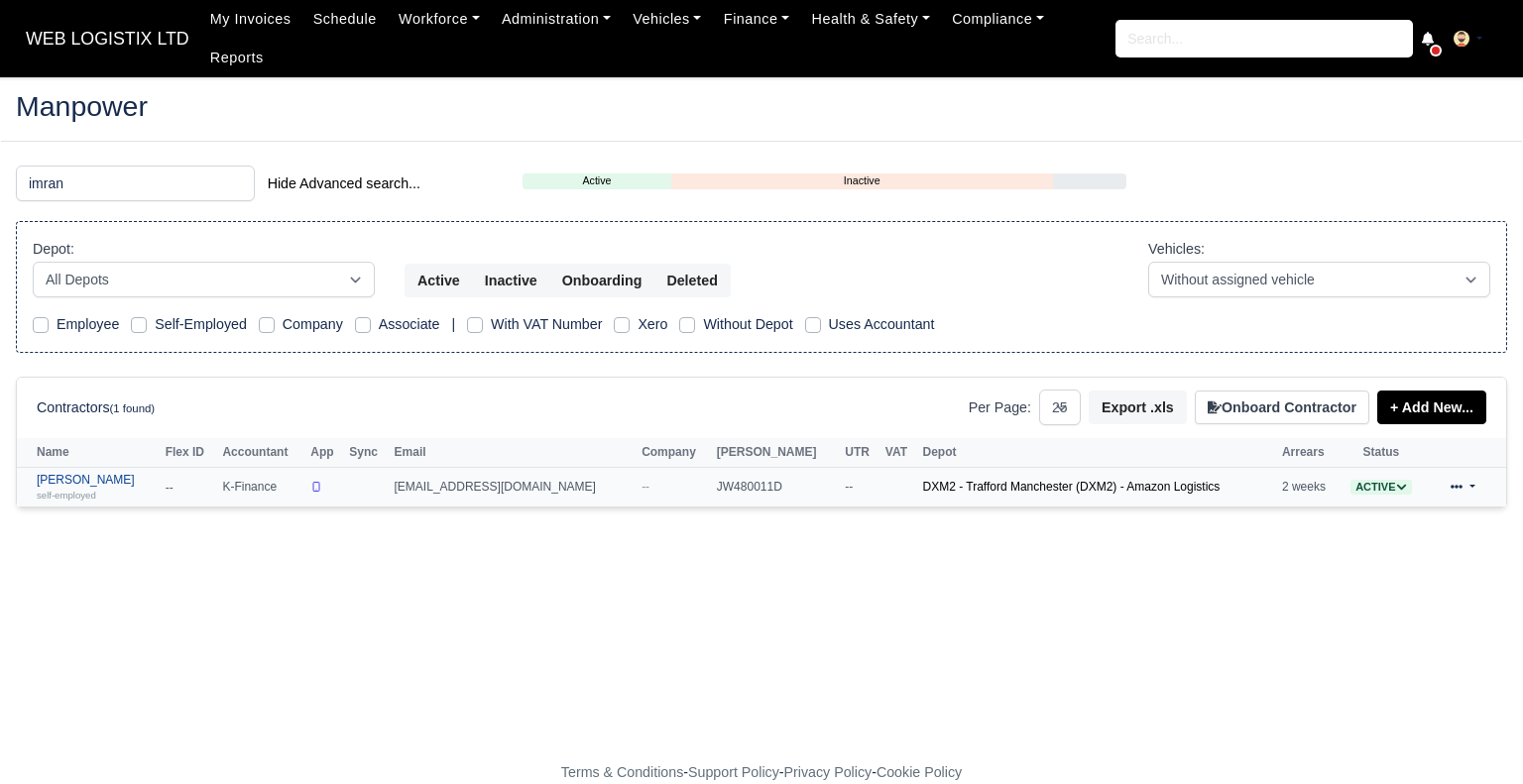 click on "Imran Ali
self-employed" at bounding box center (96, 487) 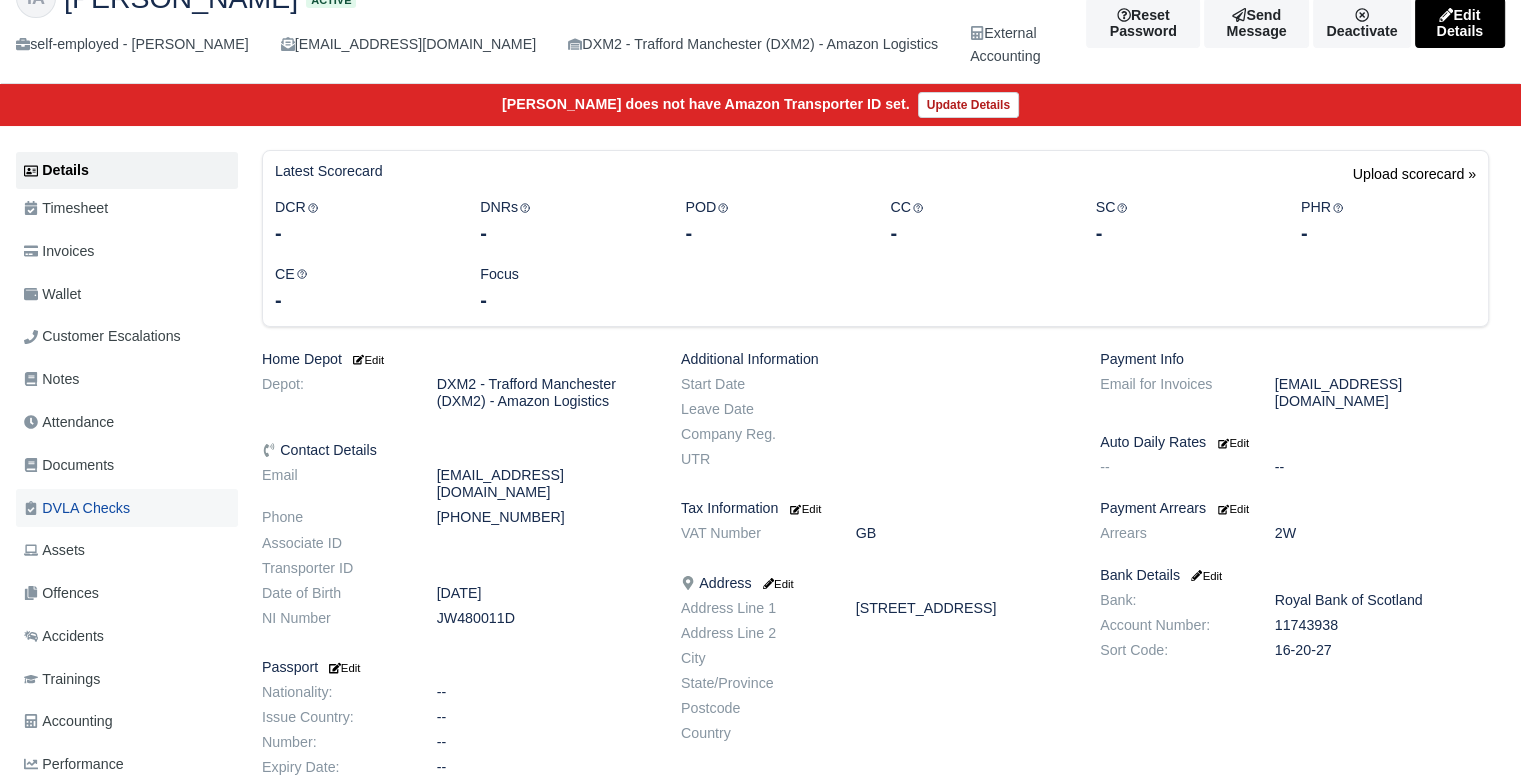 scroll, scrollTop: 200, scrollLeft: 0, axis: vertical 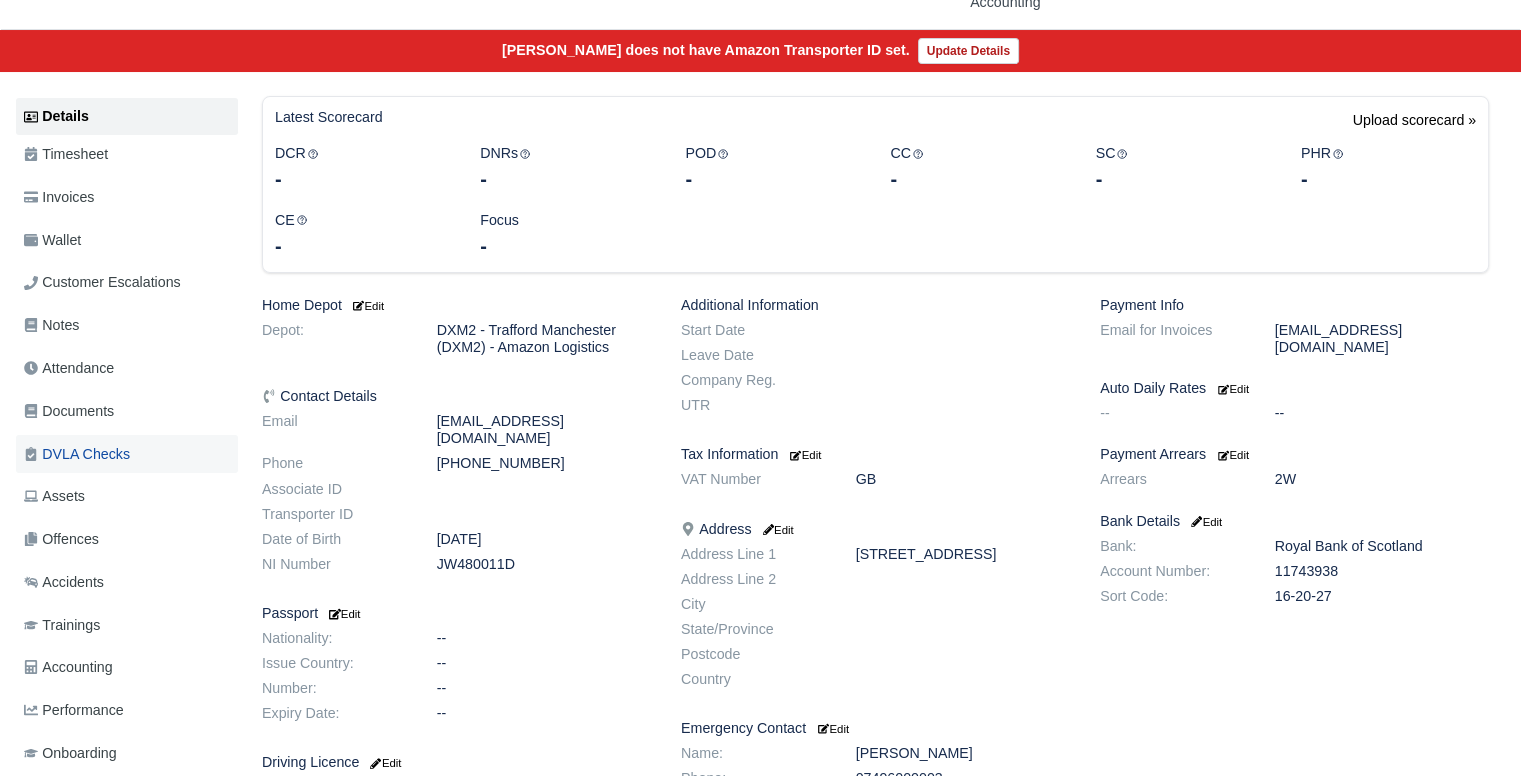 click on "DVLA Checks" at bounding box center [127, 454] 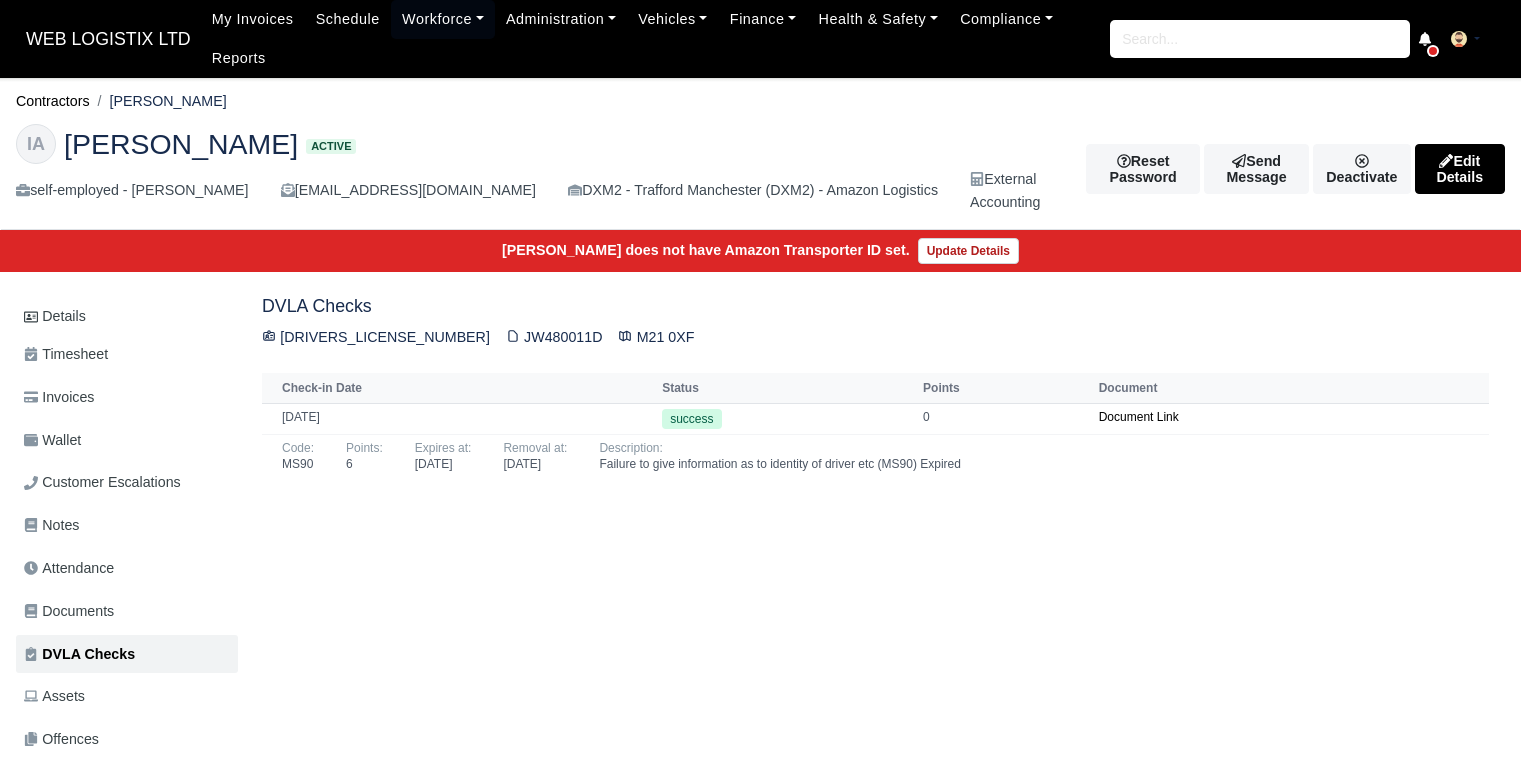 scroll, scrollTop: 0, scrollLeft: 0, axis: both 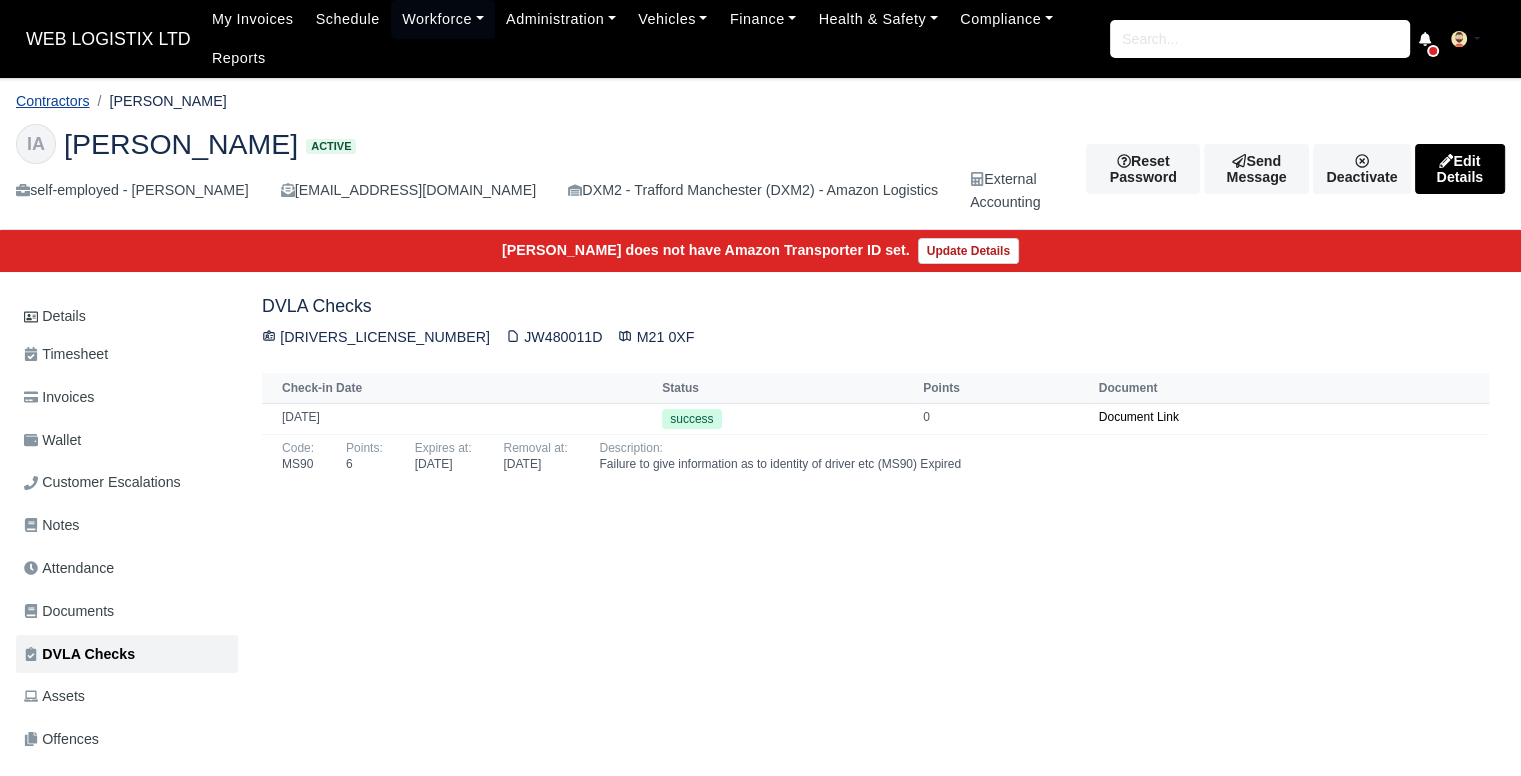 click on "Contractors" at bounding box center (53, 101) 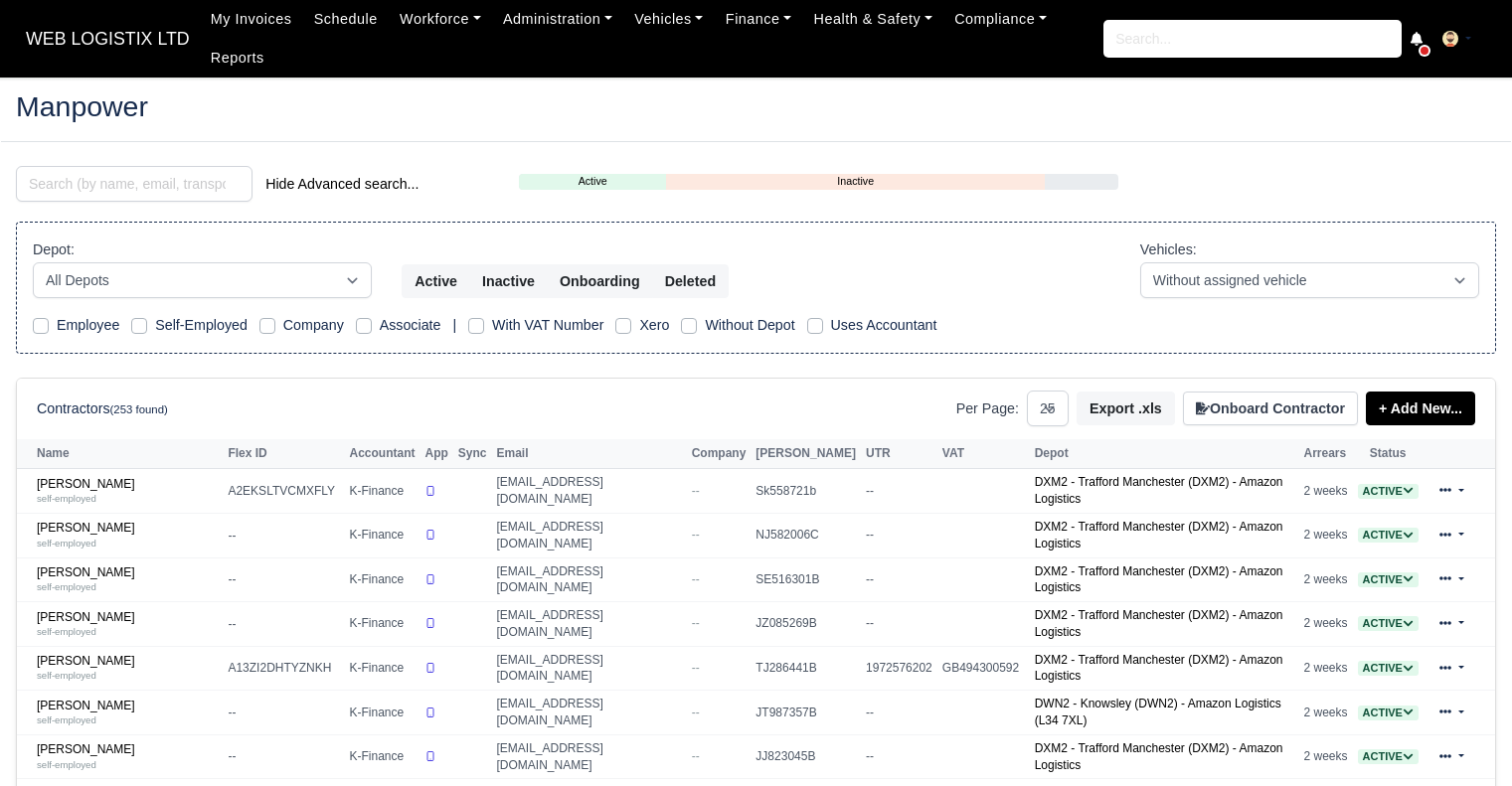 select on "25" 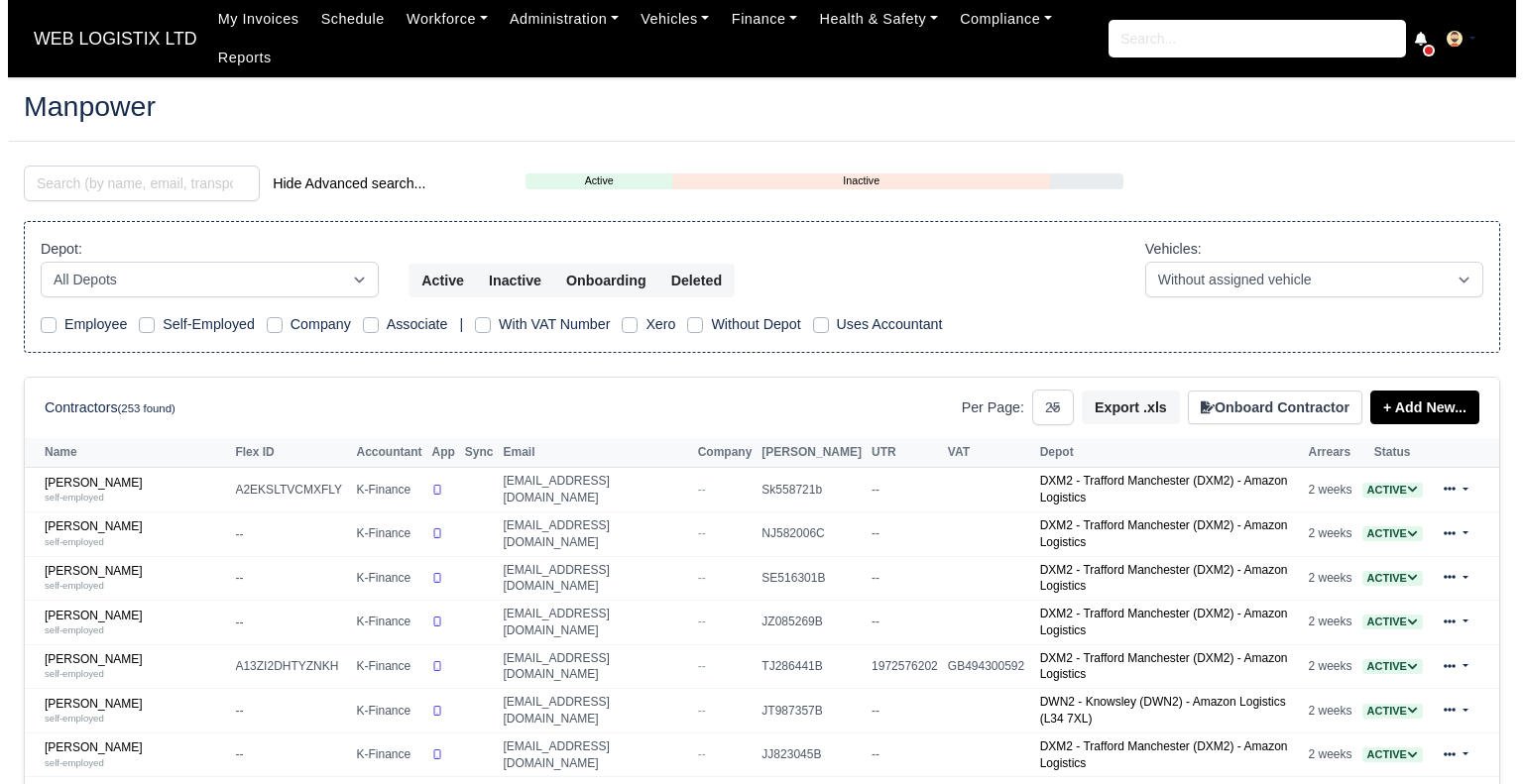 scroll, scrollTop: 0, scrollLeft: 0, axis: both 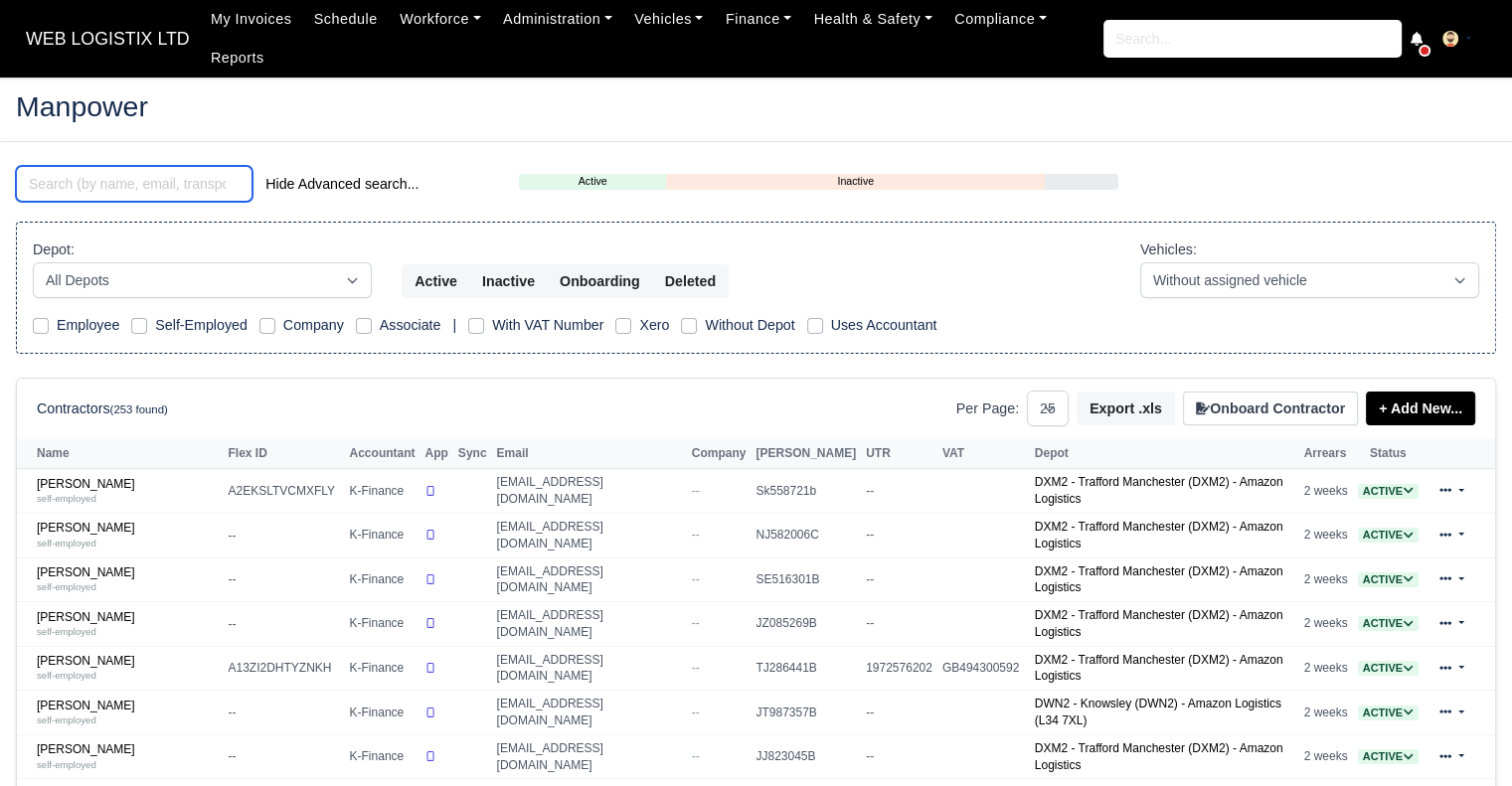 click at bounding box center [134, 184] 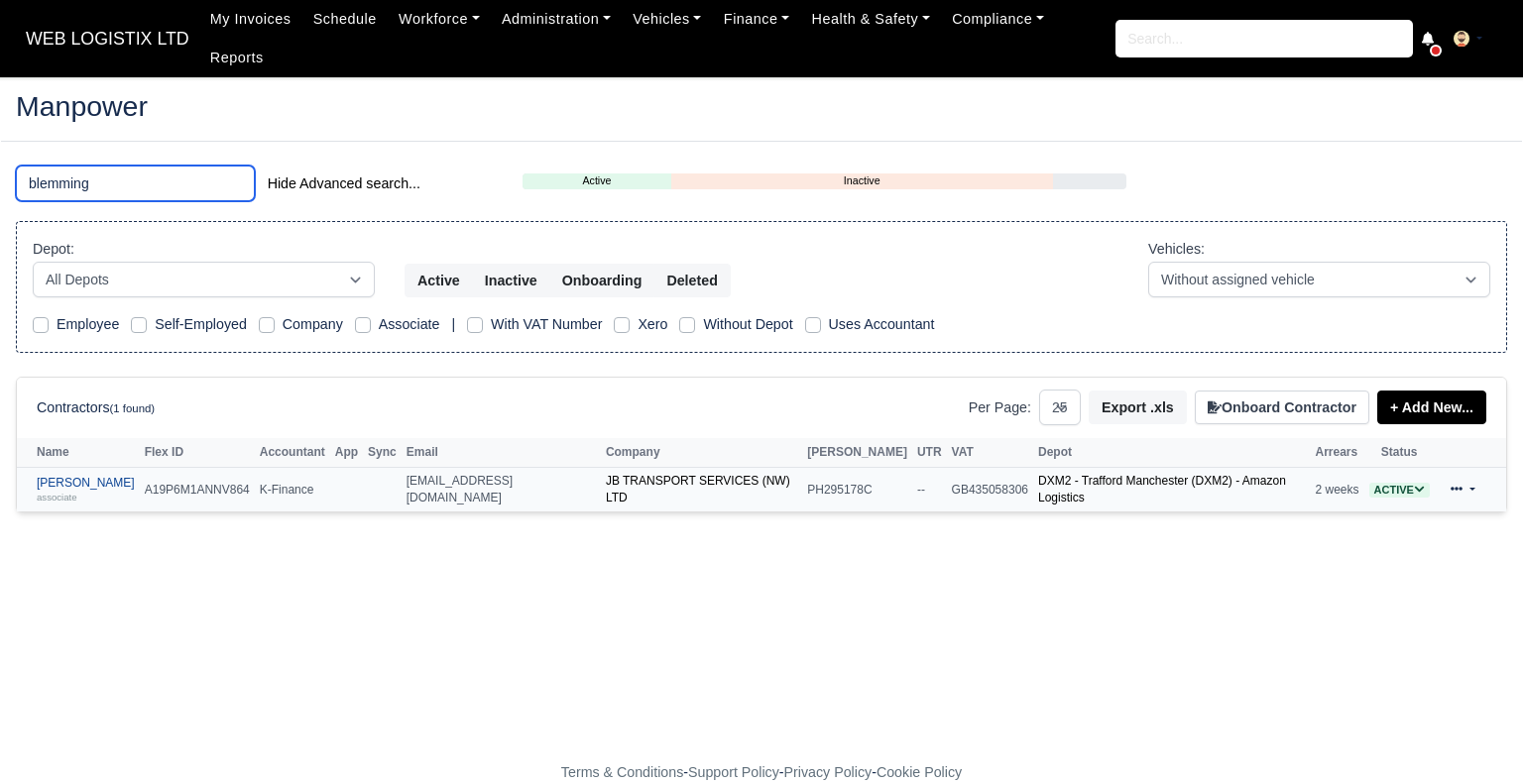 type on "blemming" 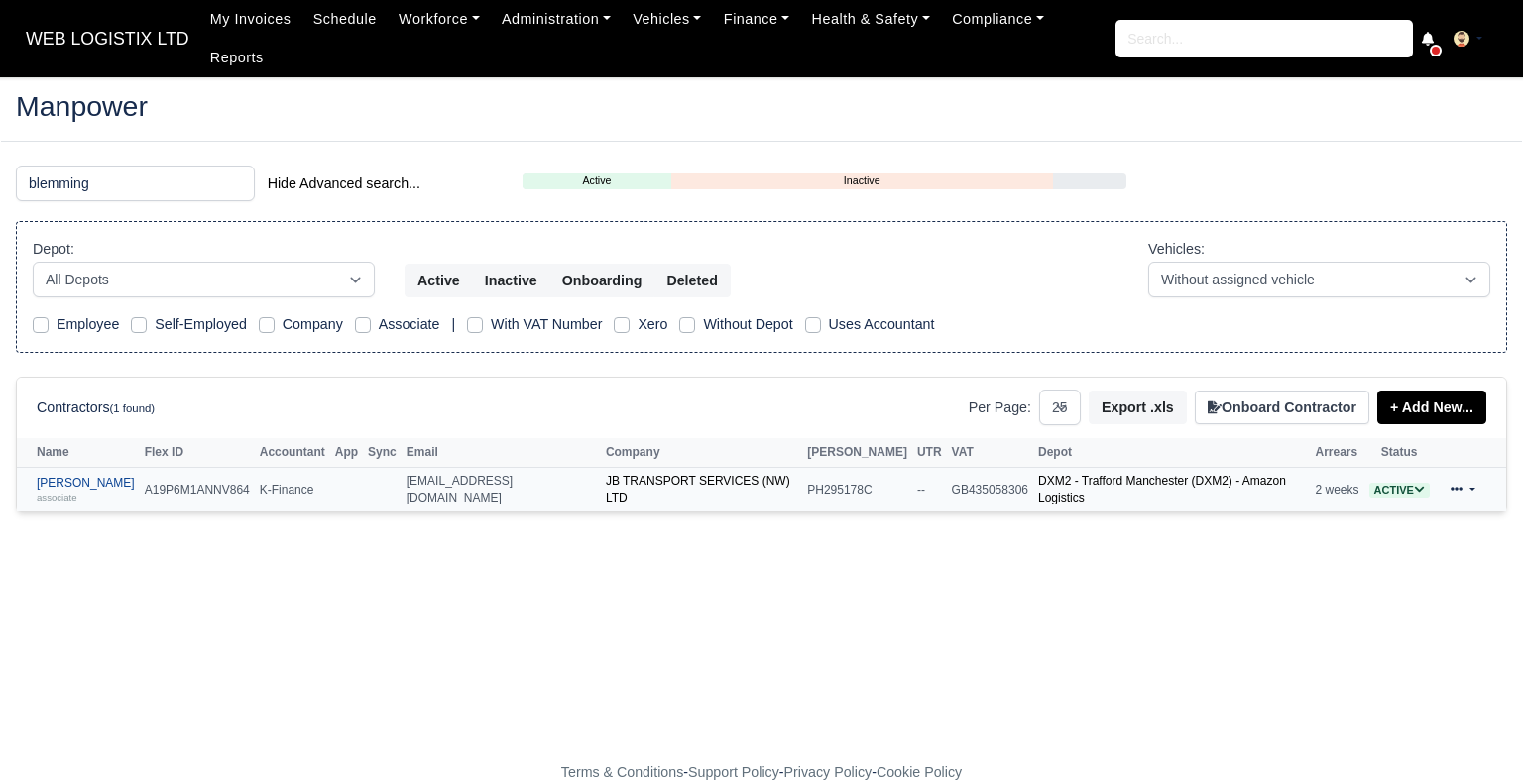 click on "Joshua James Blemmings
associate" at bounding box center [85, 490] 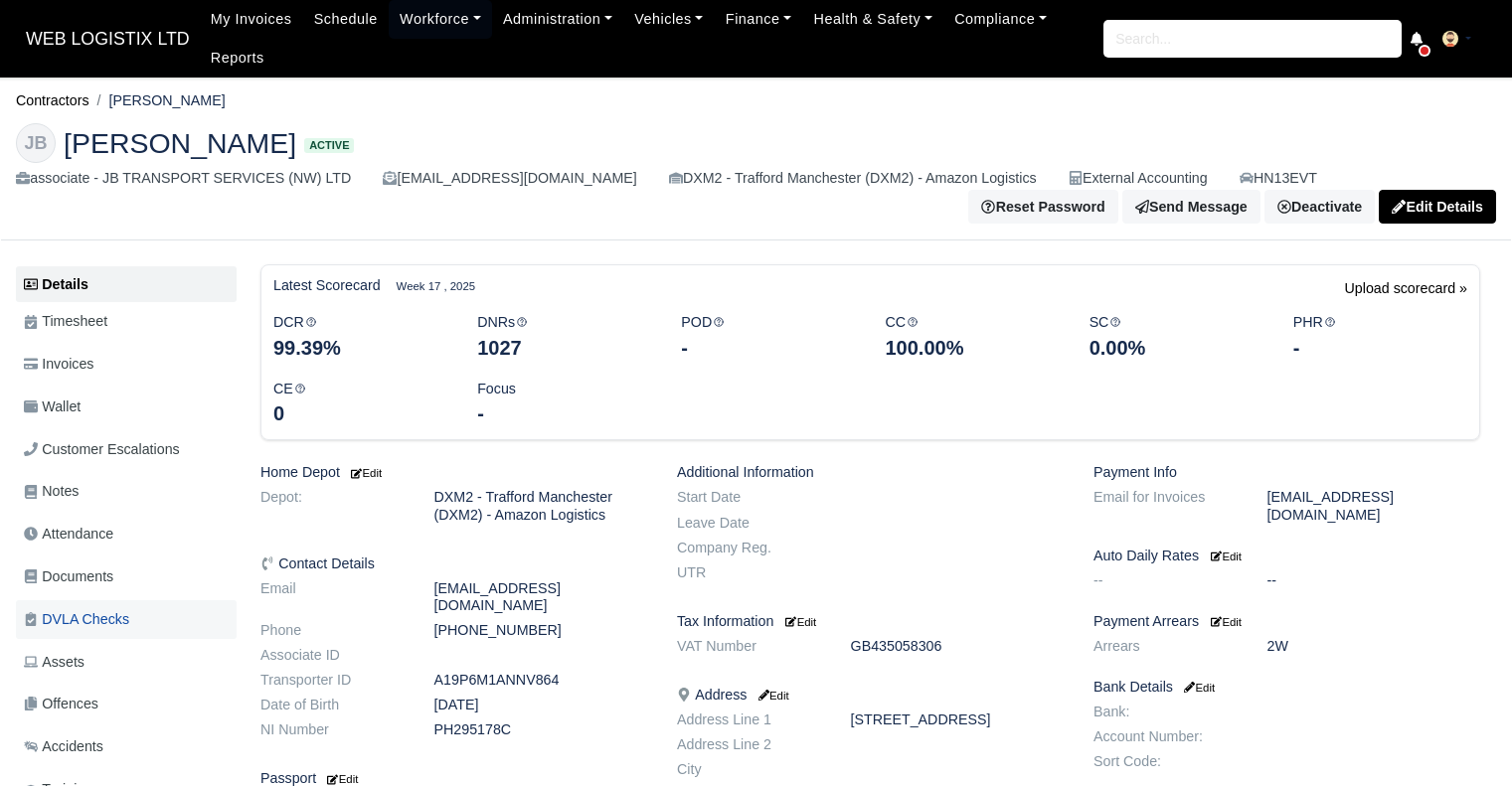 scroll, scrollTop: 0, scrollLeft: 0, axis: both 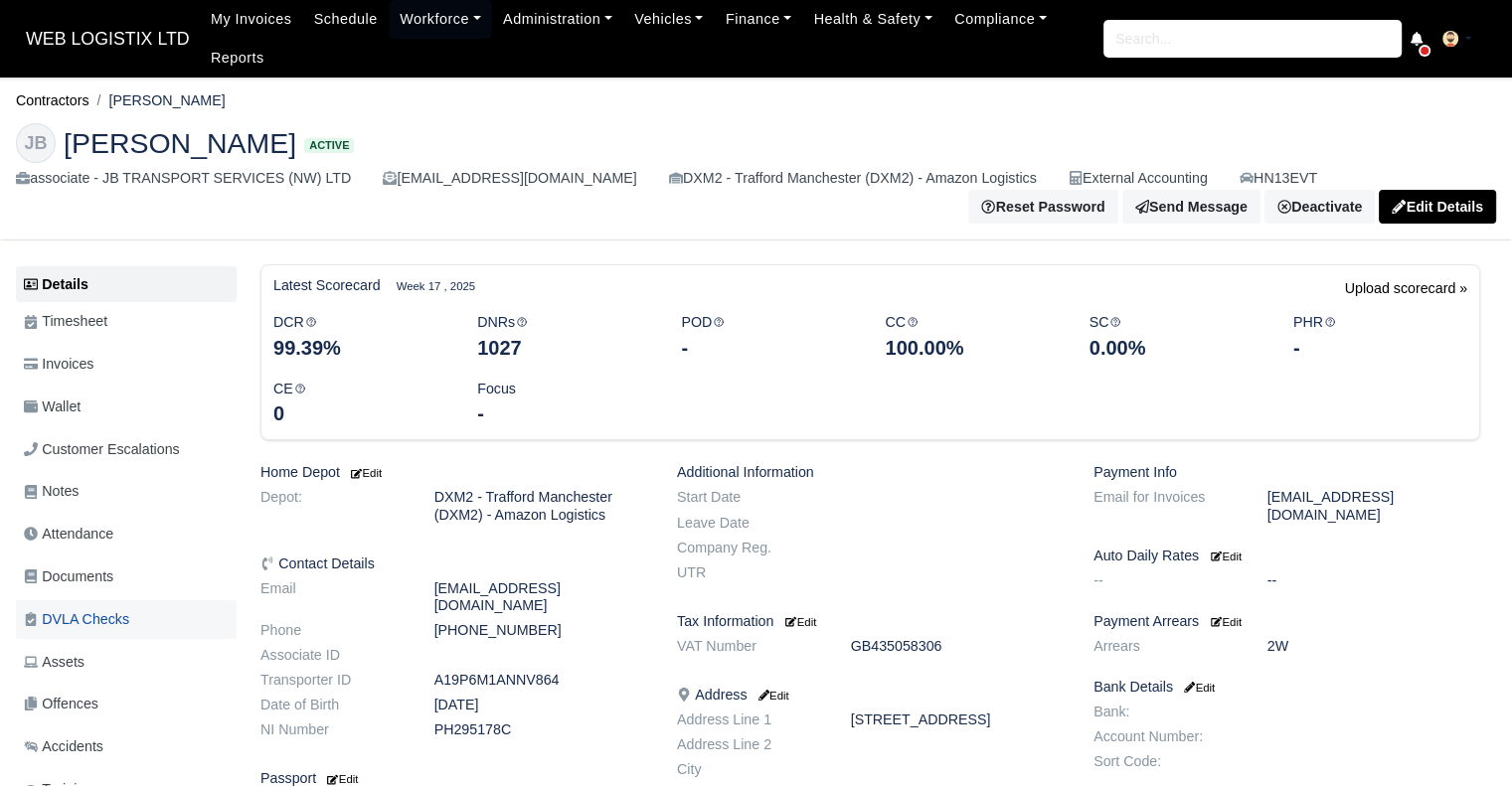 click on "DVLA Checks" at bounding box center (77, 619) 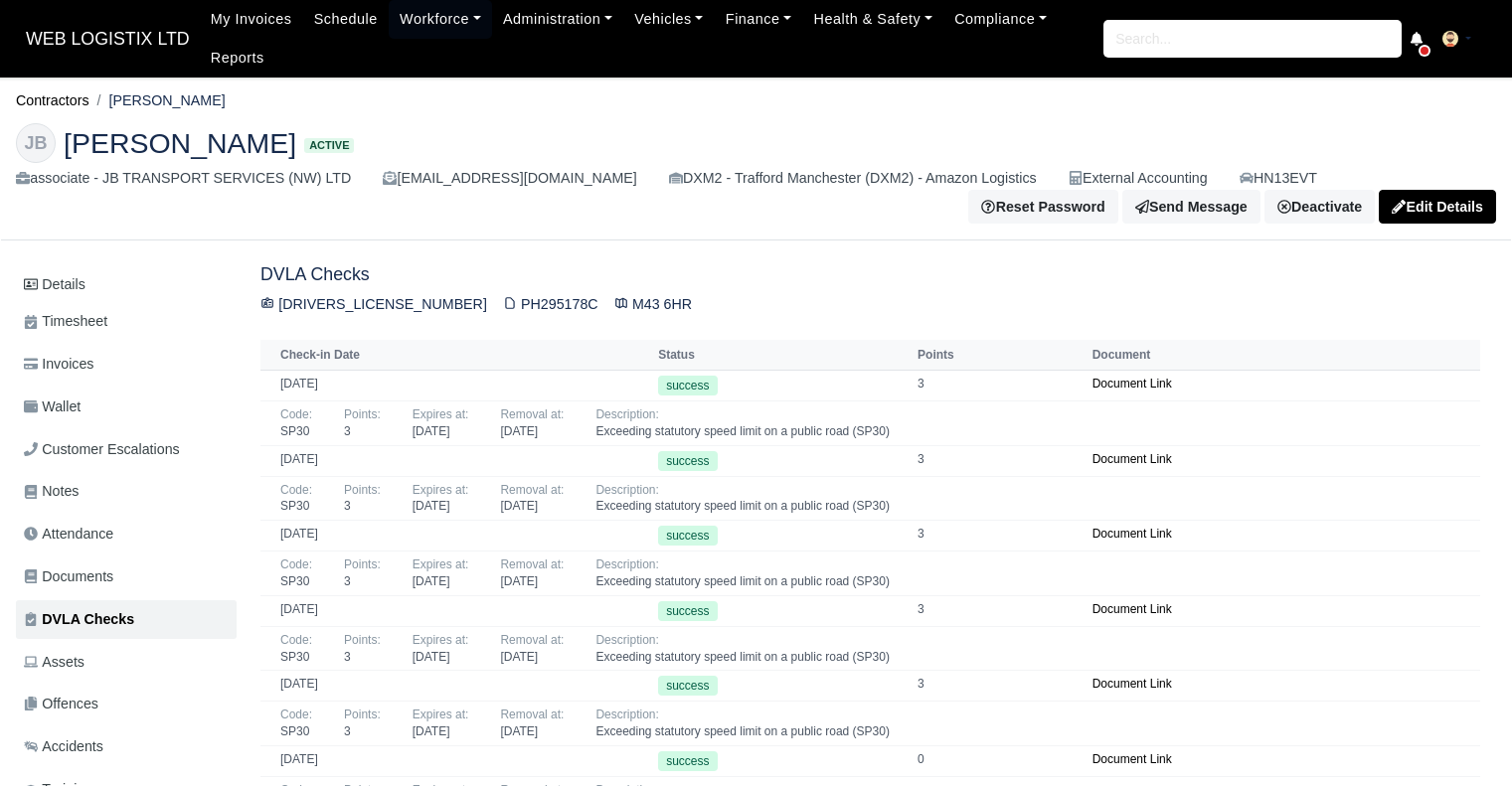 scroll, scrollTop: 0, scrollLeft: 0, axis: both 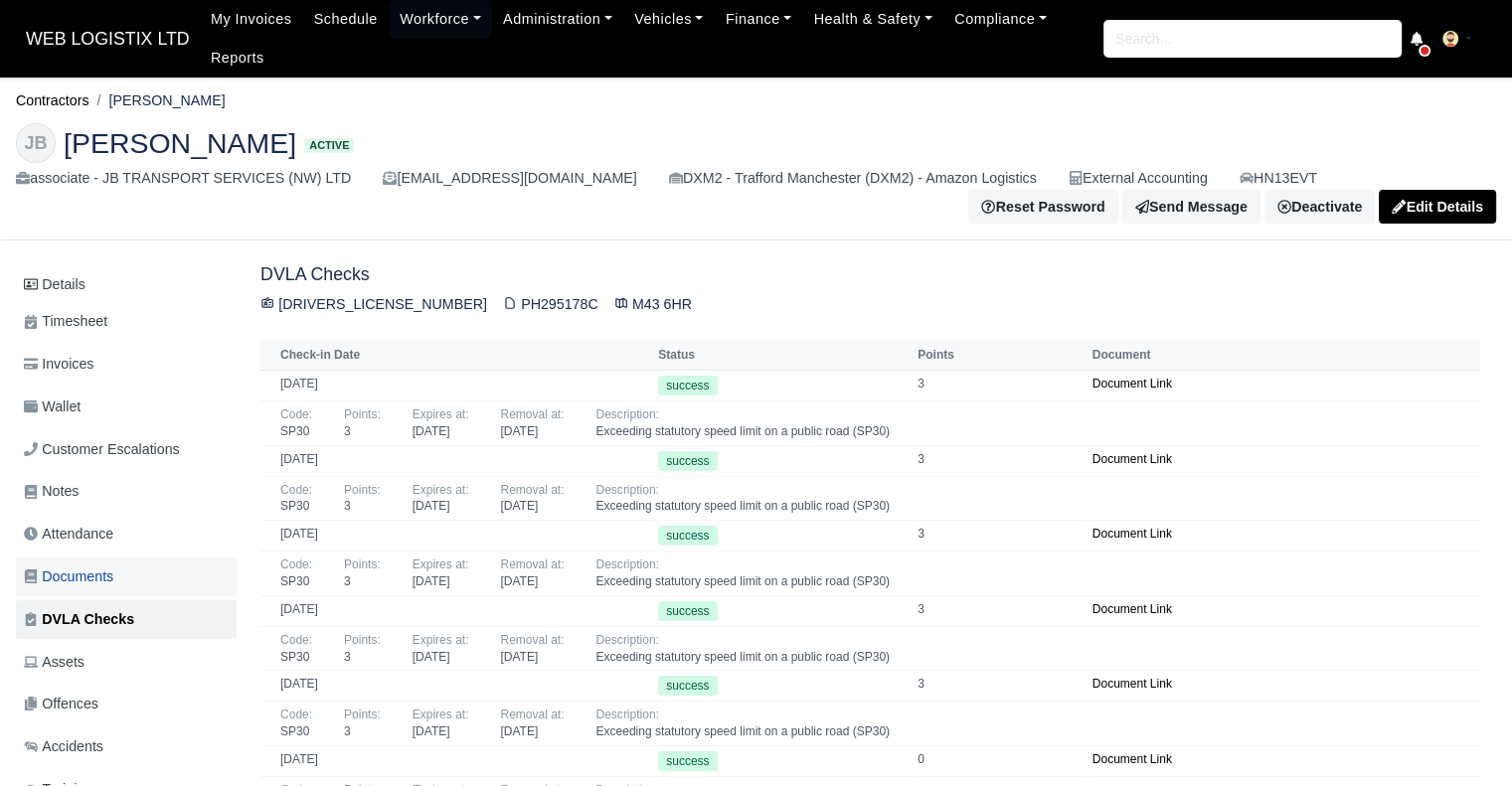 click on "Documents" at bounding box center [69, 576] 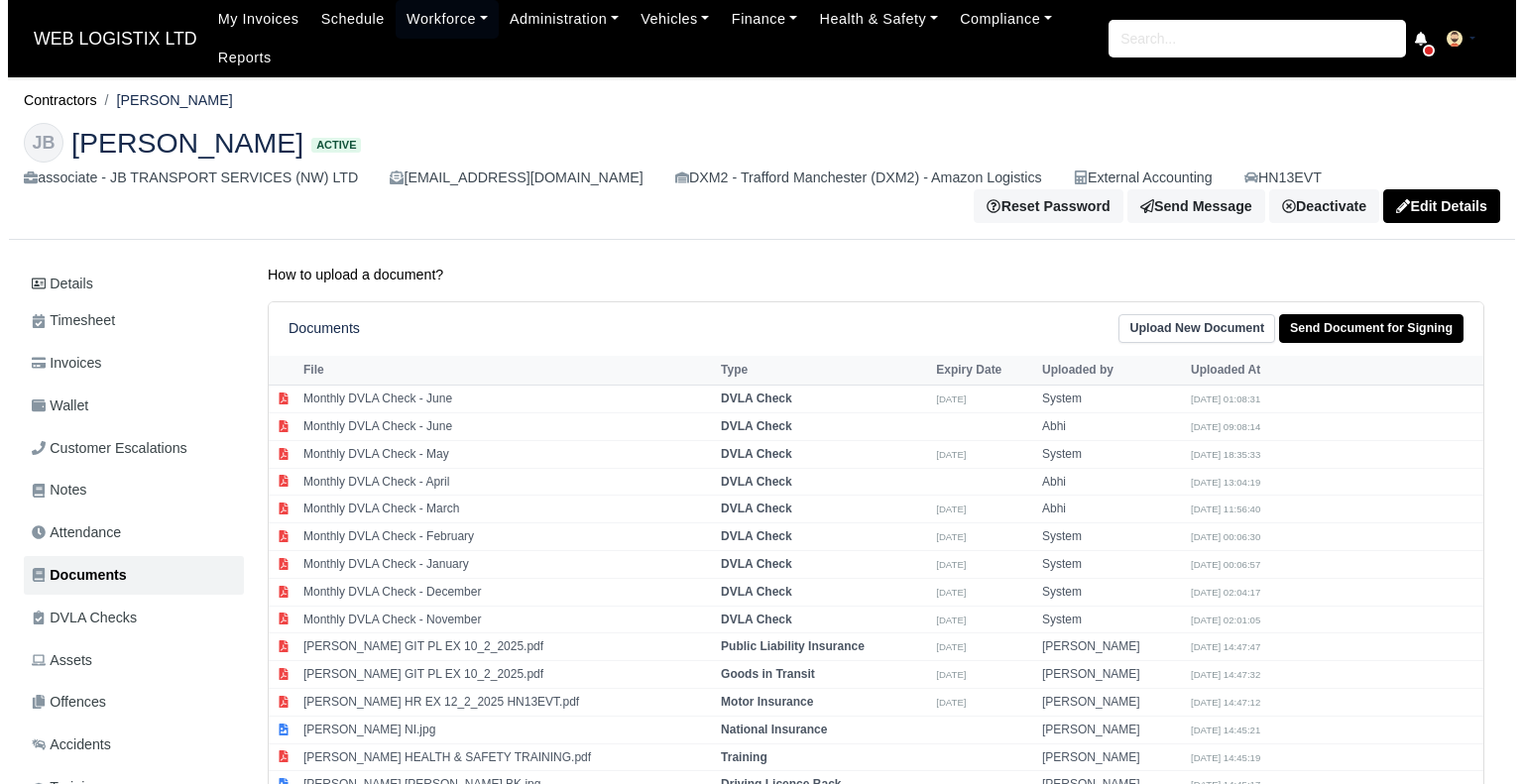 scroll, scrollTop: 0, scrollLeft: 0, axis: both 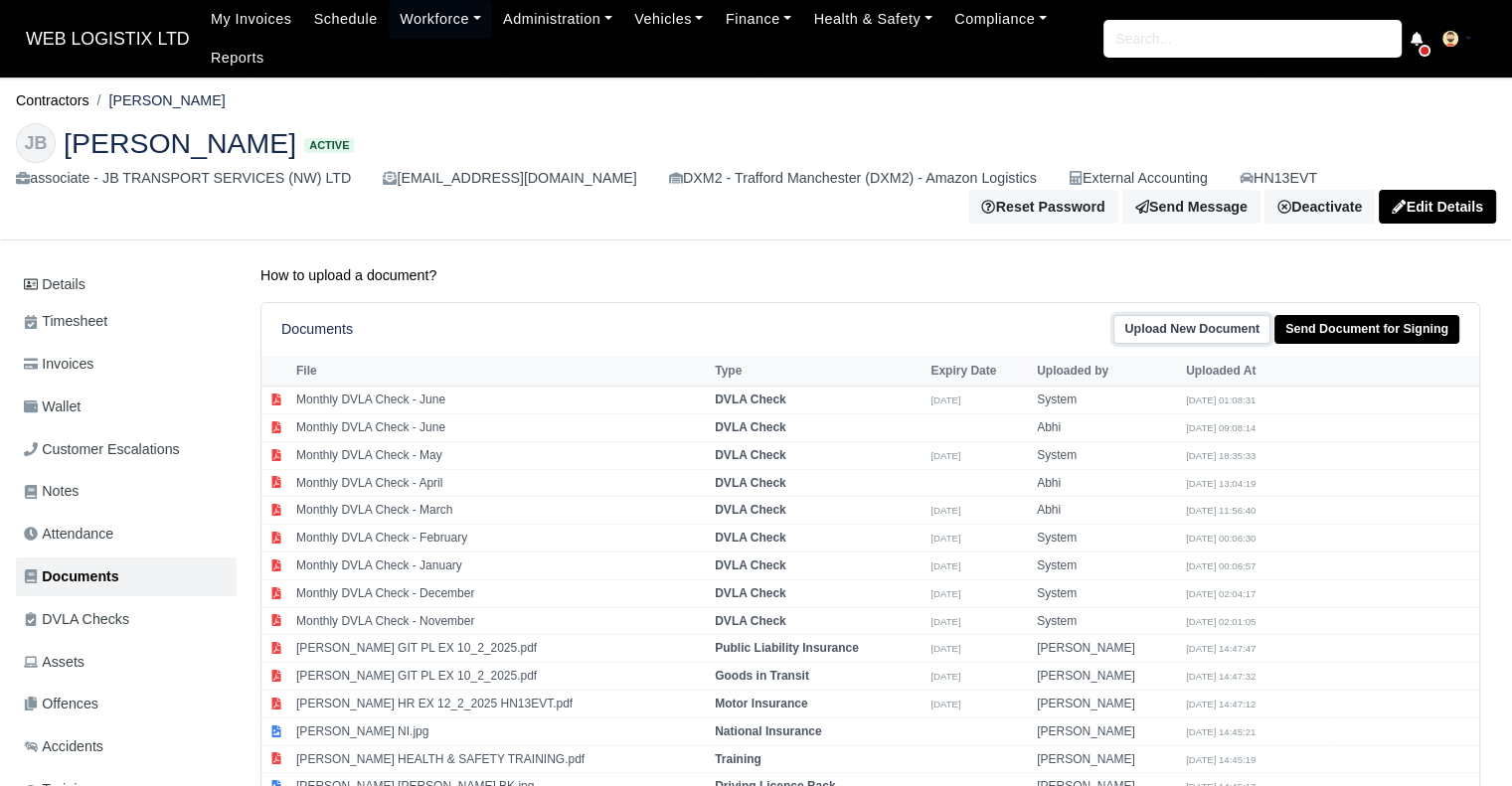 click on "Upload
New Document" at bounding box center [1192, 329] 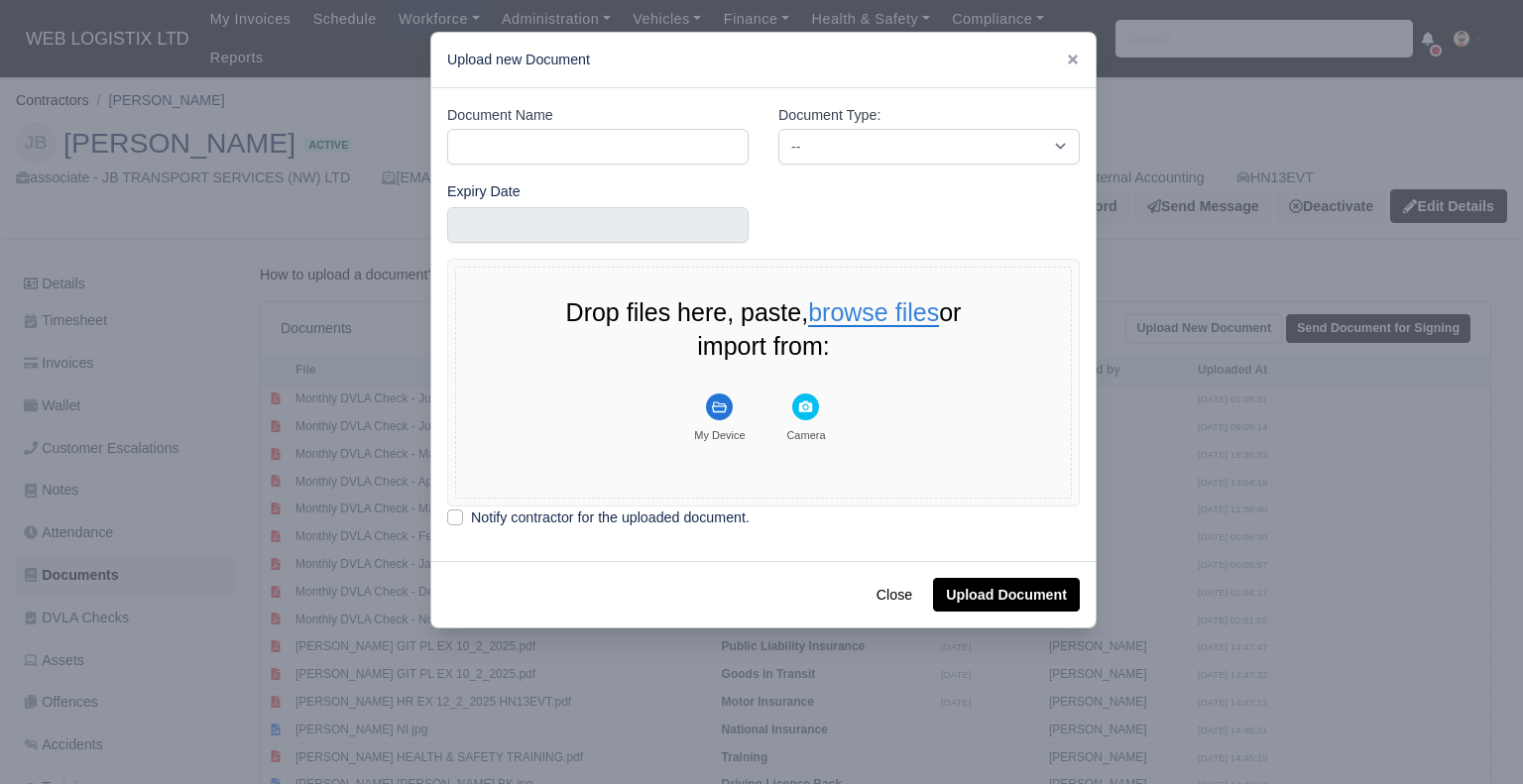 click on "browse files" at bounding box center [874, 313] 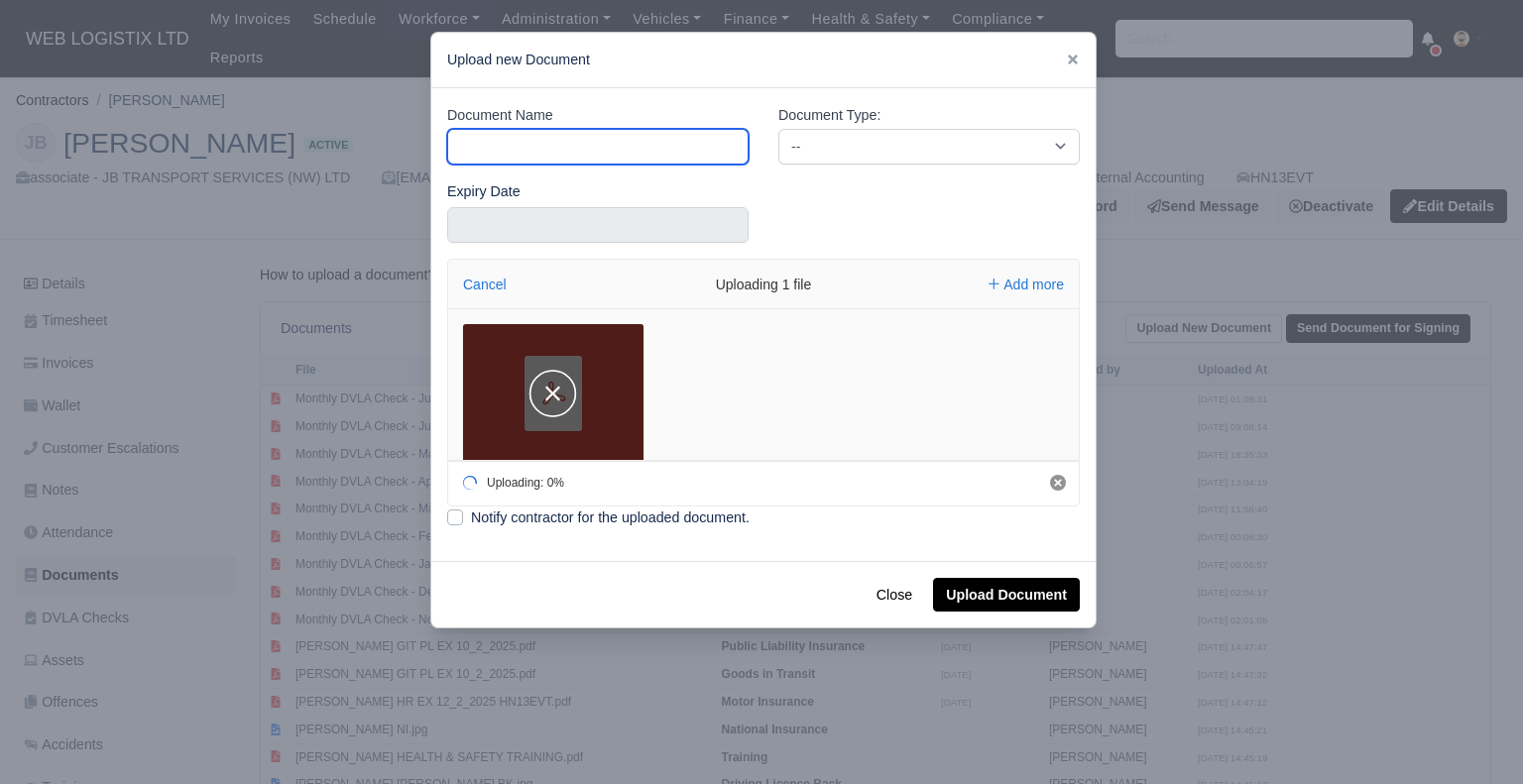 click on "Document Name" at bounding box center (598, 147) 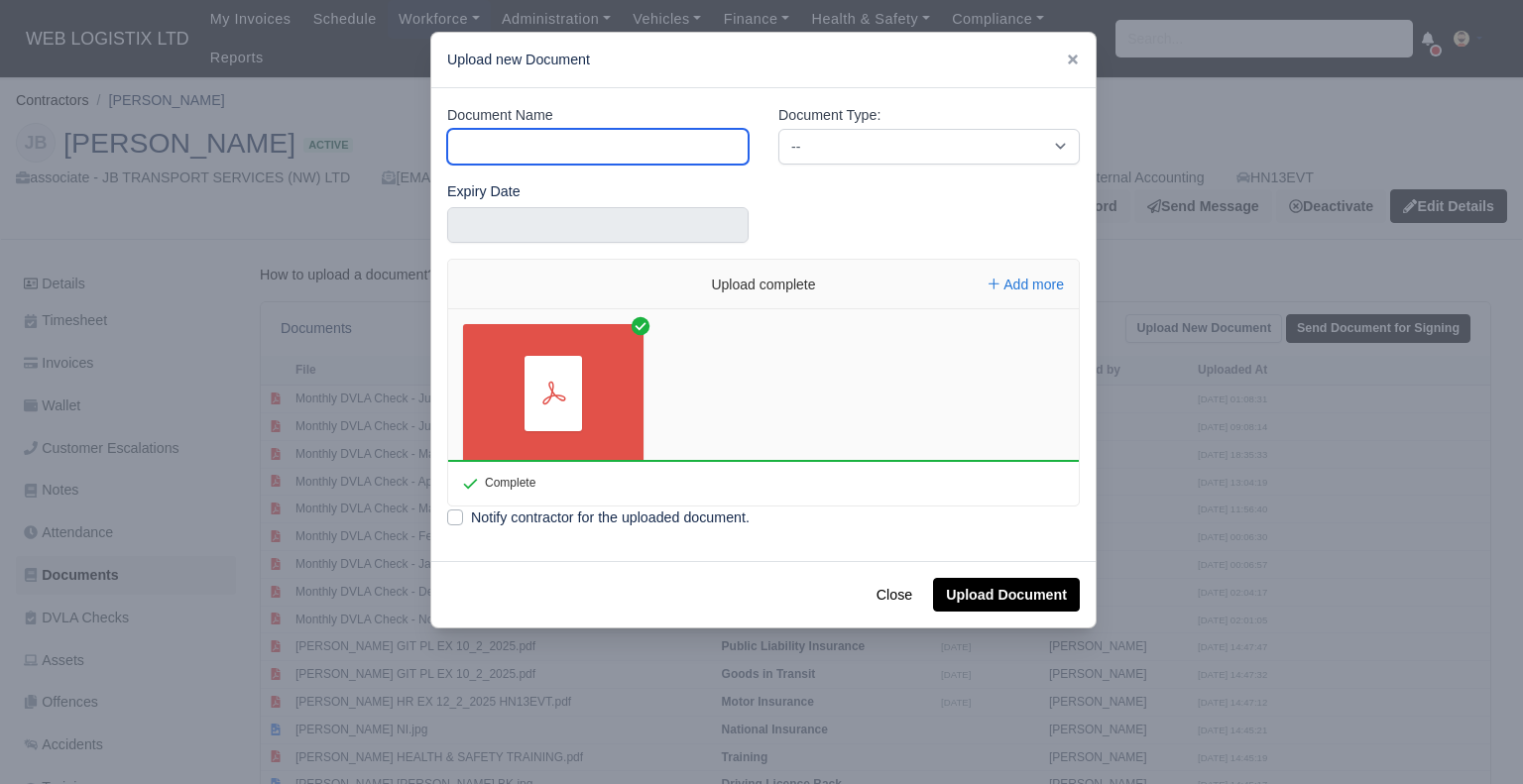 type 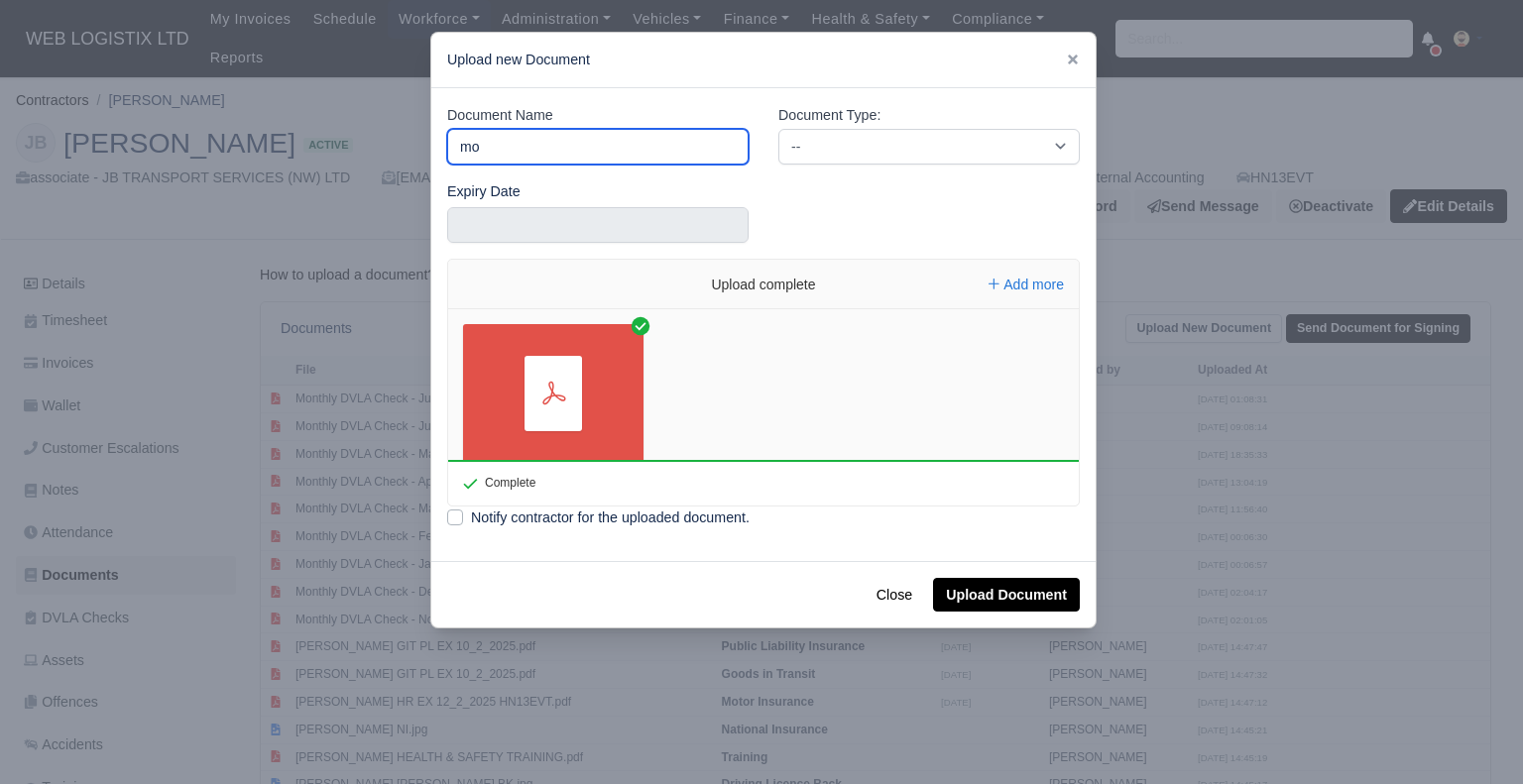 type on "Monthly DVLA Check - July" 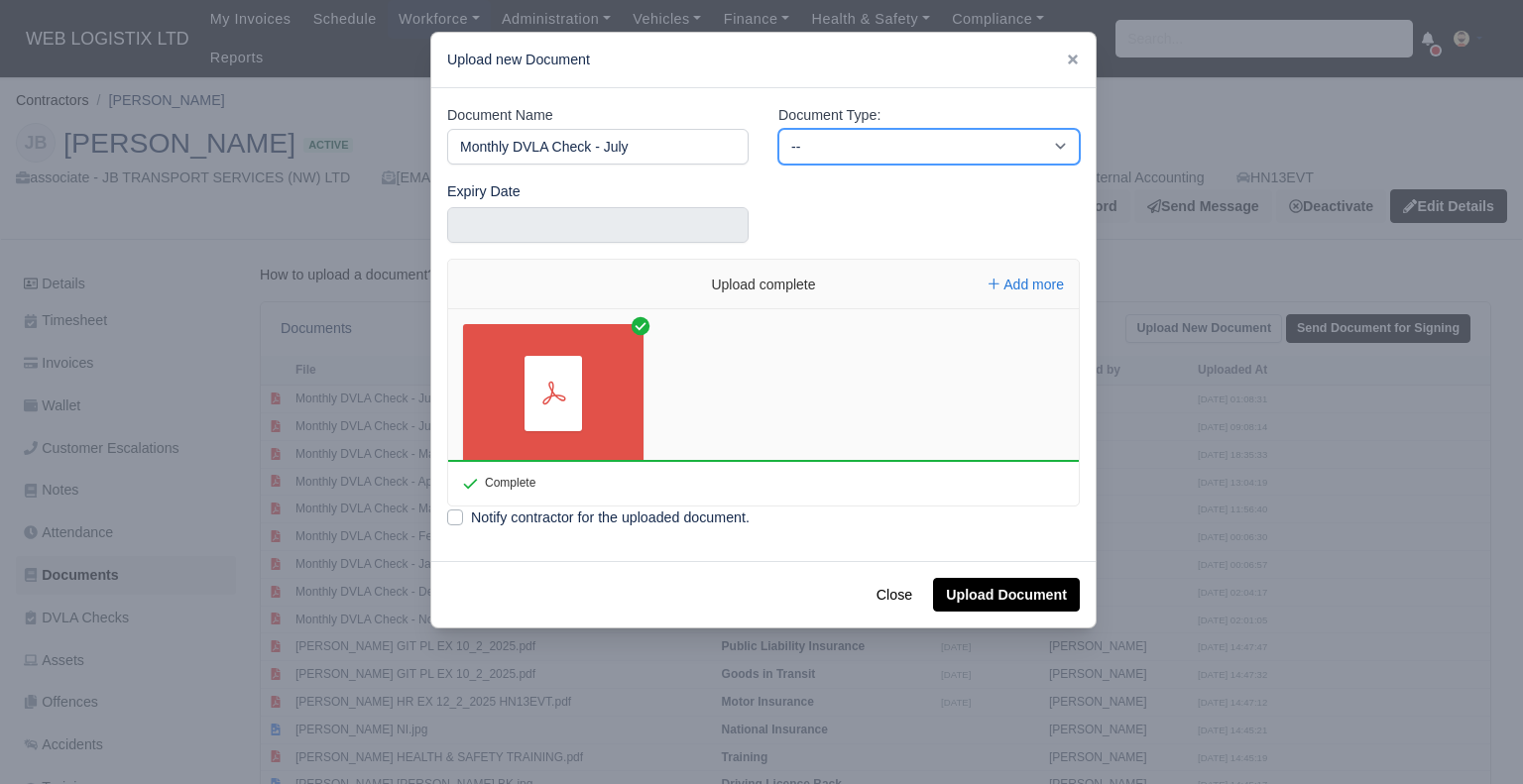 click on "--
Accounting Engagement Letter
Age Verification Confirmation
Background Check
Bank Statement
Birth Certificate
Casualty Loss and Theft Policy Agreement
Client Documents
Code of Conduct
Company Documents
Consent Form
Criminal Record Disclaimer
DVLA Check
DVLA Share Licence Agreement
Declaration
Deed Poll
Delivery Associate Privacy
Driver Disclaimer Agreement
Driver License Declaration
Driving Licence Back
Driving Licence Front
Drug & Alcohol Policy Consent
Drug & Alcohol Testing Consent
Drugs and Alcohol
ECS Check" at bounding box center (929, 147) 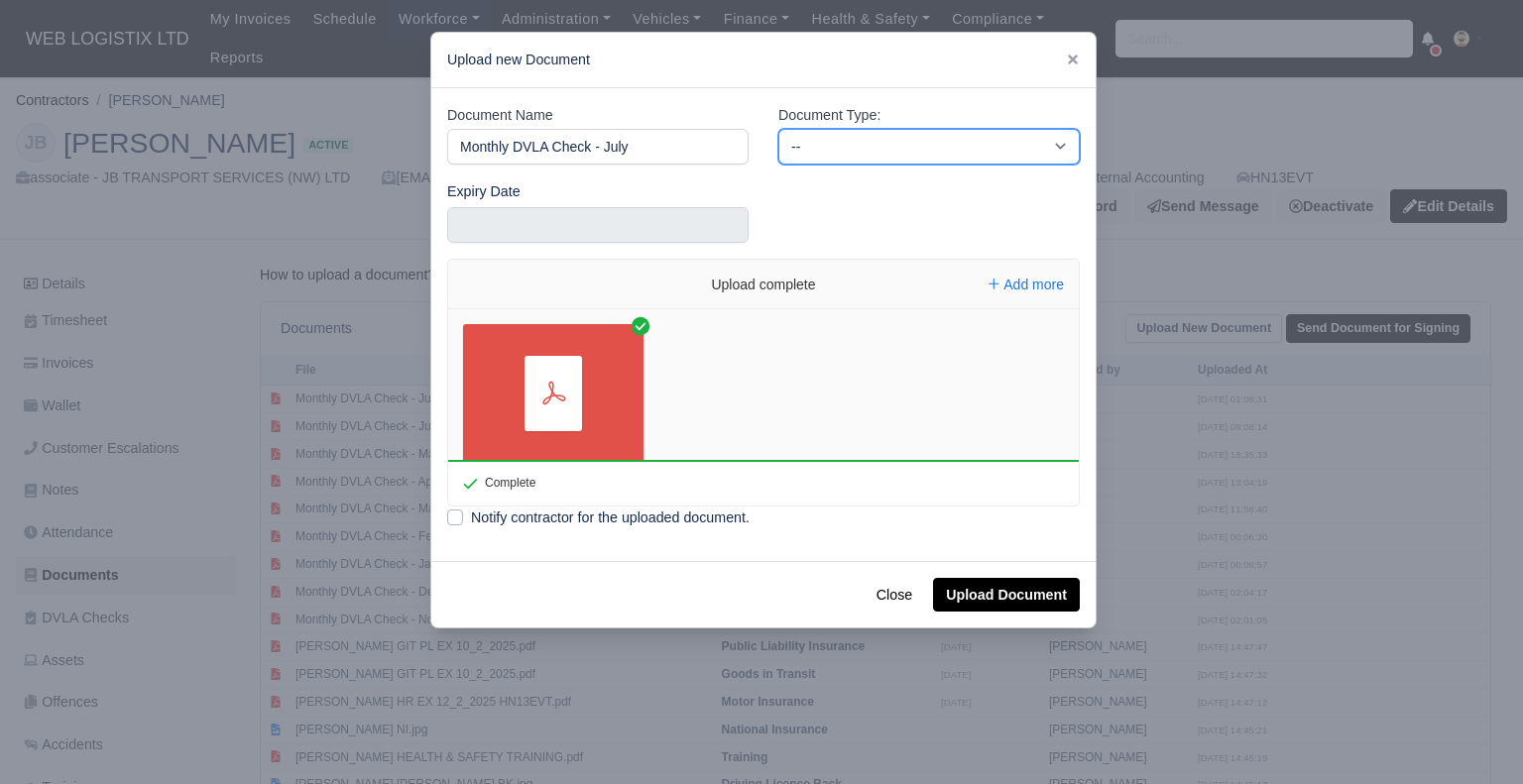 select on "dvla-check" 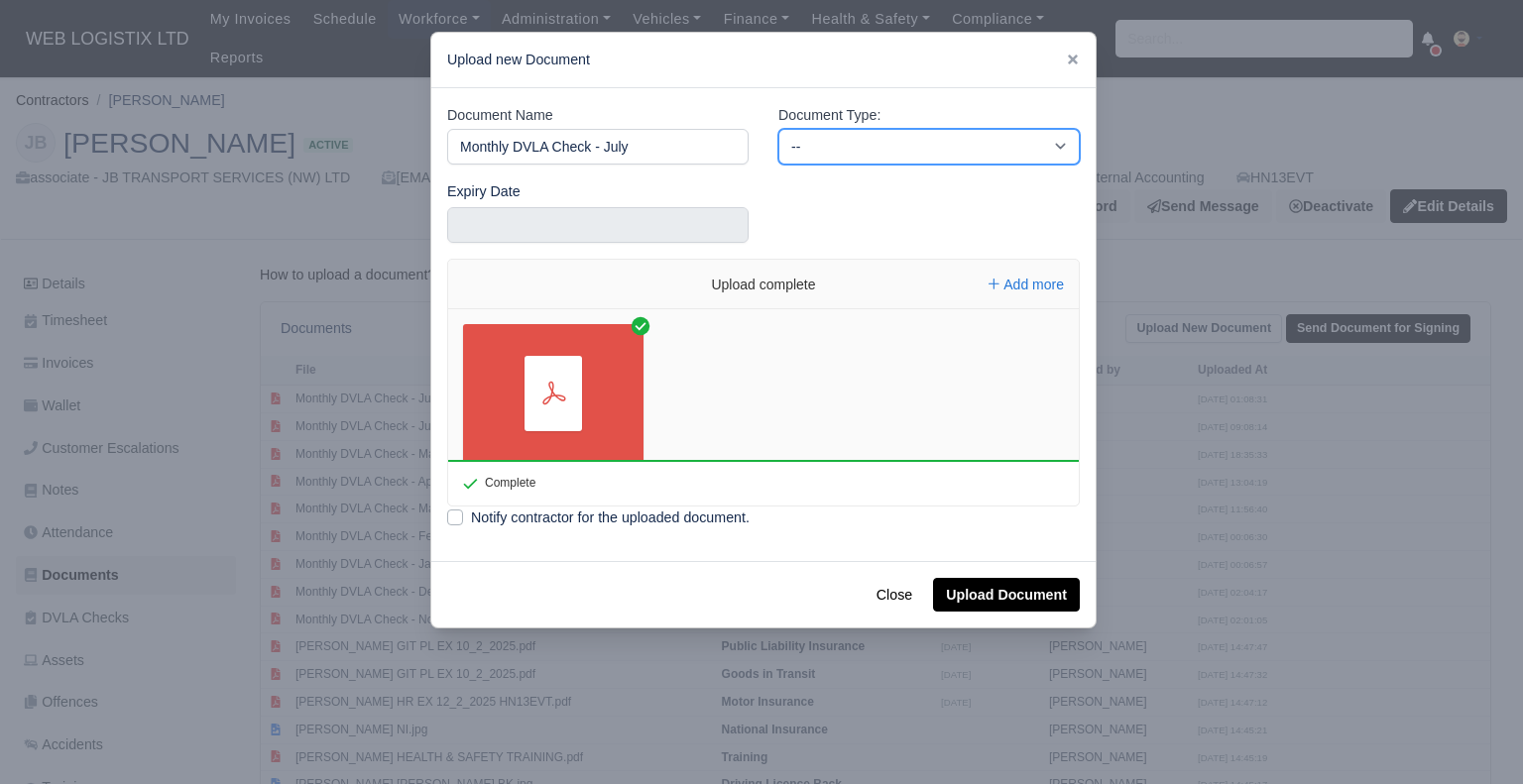 click on "--
Accounting Engagement Letter
Age Verification Confirmation
Background Check
Bank Statement
Birth Certificate
Casualty Loss and Theft Policy Agreement
Client Documents
Code of Conduct
Company Documents
Consent Form
Criminal Record Disclaimer
DVLA Check
DVLA Share Licence Agreement
Declaration
Deed Poll
Delivery Associate Privacy
Driver Disclaimer Agreement
Driver License Declaration
Driving Licence Back
Driving Licence Front
Drug & Alcohol Policy Consent
Drug & Alcohol Testing Consent
Drugs and Alcohol
ECS Check" at bounding box center (929, 147) 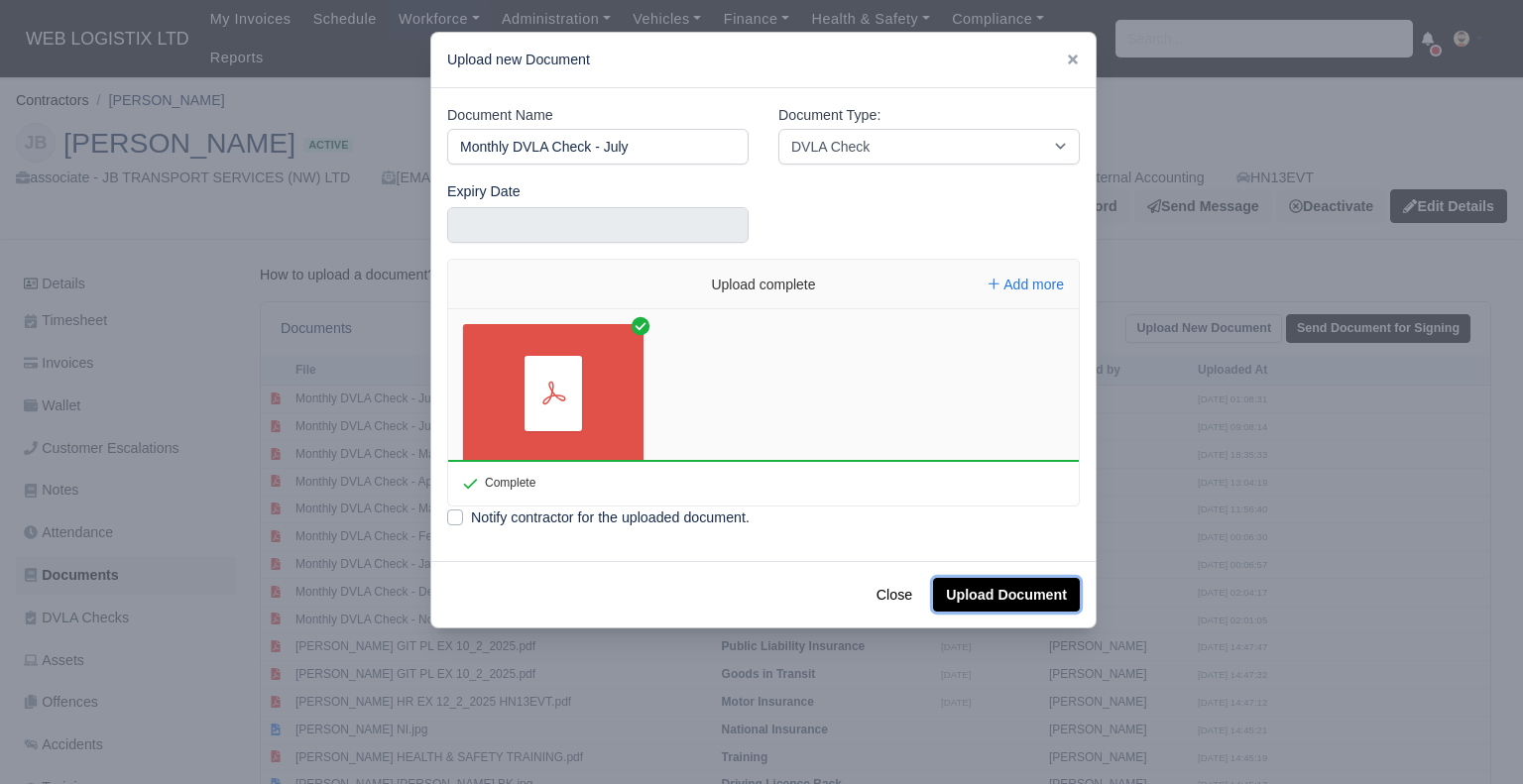 click on "Upload Document" at bounding box center [1006, 595] 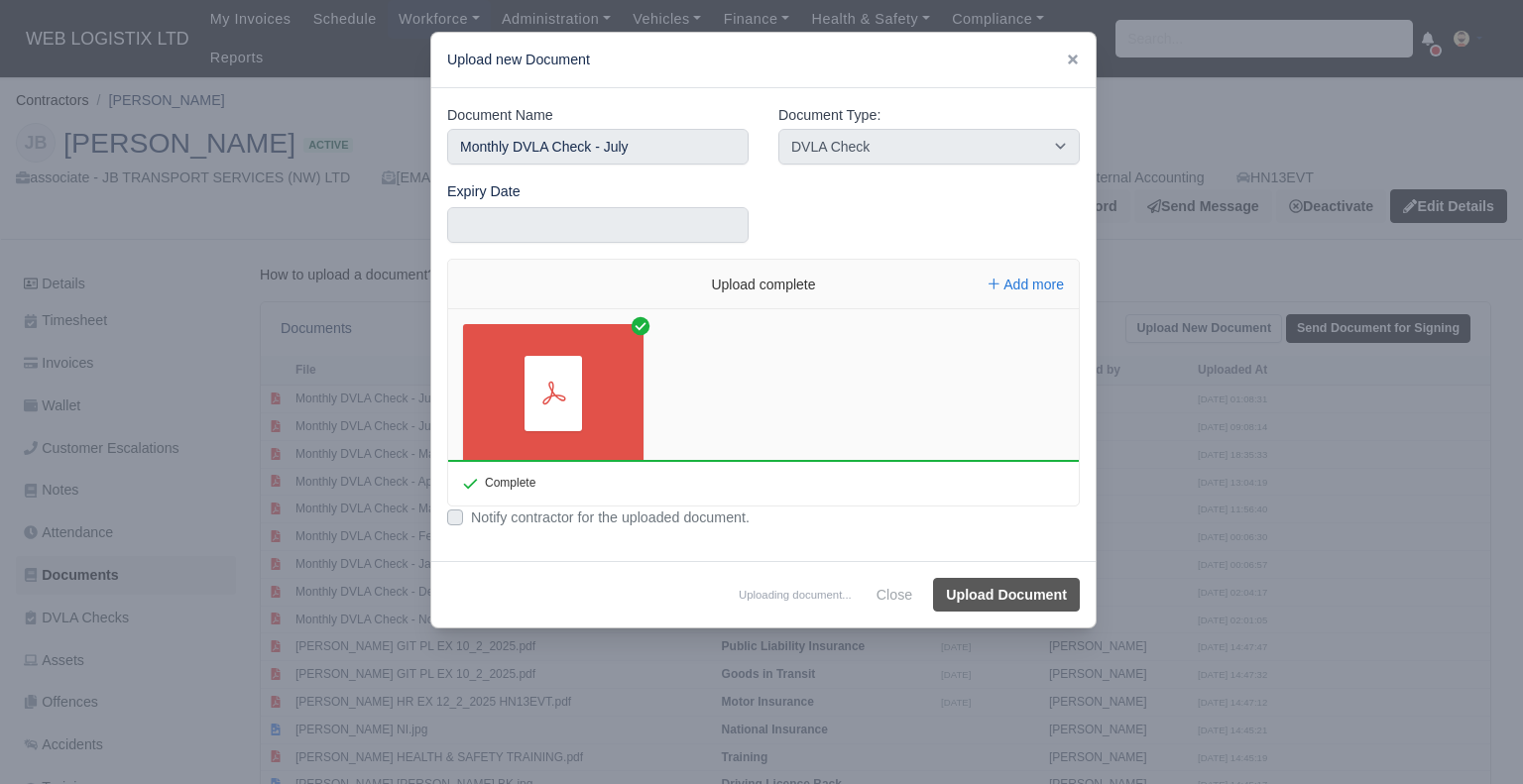 type 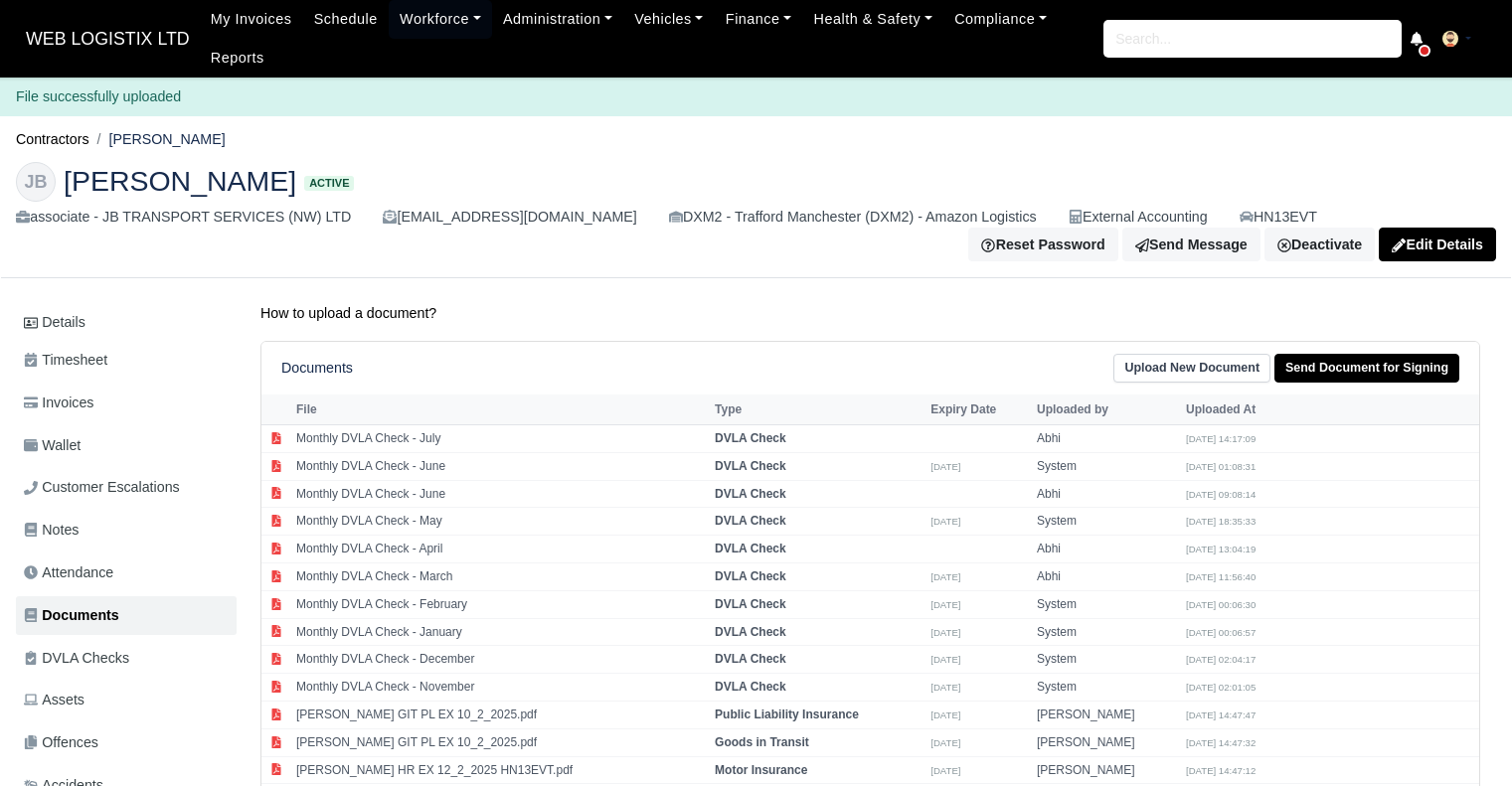 scroll, scrollTop: 0, scrollLeft: 0, axis: both 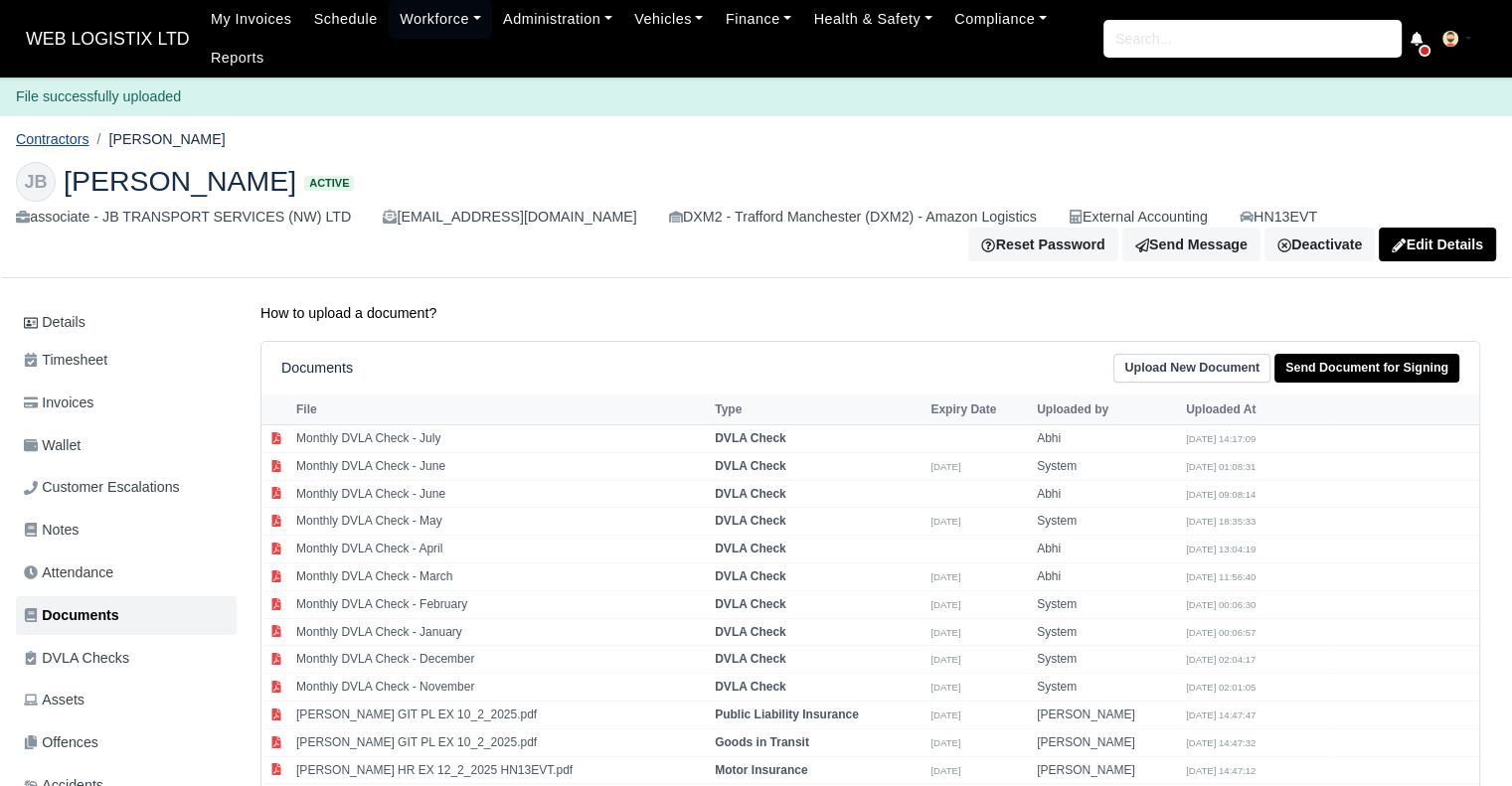 click on "Contractors" at bounding box center [53, 139] 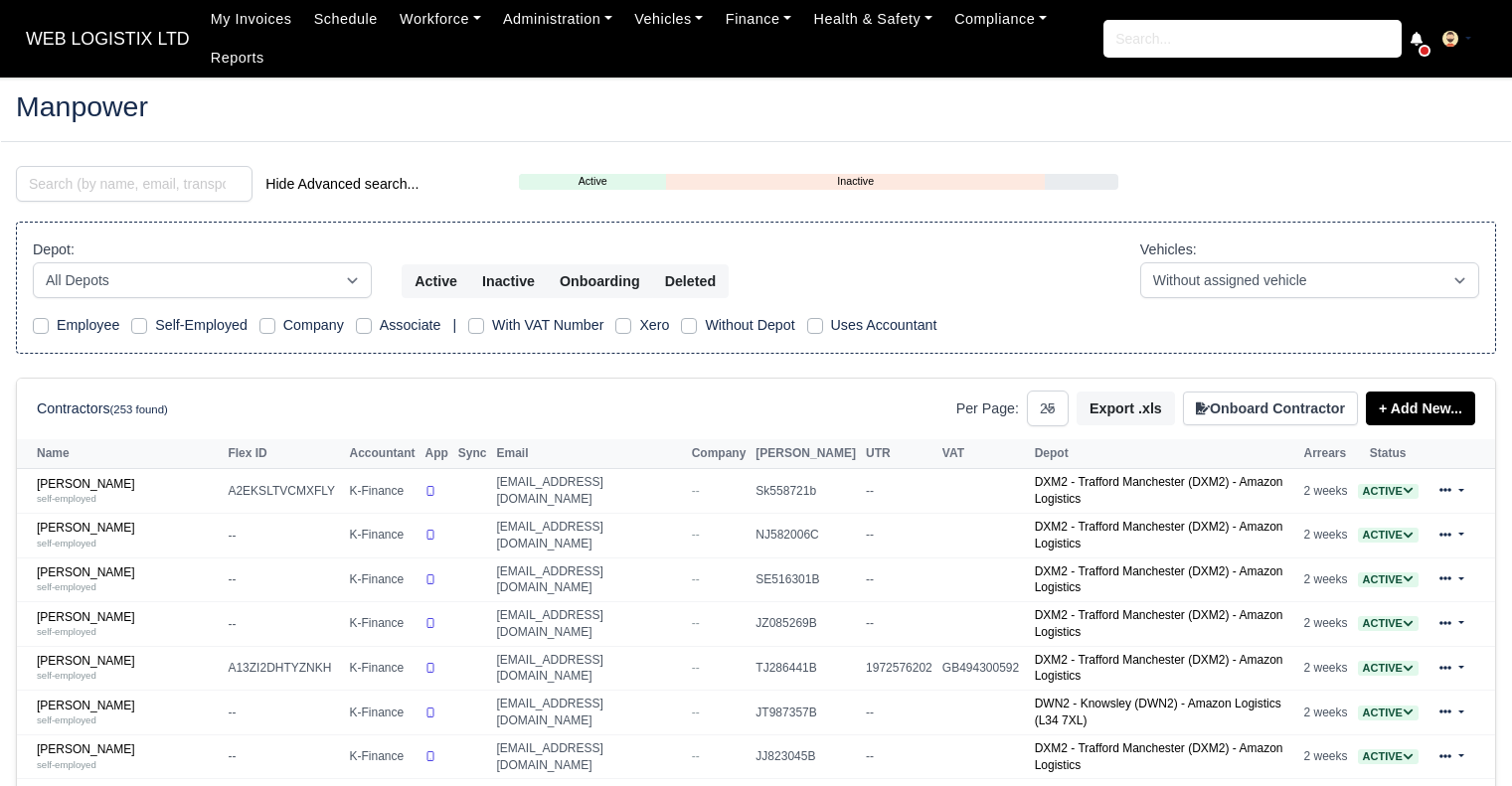 select on "25" 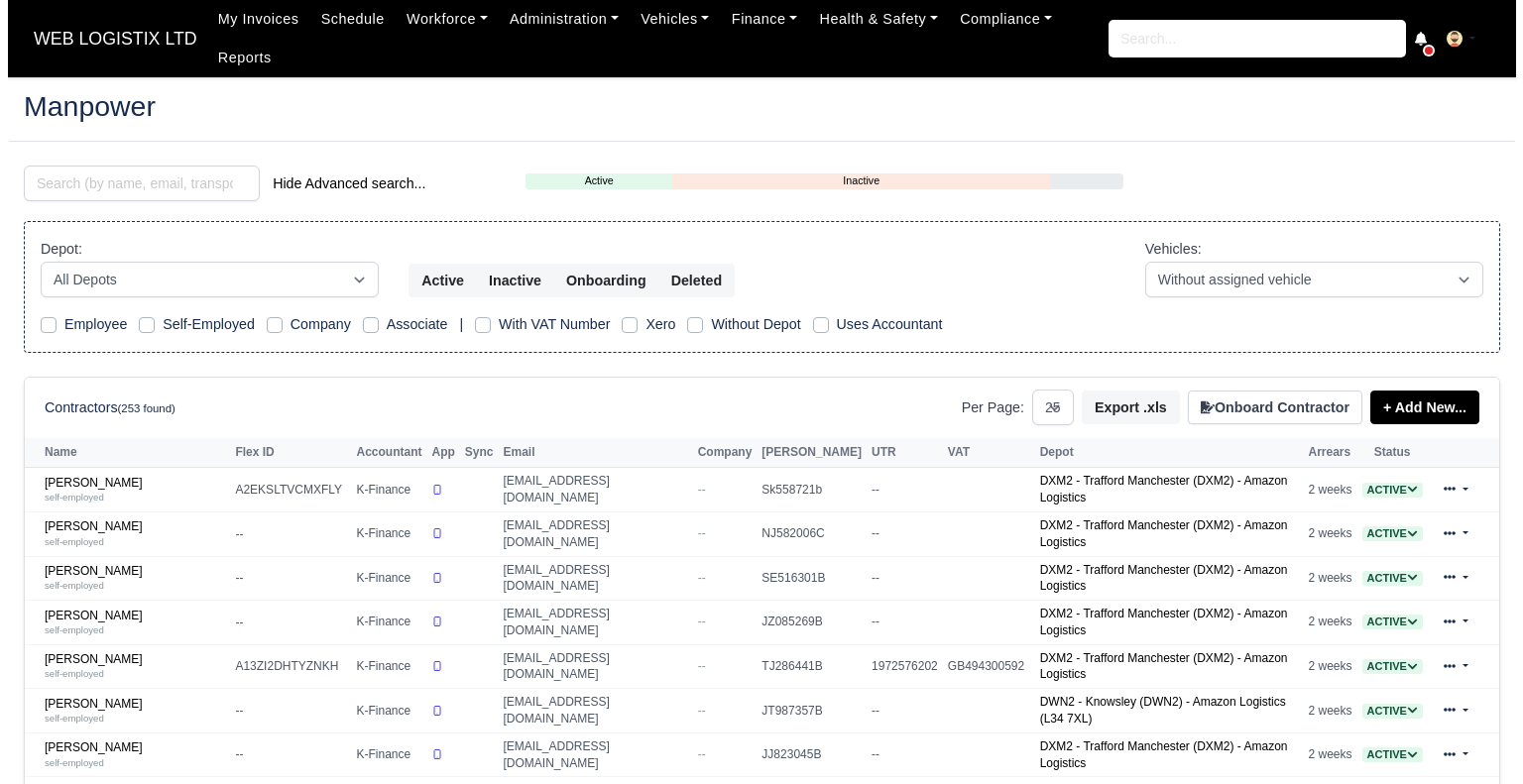 scroll, scrollTop: 0, scrollLeft: 0, axis: both 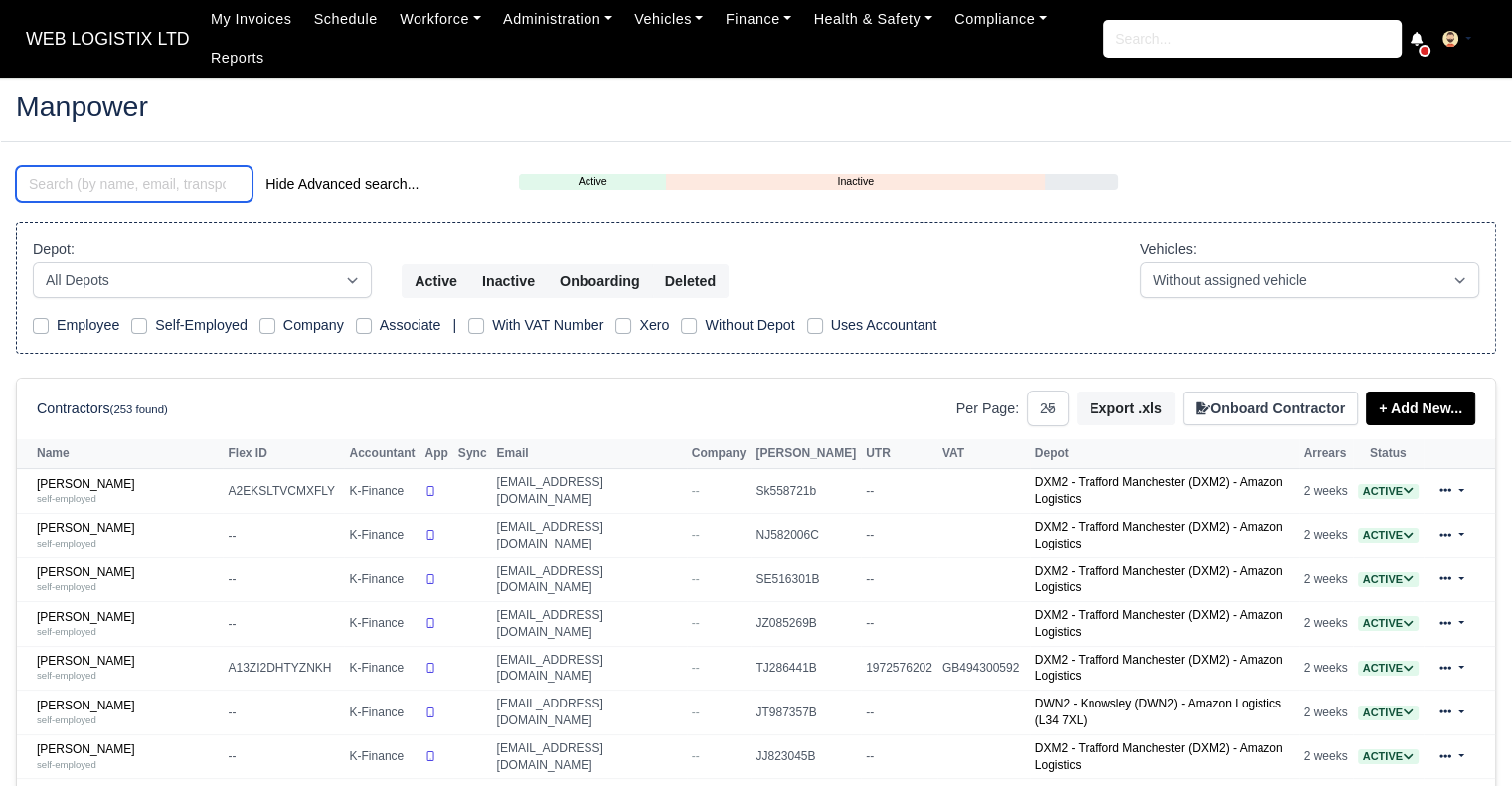 click at bounding box center (134, 184) 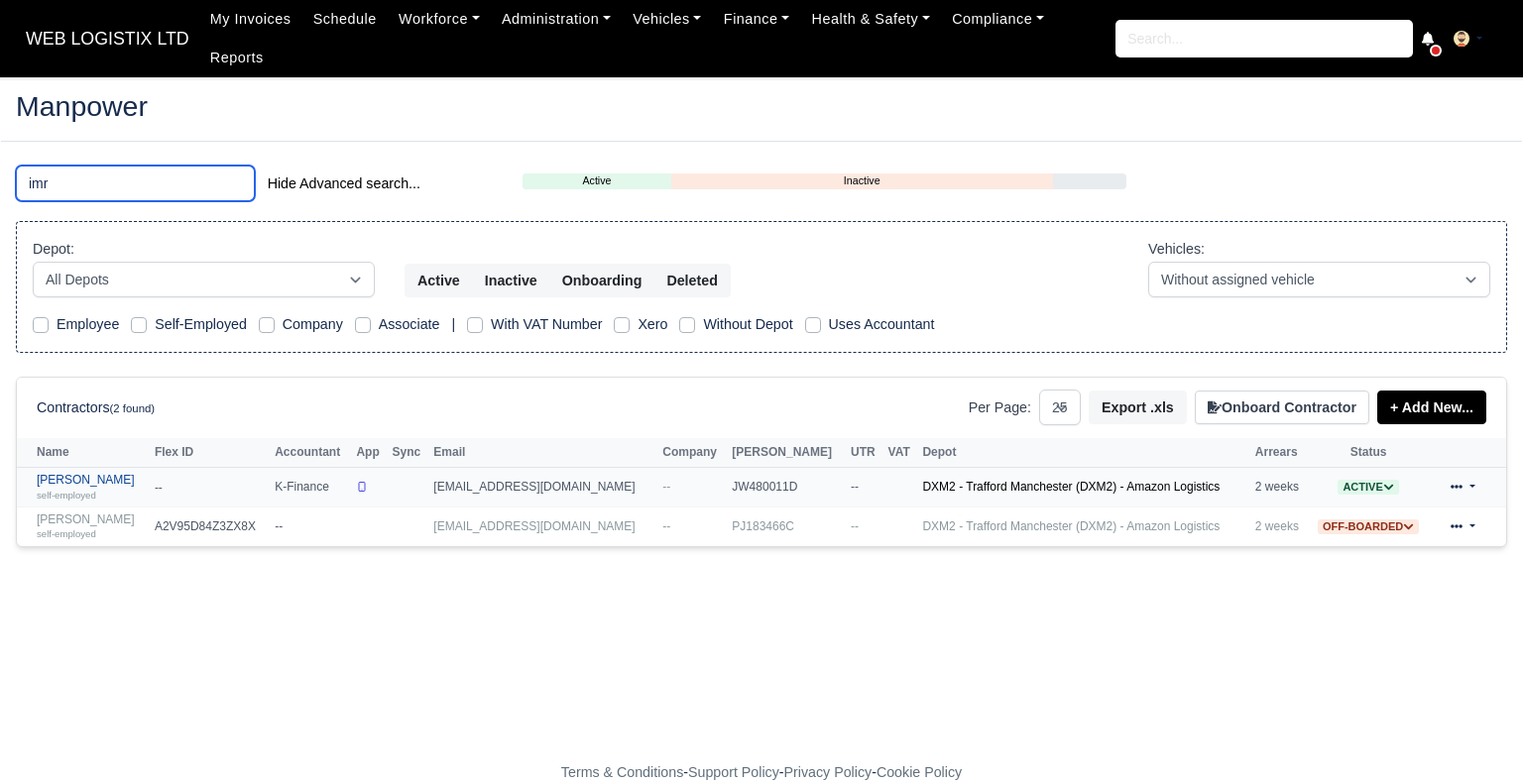 type on "imr" 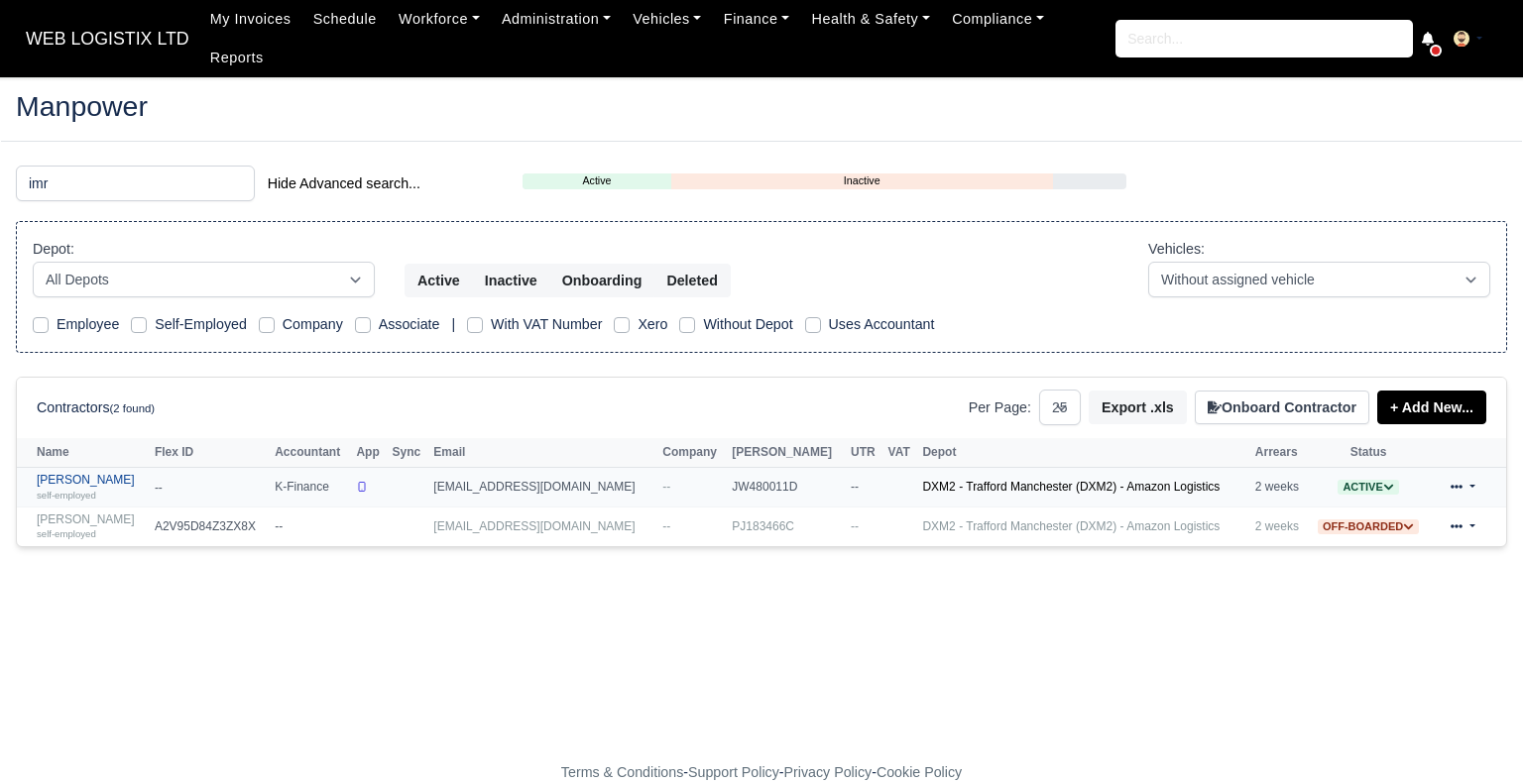 click on "Imran Ali
self-employed" at bounding box center (90, 487) 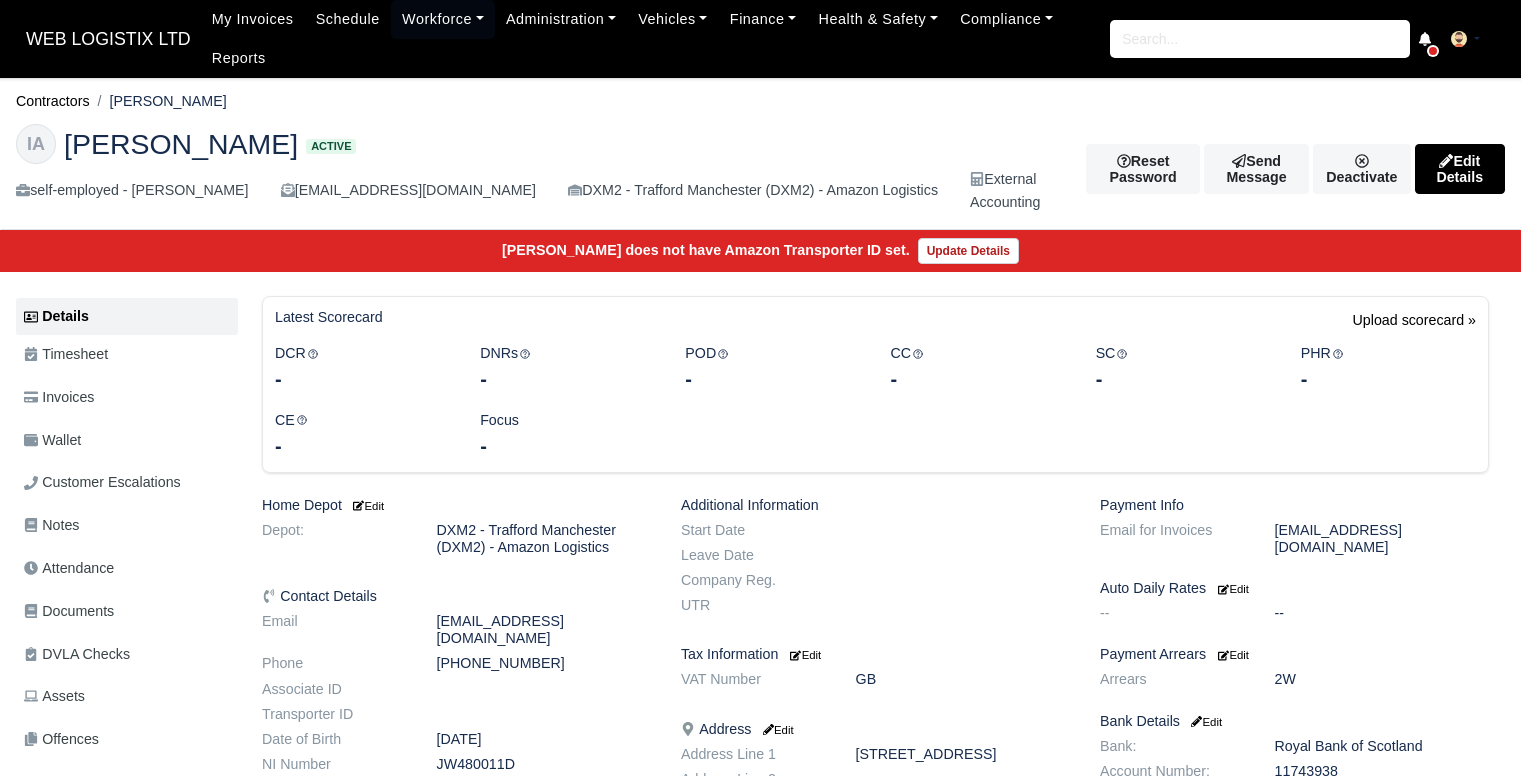 scroll, scrollTop: 0, scrollLeft: 0, axis: both 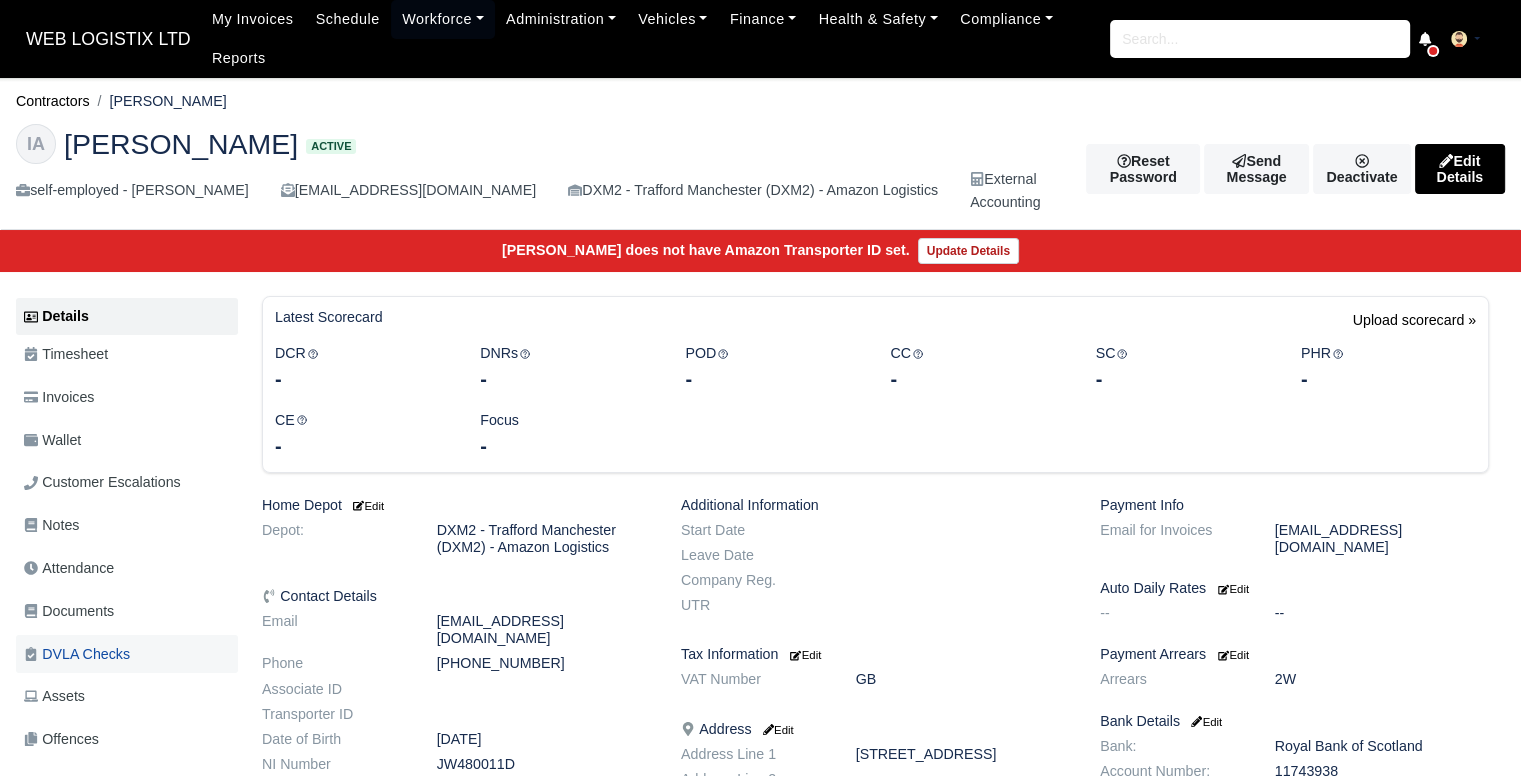 click on "DVLA Checks" at bounding box center [77, 654] 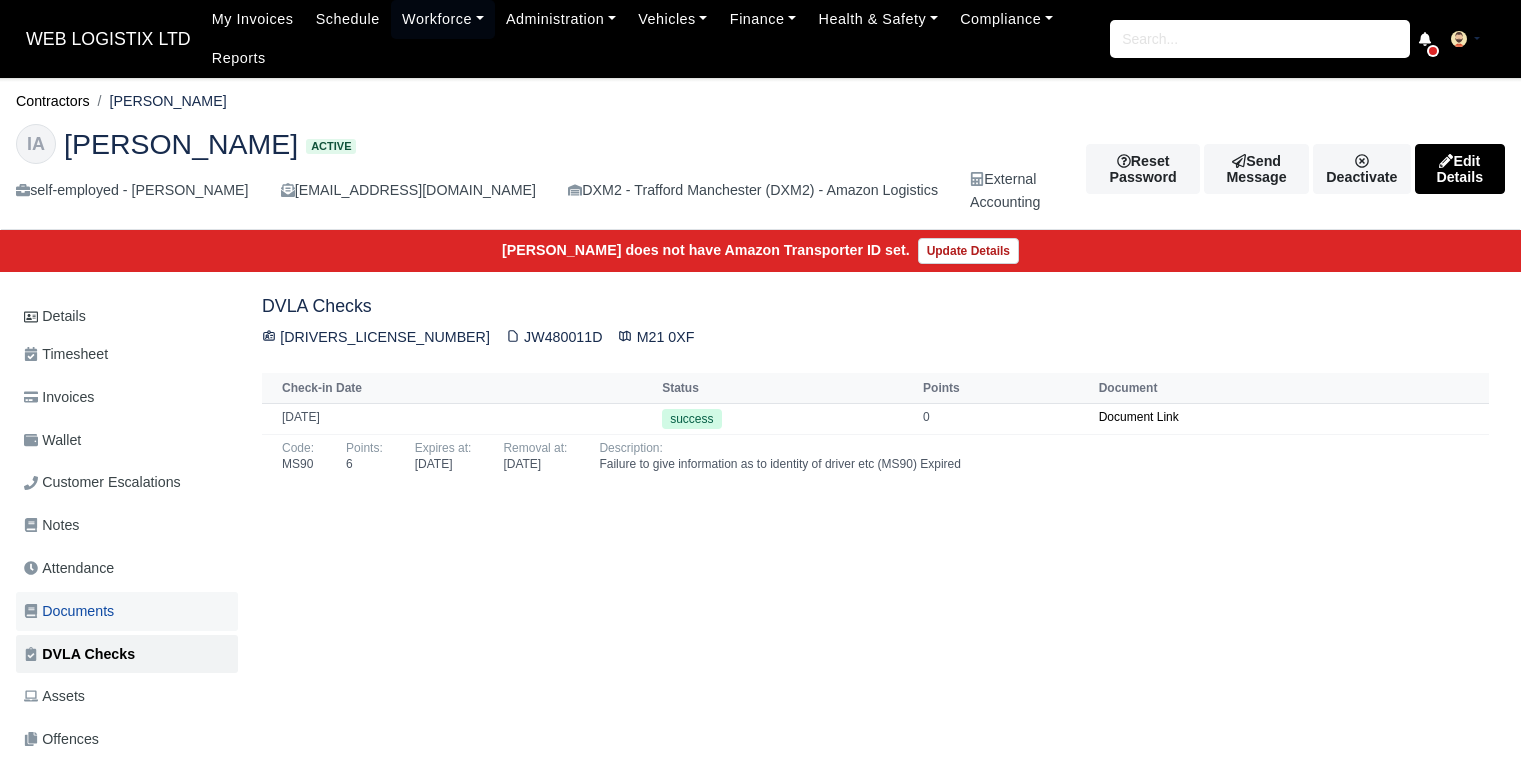 scroll, scrollTop: 0, scrollLeft: 0, axis: both 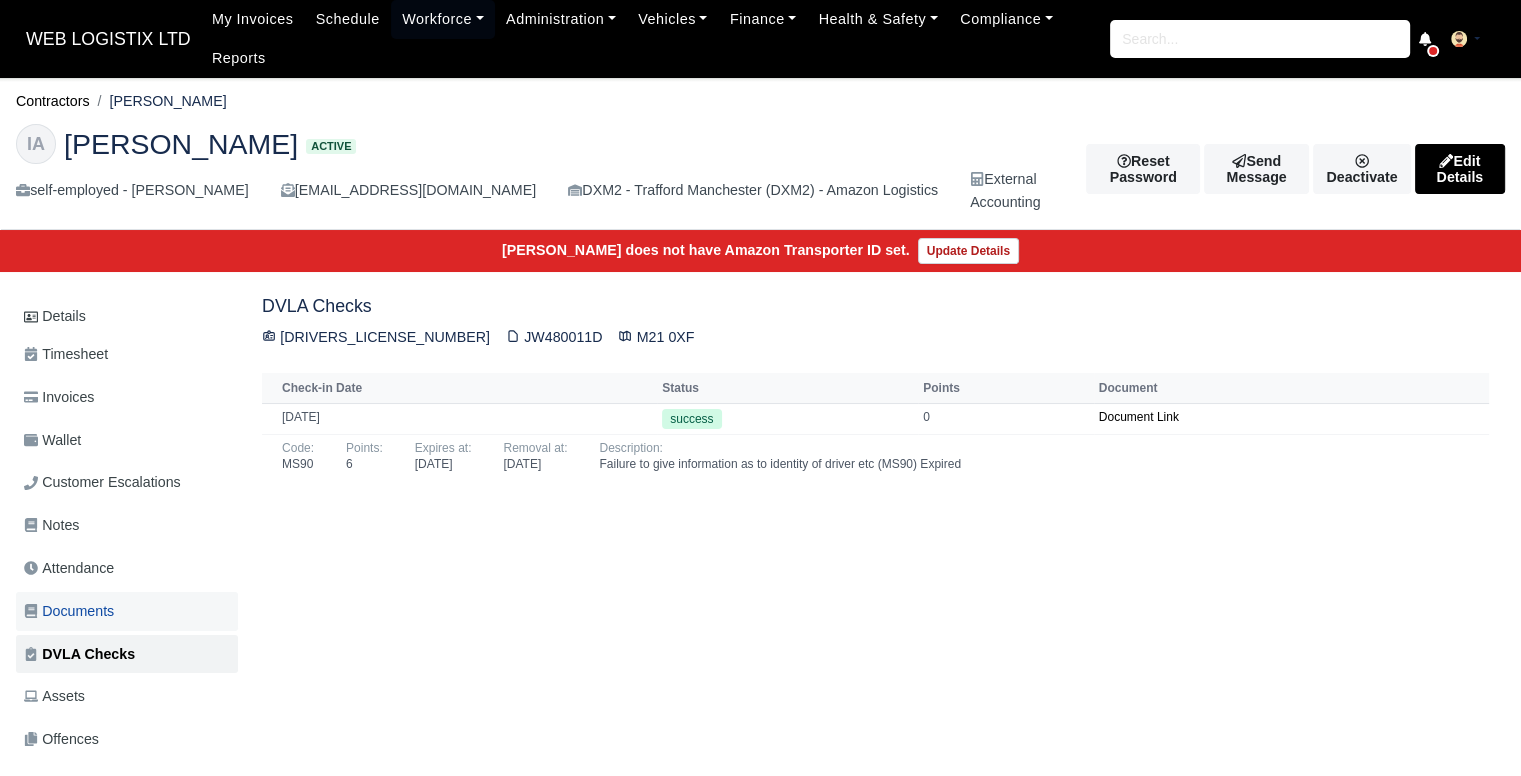 click on "Documents" at bounding box center (69, 611) 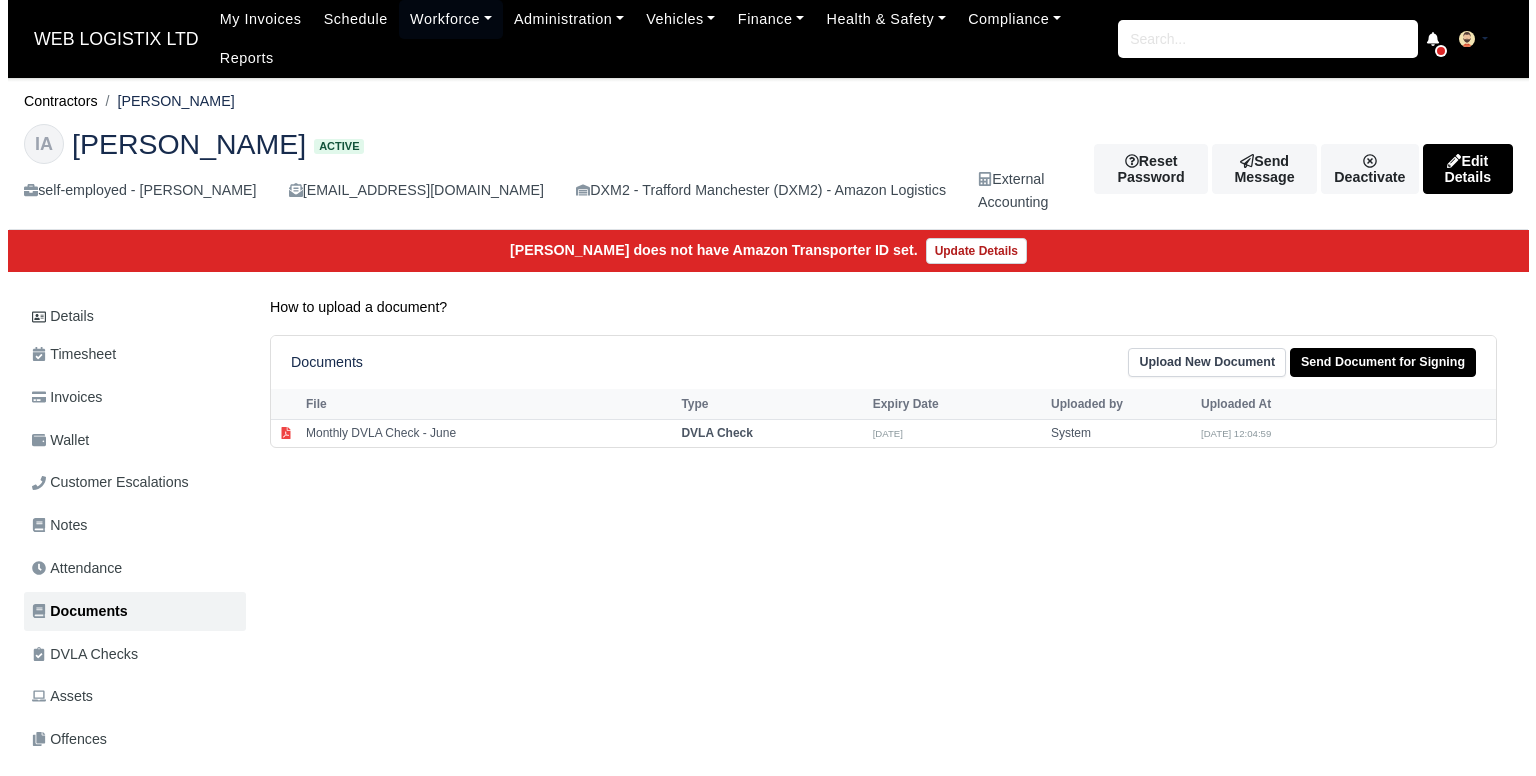 scroll, scrollTop: 0, scrollLeft: 0, axis: both 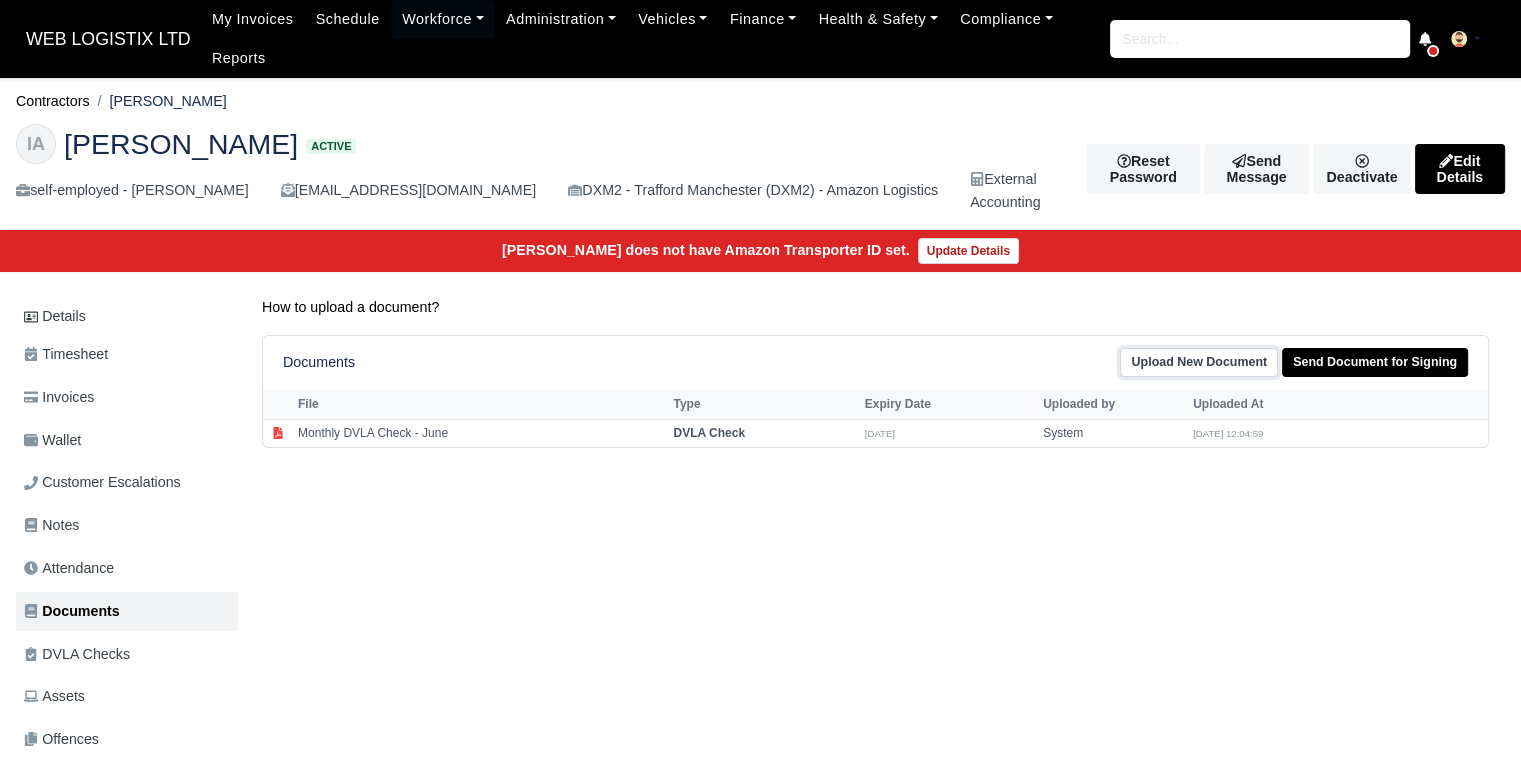 click on "Upload
New Document" at bounding box center (1199, 362) 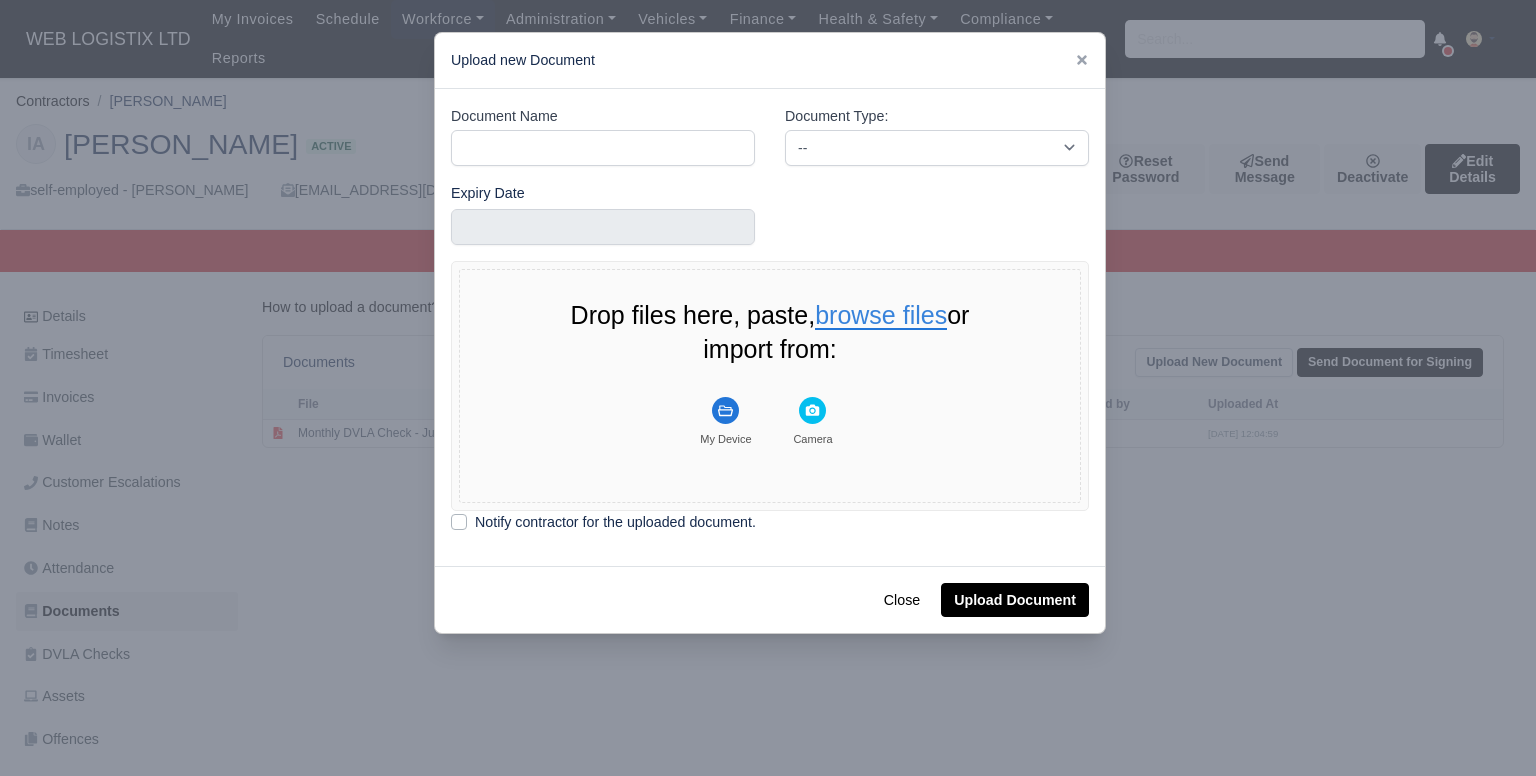 click on "browse files" at bounding box center (881, 316) 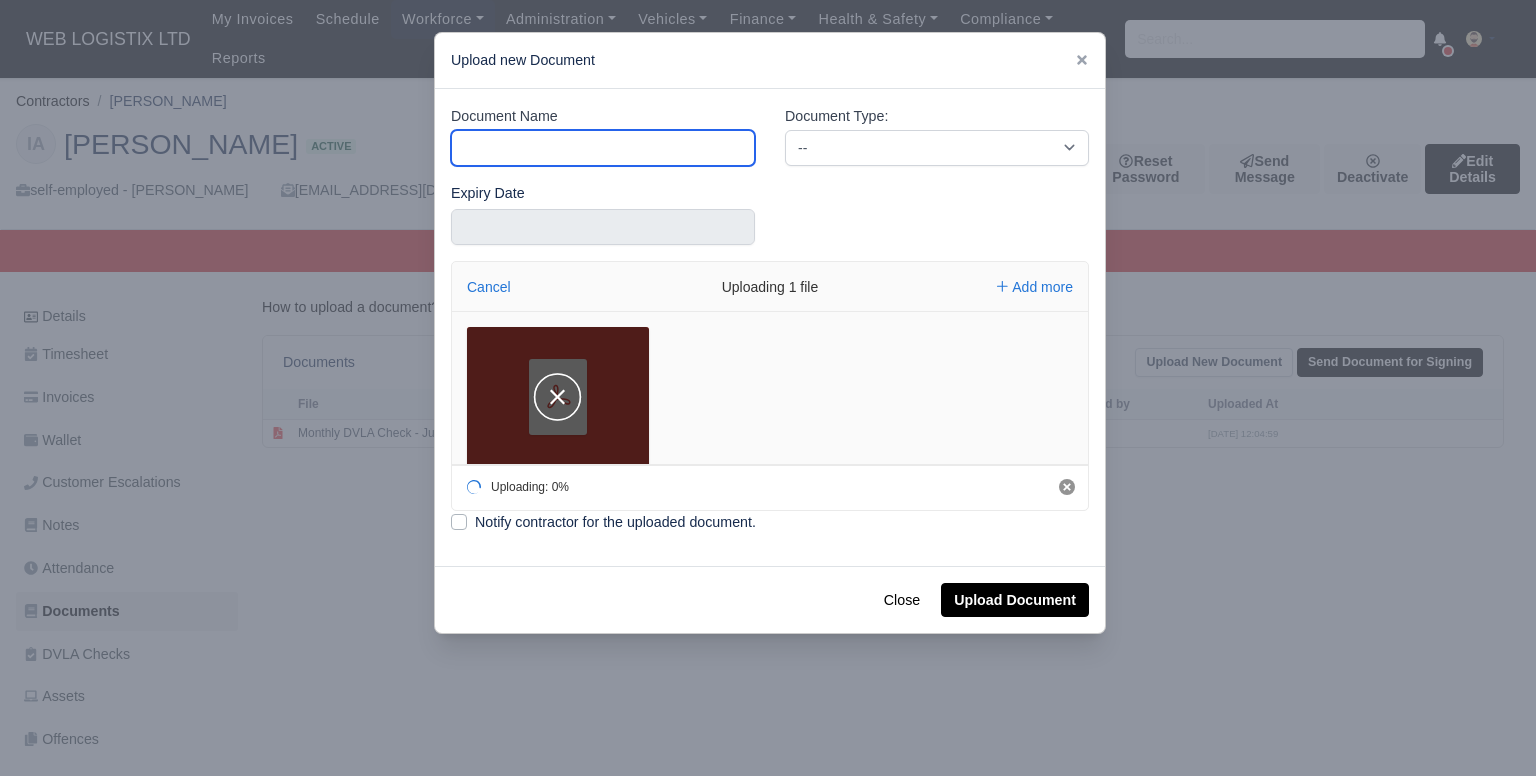click on "Document Name" at bounding box center [603, 148] 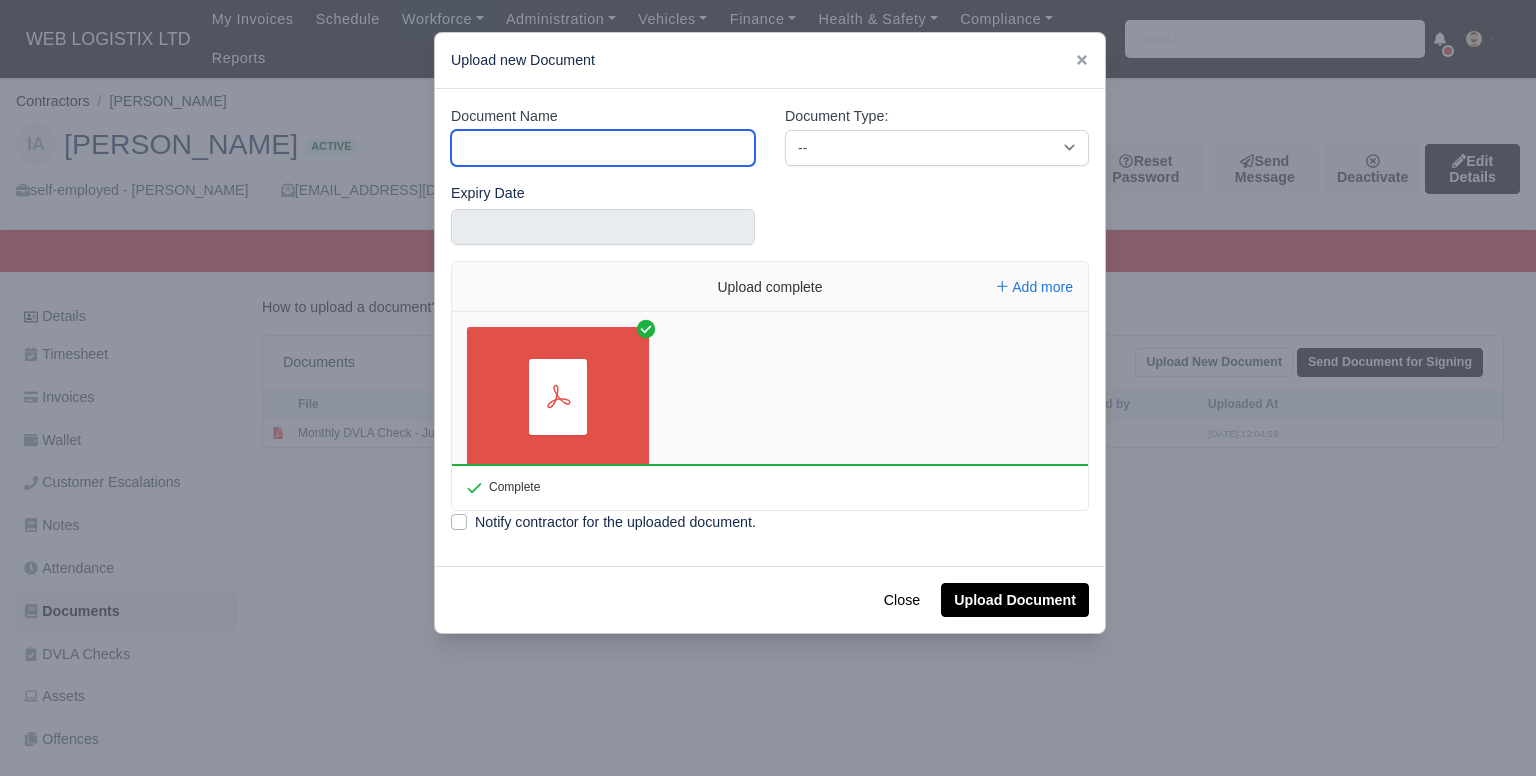 type 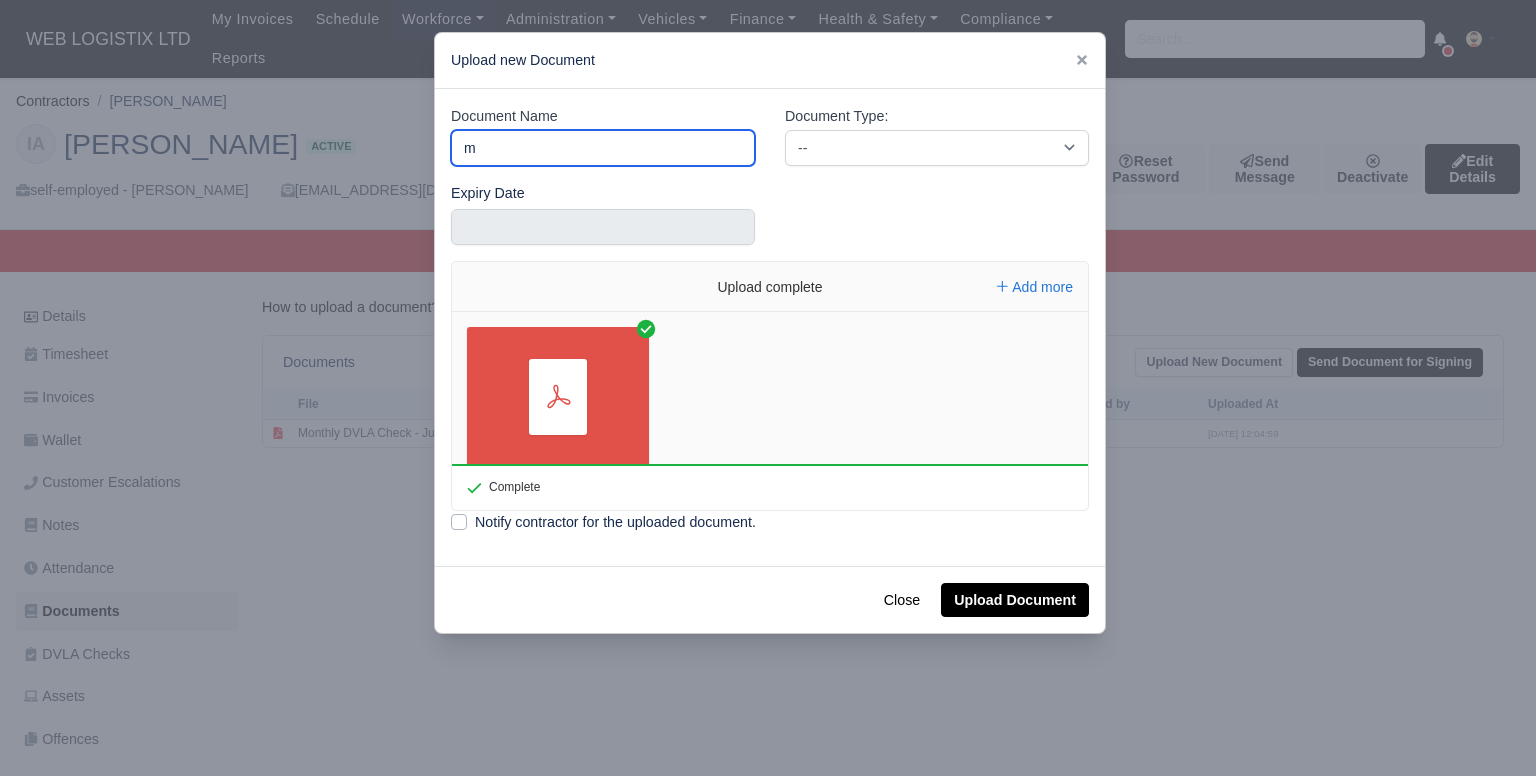 type on "Monthly DVLA Check - July" 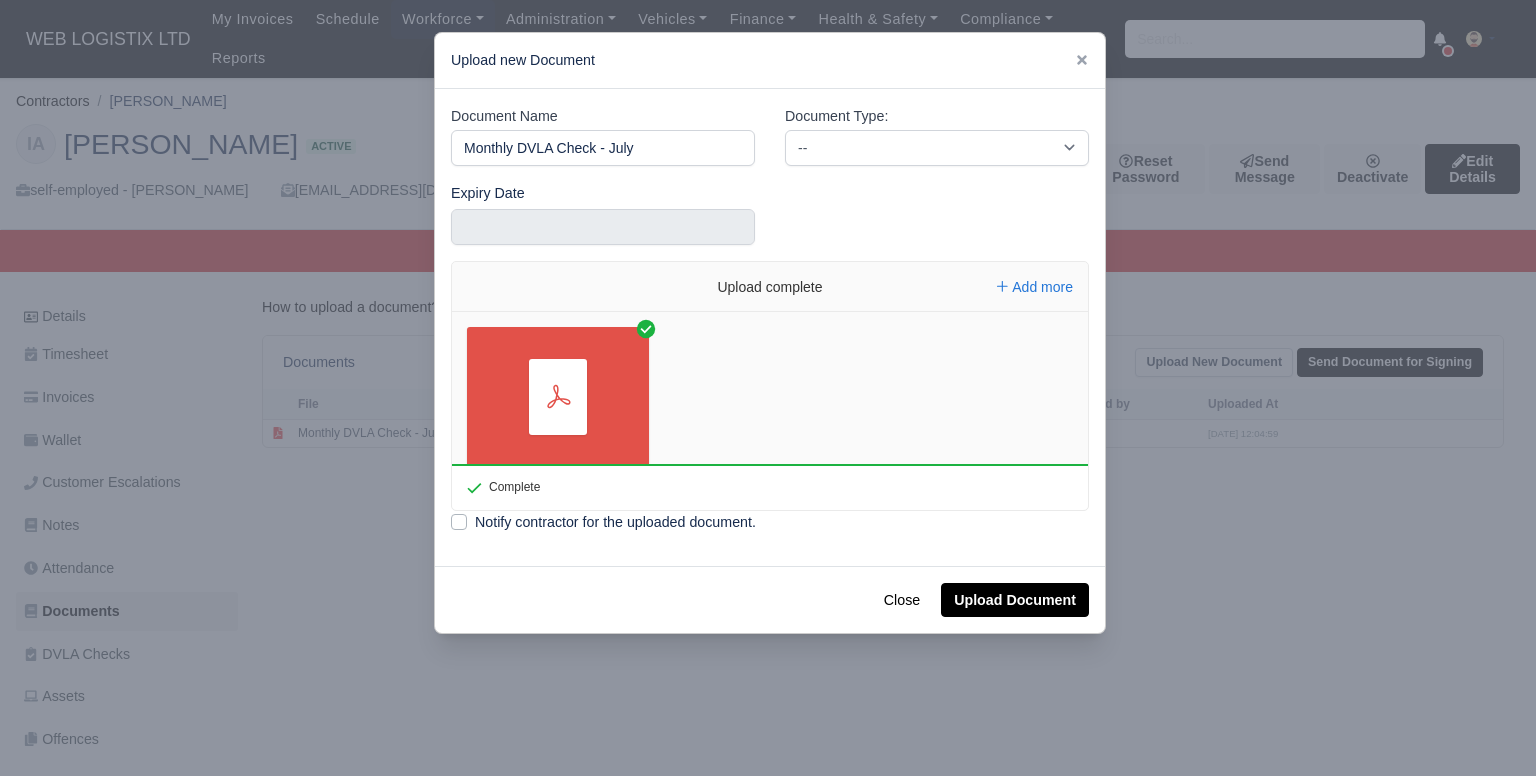 click on "Document Type:
--
Accounting Engagement Letter
Age Verification Confirmation
Background Check
Bank Statement
Birth Certificate
Casualty Loss and Theft Policy Agreement
Client Documents
Code of Conduct
Company Documents
Consent Form
Criminal Record Disclaimer
DVLA Check
DVLA Share Licence Agreement
Declaration
Deed Poll
Delivery Associate Privacy
Driver Disclaimer Agreement
Driver License Declaration
Driving Licence Back
Driving Licence Front
Drug & Alcohol Policy Consent
Drug & Alcohol Testing Consent
Drugs and Alcohol" at bounding box center (937, 135) 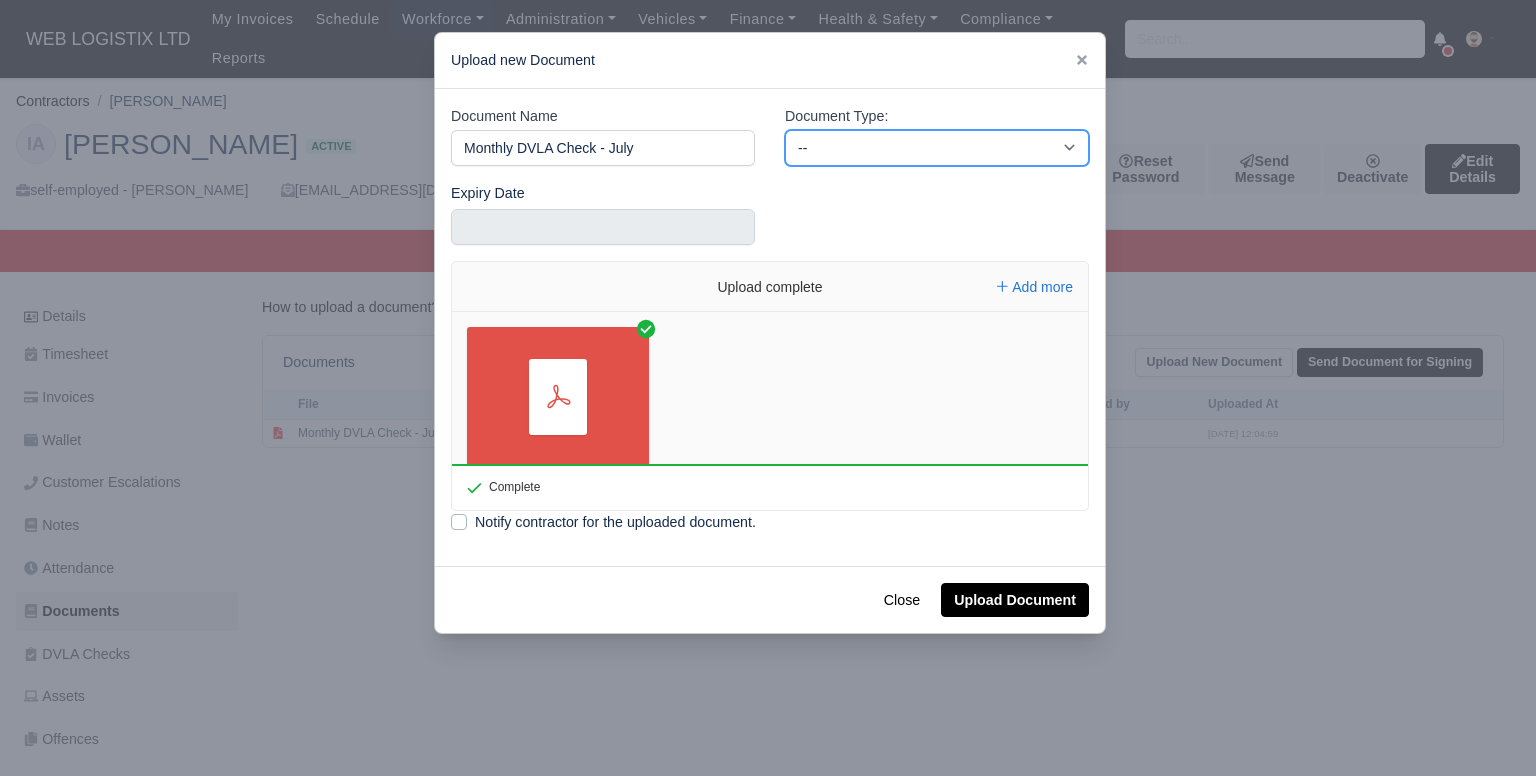 click on "--
Accounting Engagement Letter
Age Verification Confirmation
Background Check
Bank Statement
Birth Certificate
Casualty Loss and Theft Policy Agreement
Client Documents
Code of Conduct
Company Documents
Consent Form
Criminal Record Disclaimer
DVLA Check
DVLA Share Licence Agreement
Declaration
Deed Poll
Delivery Associate Privacy
Driver Disclaimer Agreement
Driver License Declaration
Driving Licence Back
Driving Licence Front
Drug & Alcohol Policy Consent
Drug & Alcohol Testing Consent
Drugs and Alcohol
ECS Check" at bounding box center (937, 148) 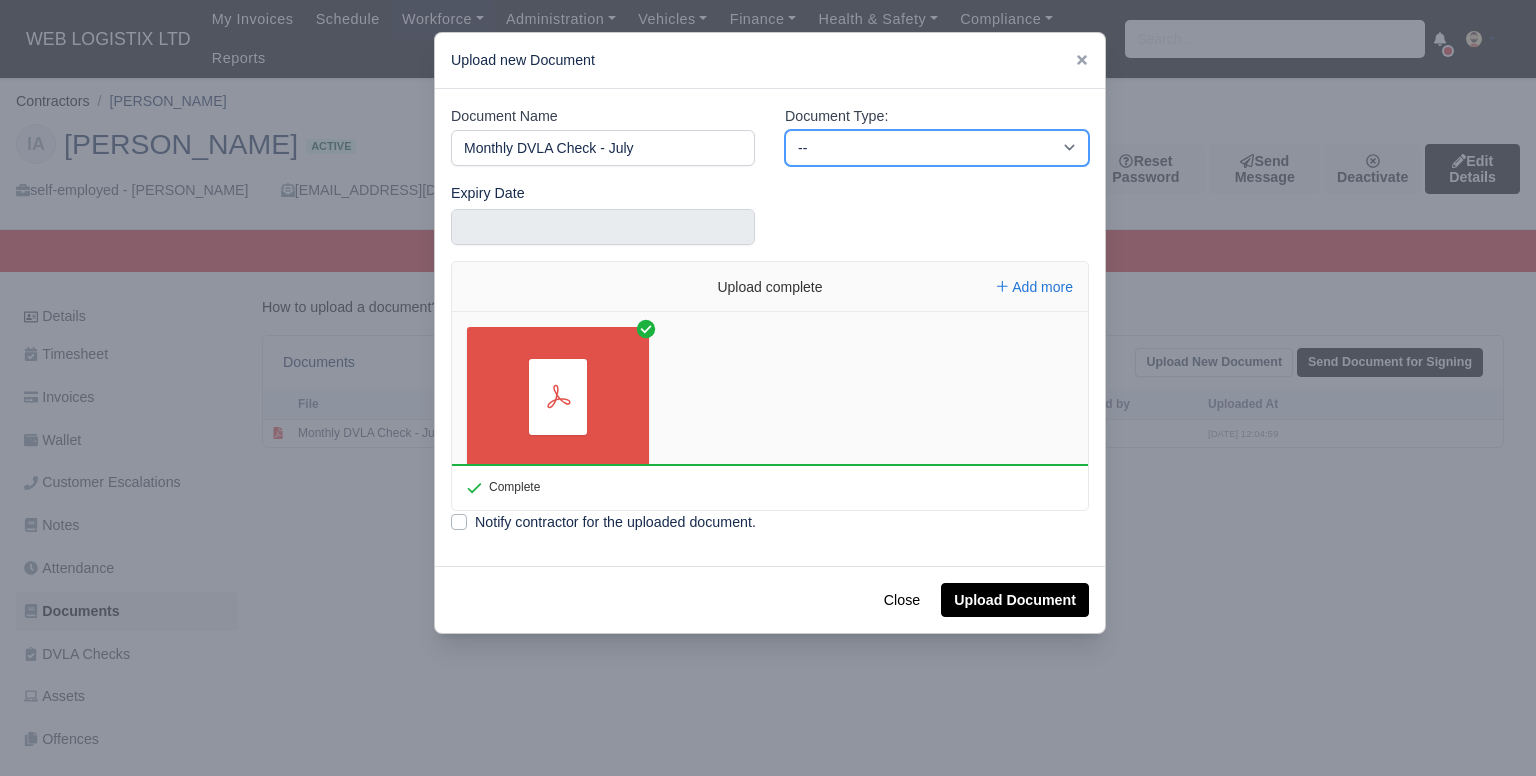 select on "dvla-check" 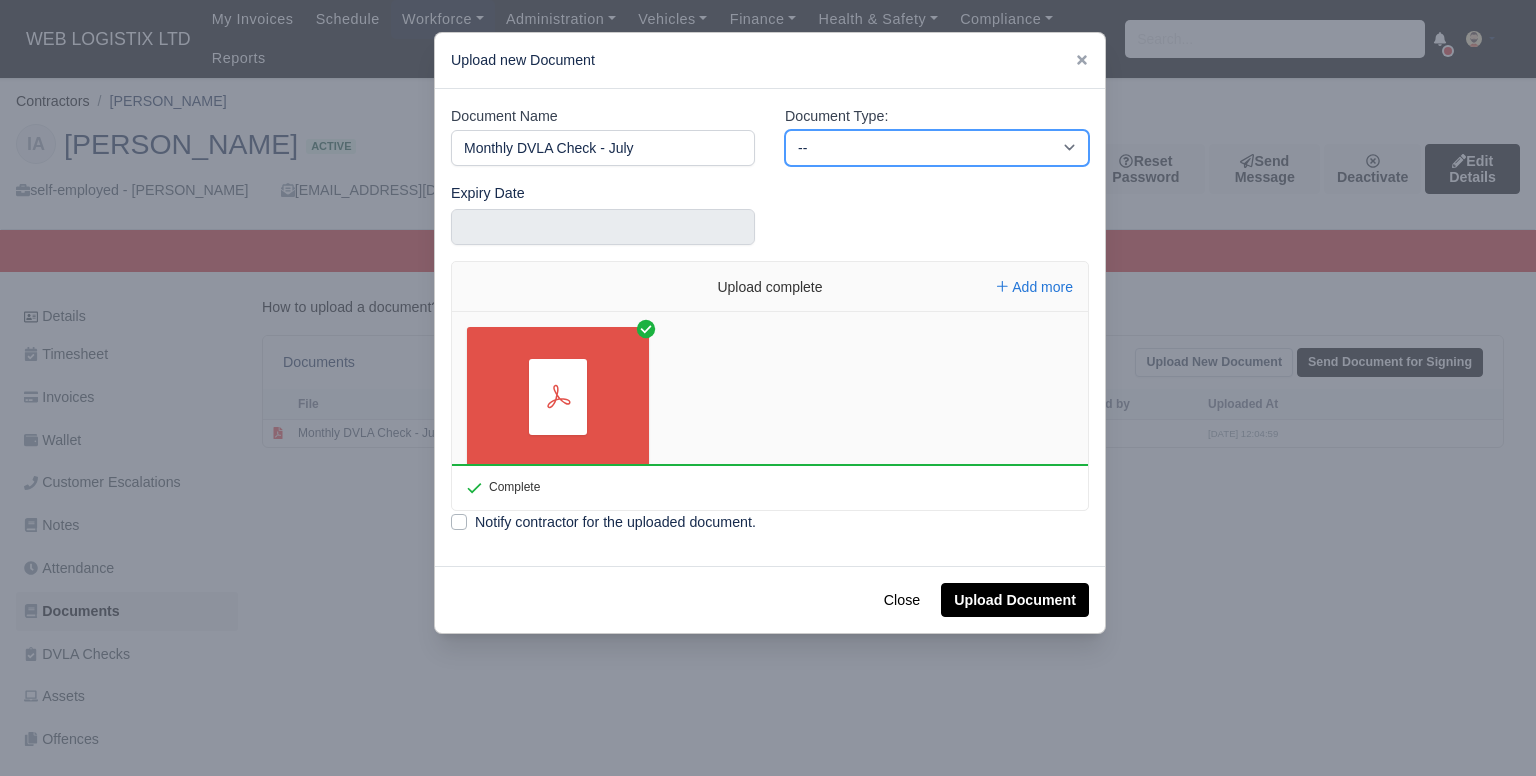click on "--
Accounting Engagement Letter
Age Verification Confirmation
Background Check
Bank Statement
Birth Certificate
Casualty Loss and Theft Policy Agreement
Client Documents
Code of Conduct
Company Documents
Consent Form
Criminal Record Disclaimer
DVLA Check
DVLA Share Licence Agreement
Declaration
Deed Poll
Delivery Associate Privacy
Driver Disclaimer Agreement
Driver License Declaration
Driving Licence Back
Driving Licence Front
Drug & Alcohol Policy Consent
Drug & Alcohol Testing Consent
Drugs and Alcohol
ECS Check" at bounding box center [937, 148] 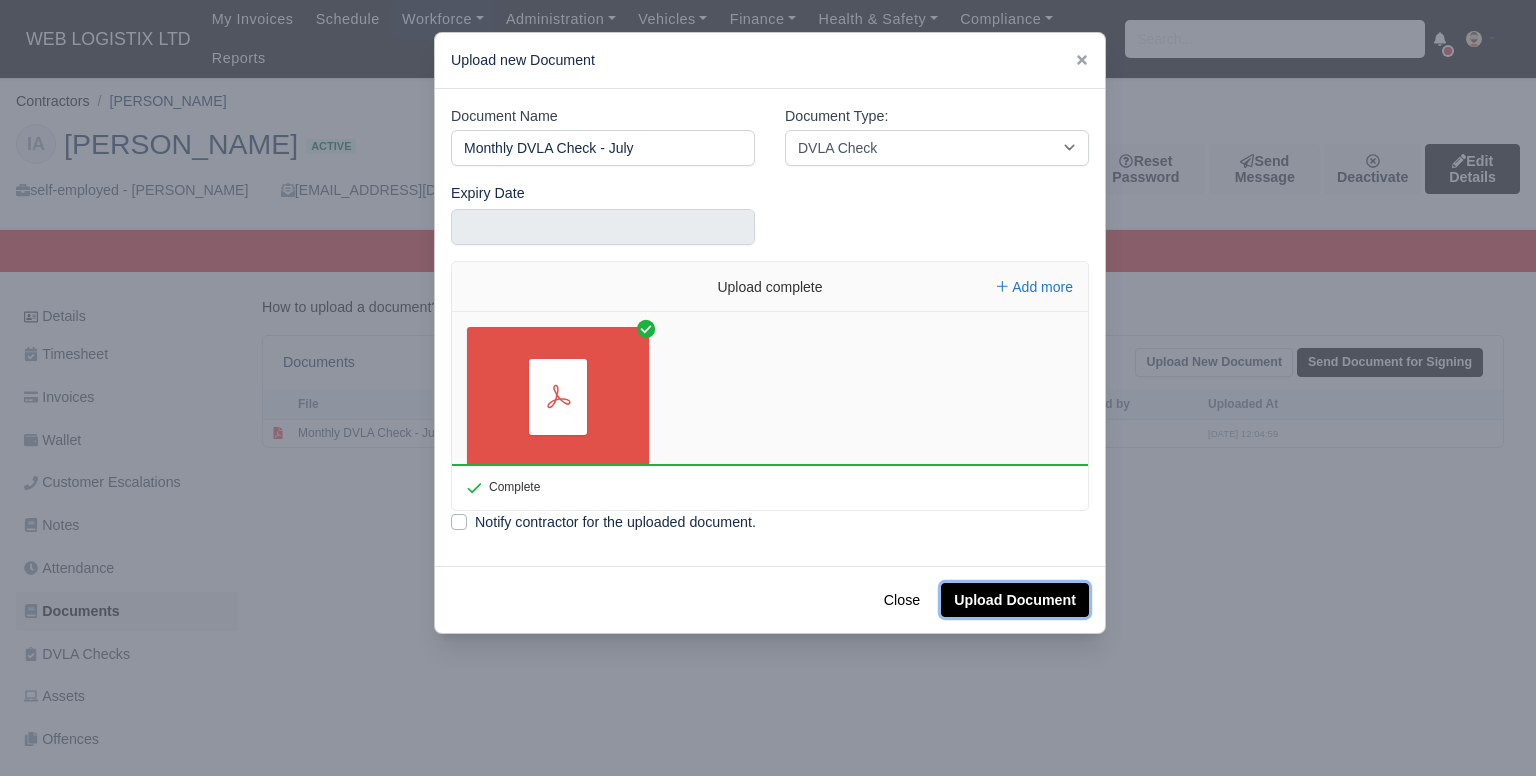 click on "Upload Document" at bounding box center [1015, 600] 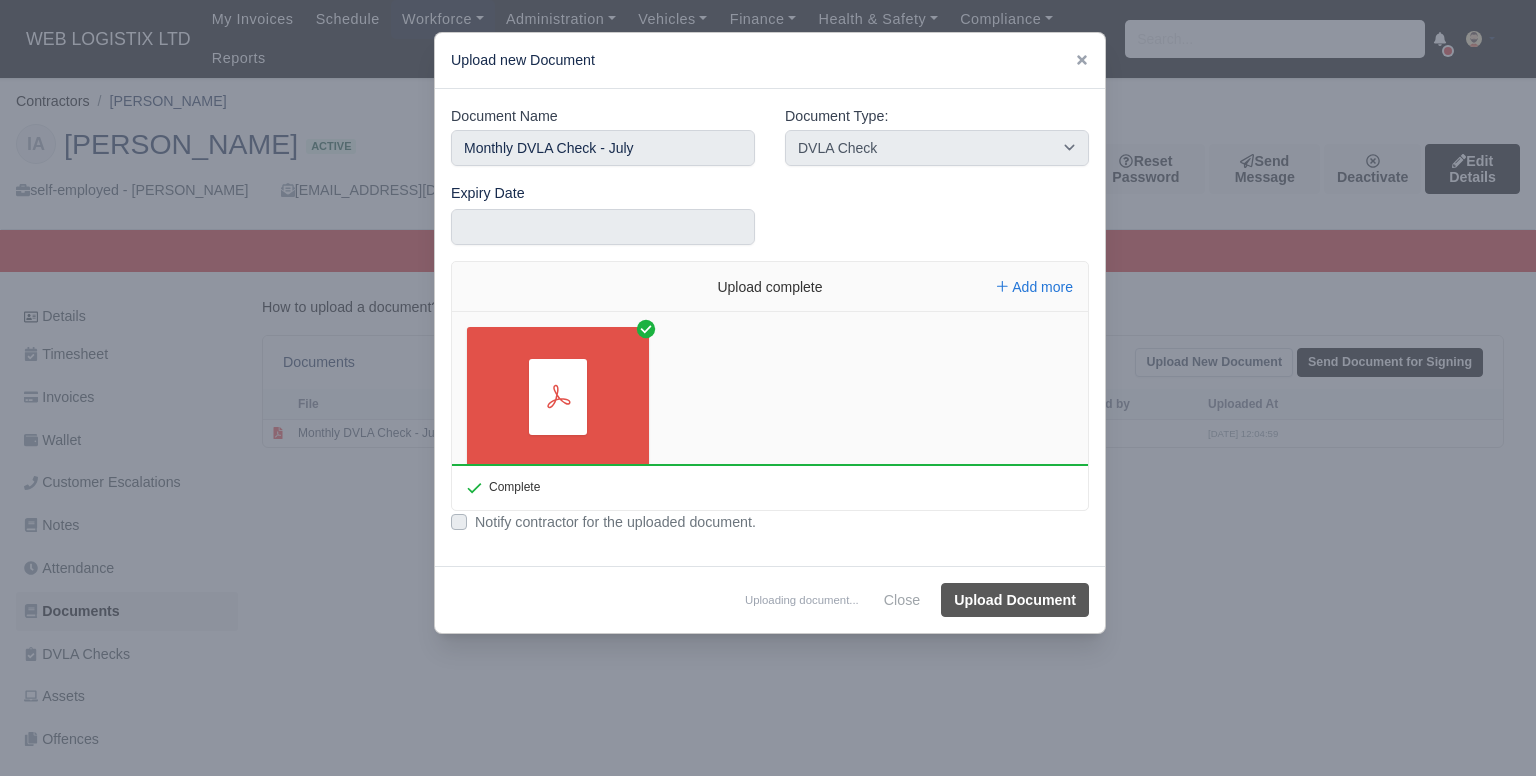 type 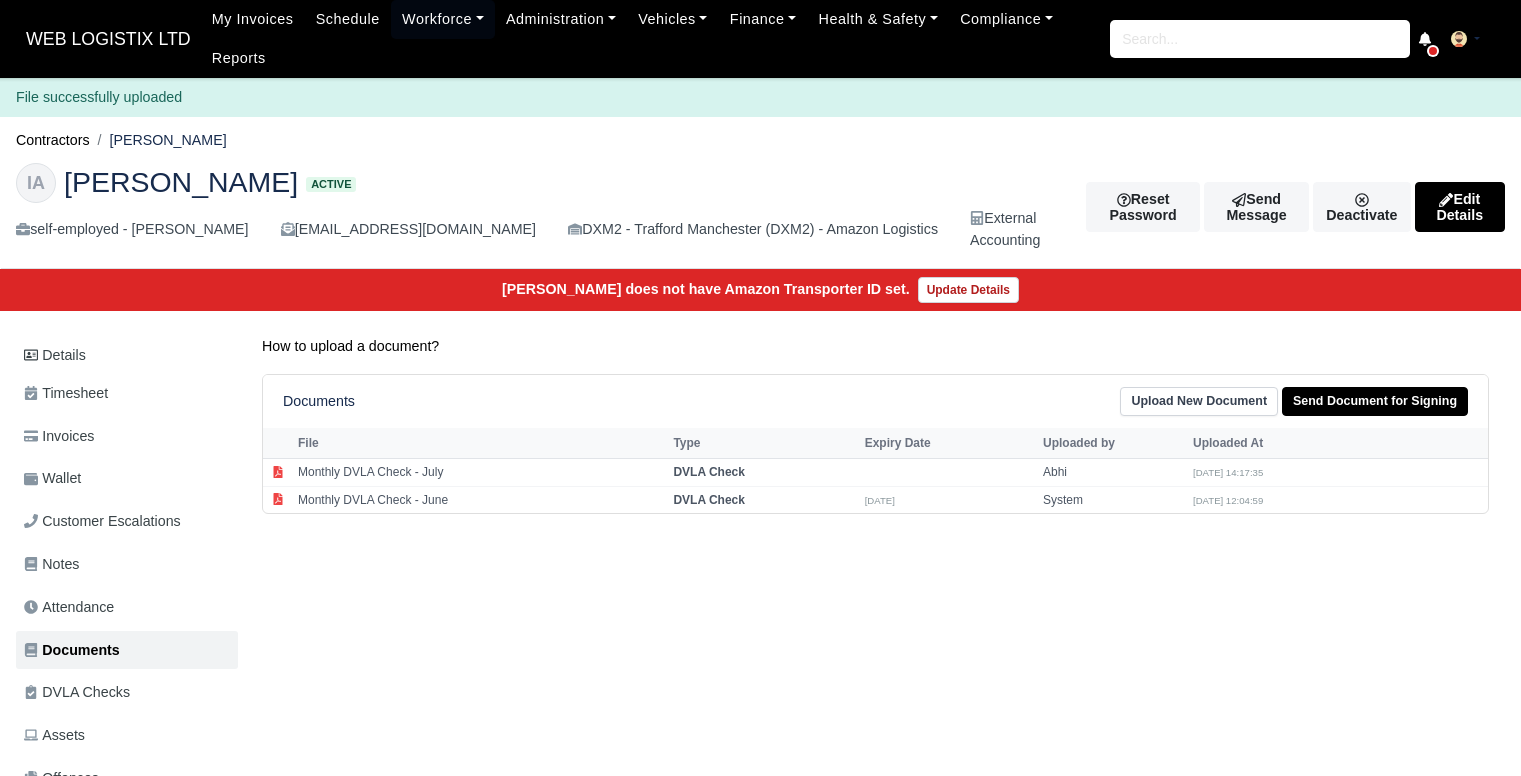 scroll, scrollTop: 0, scrollLeft: 0, axis: both 